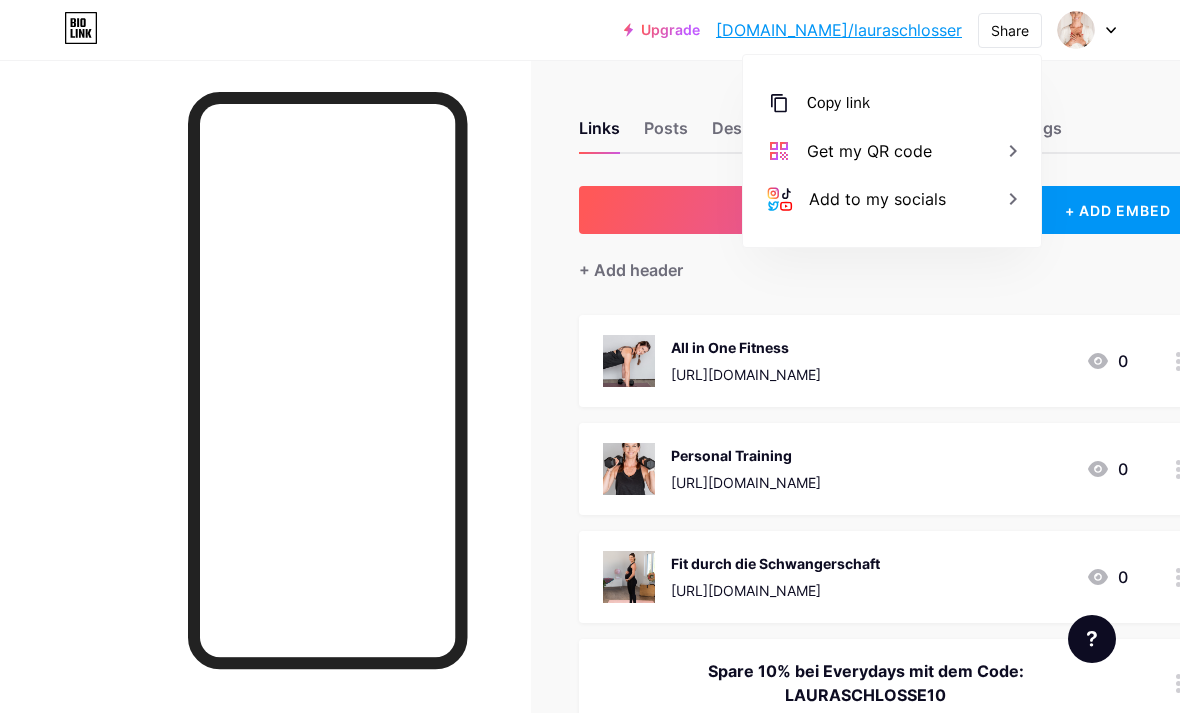 scroll, scrollTop: 0, scrollLeft: 0, axis: both 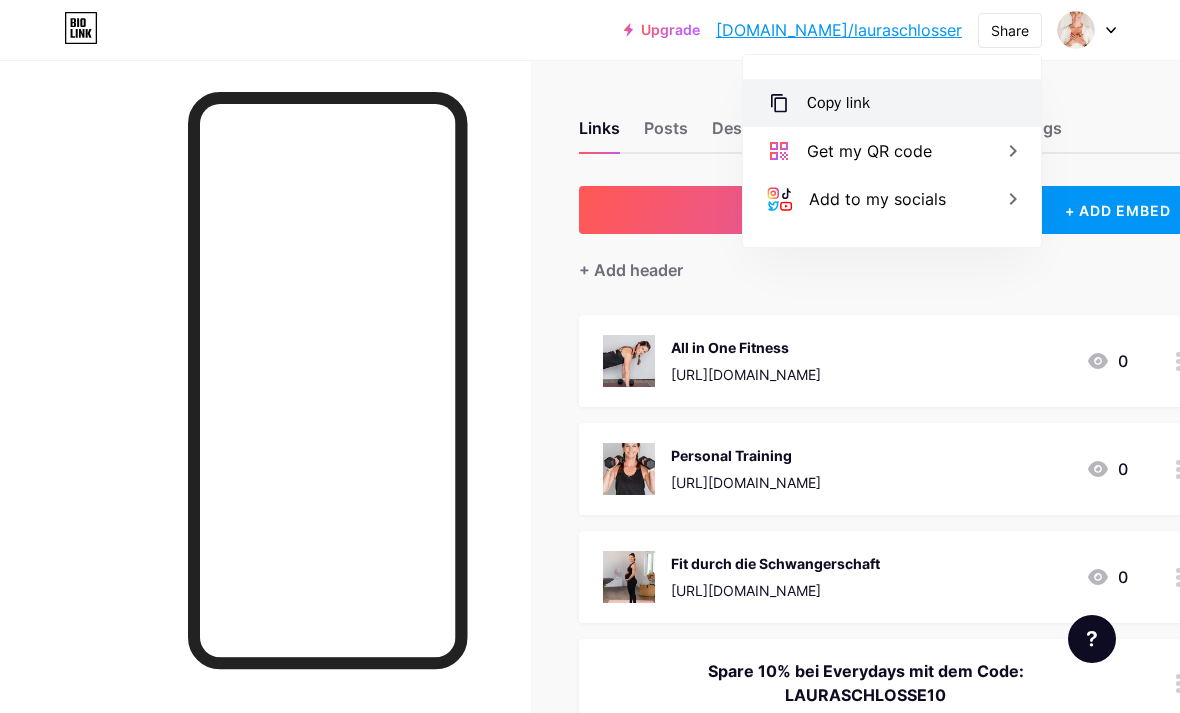 click on "Copy link" at bounding box center [892, 103] 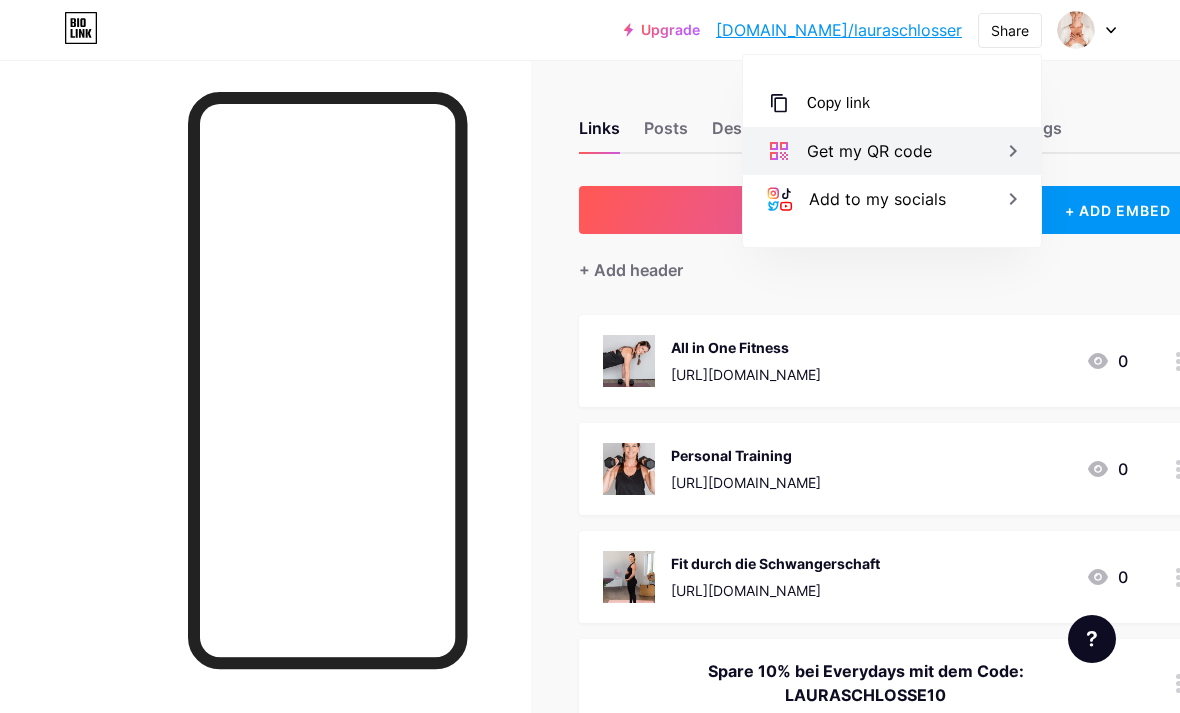 click 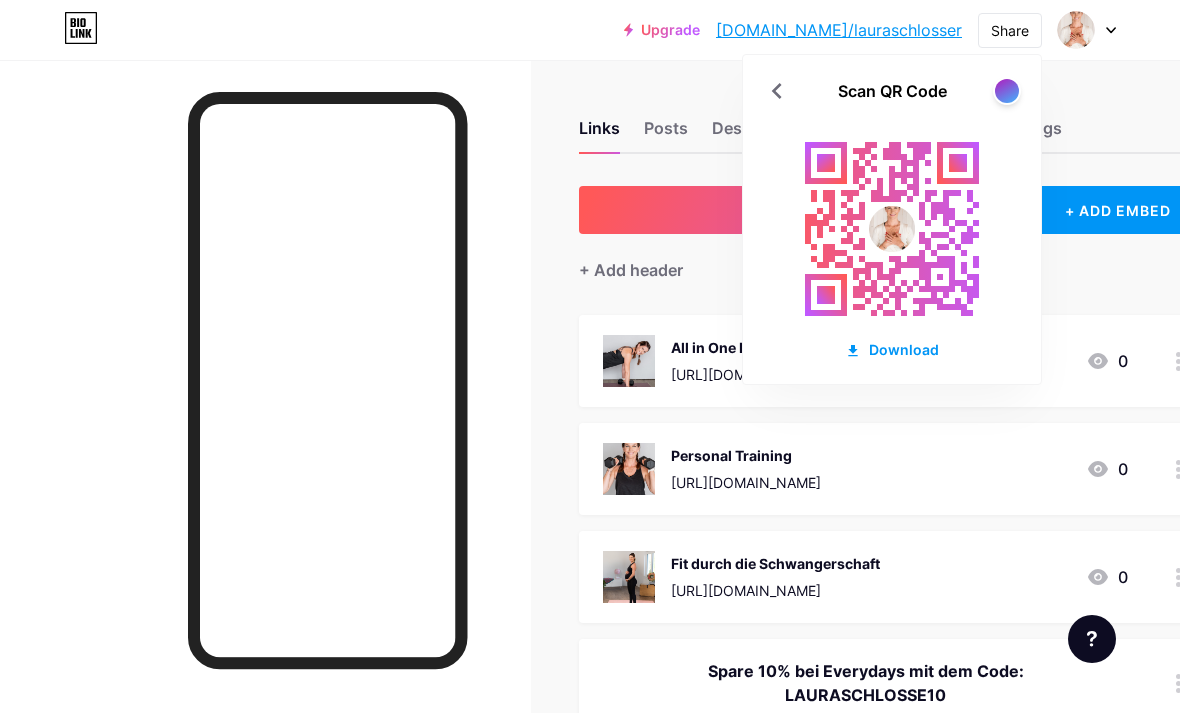 click on "Links
Posts
Design
Subscribers
NEW
Stats
Settings       + ADD LINK     + ADD EMBED
+ Add header
All in One Fitness
https://lauraschlosser.de/group-fitness/
0
Personal Training
https://lauraschlosser.de/personal-training/
0
Fit durch die Schwangerschaft
https://lauraschlosser.de/fit-durch-die-schwangerschaft/
0
Spare 10% bei Everydays mit dem Code: LAURASCHLOSSE10
Everydays Supplements
https://www.everydays.de/
0
Spare 5% bei NextVital mit dem Code: LAURA
Nextvital Supplements
0" at bounding box center [642, 803] 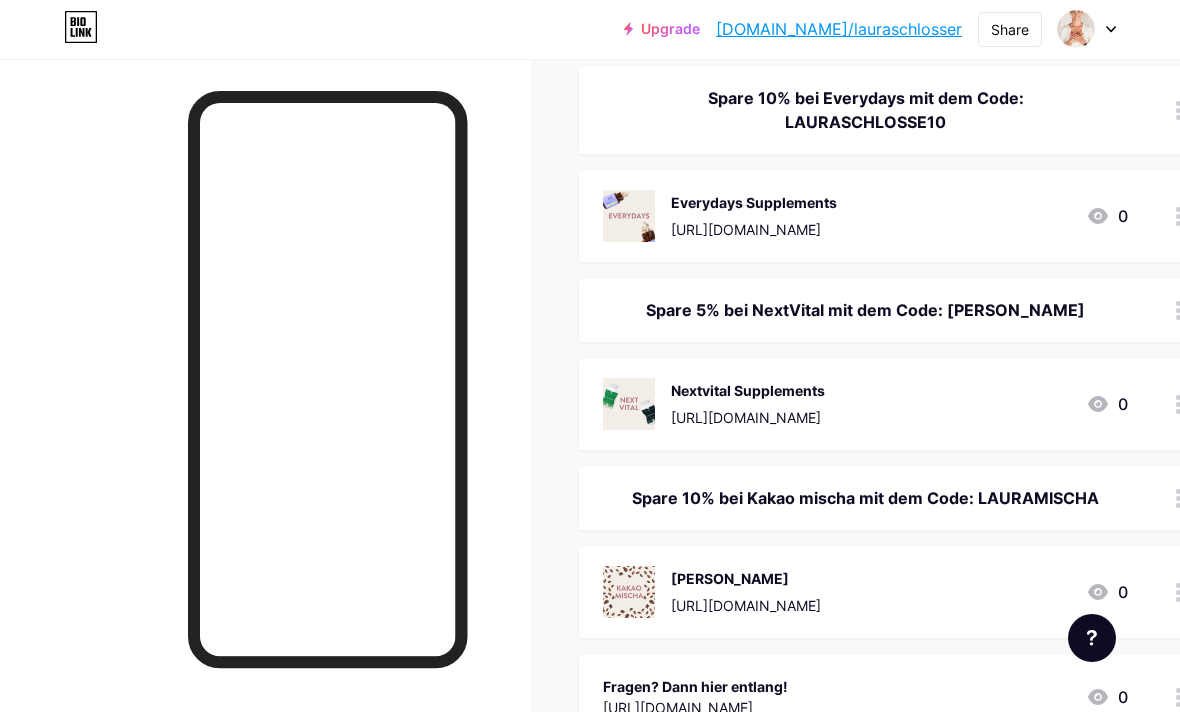 click on "Kakao Mischa
https://kakaomischa.de/
0" at bounding box center [865, 593] 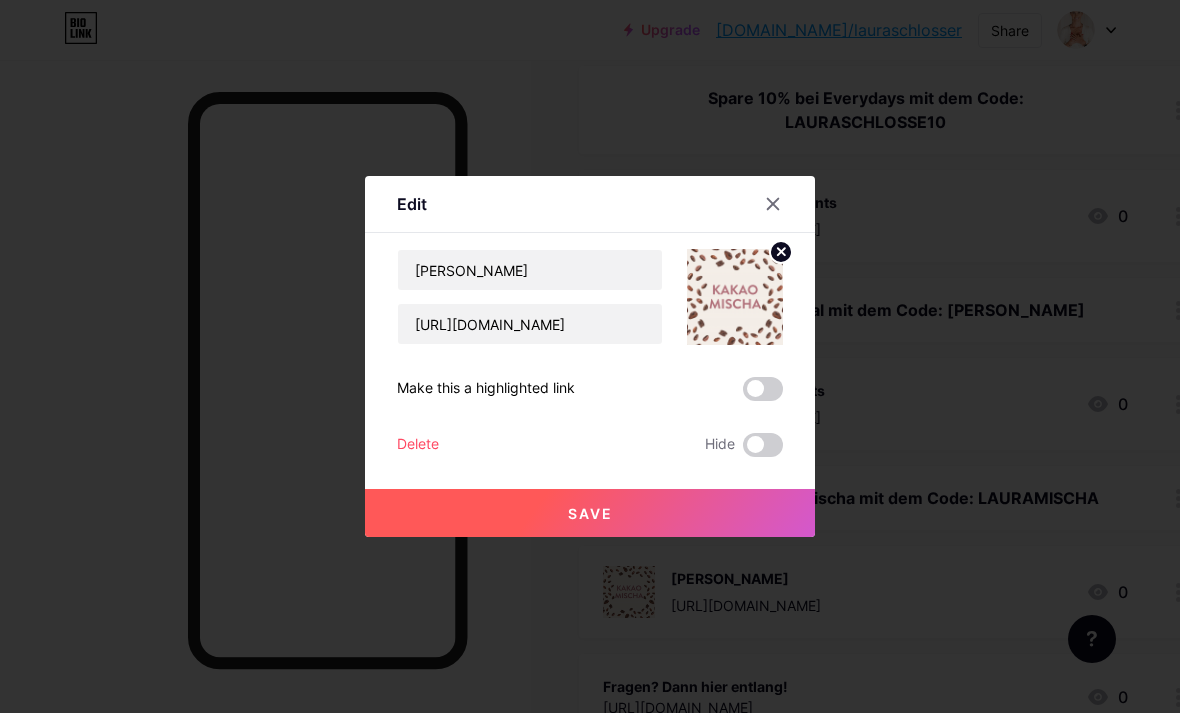 click at bounding box center (590, 356) 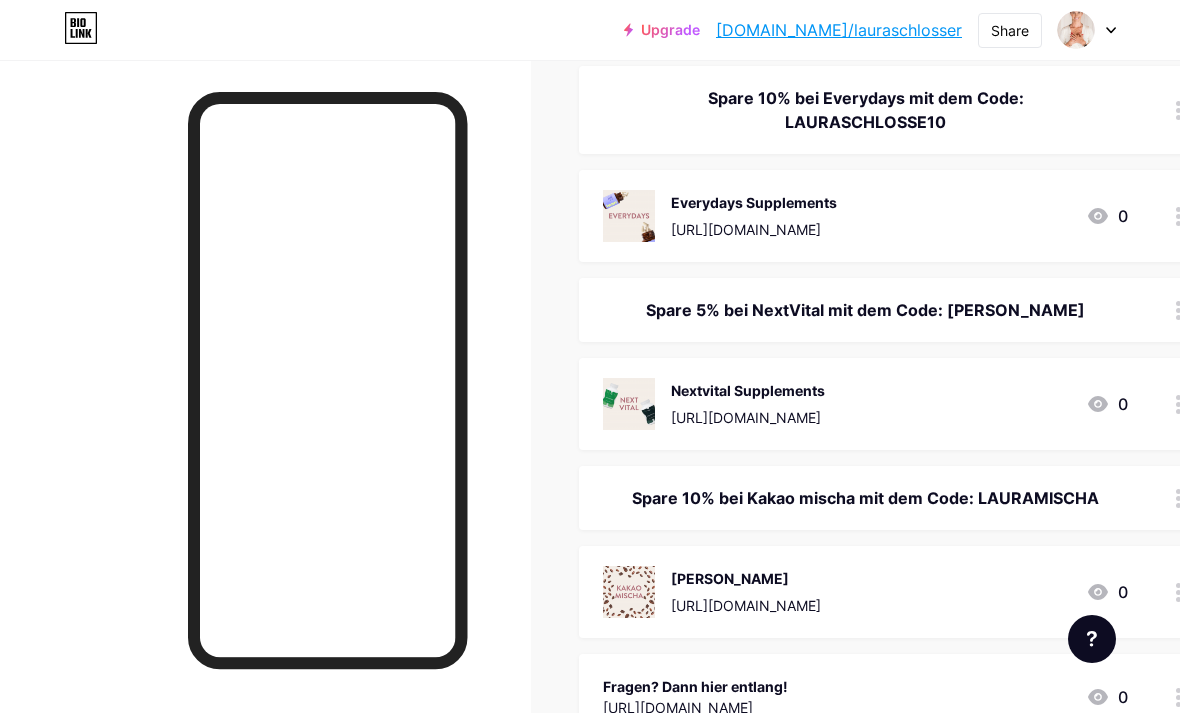 click on "Spare 10% bei Kakao mischa mit dem Code: LAURAMISCHA" at bounding box center [865, 498] 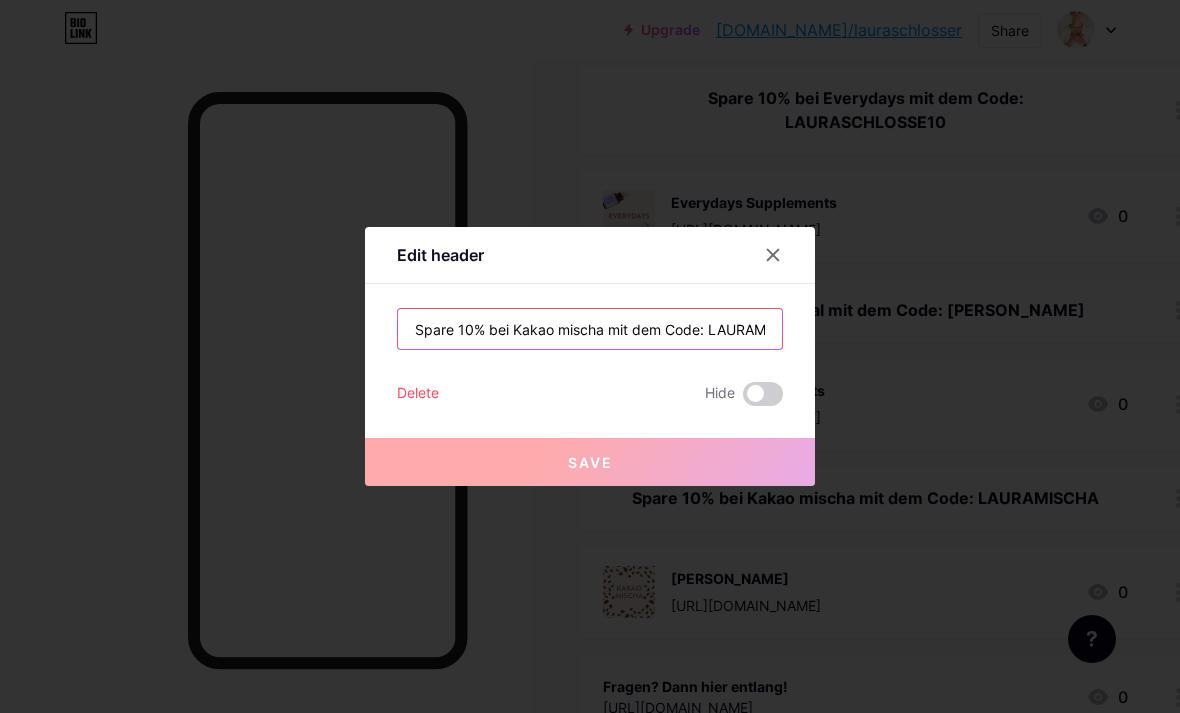 click on "Spare 10% bei Kakao mischa mit dem Code: LAURAMISCHA" at bounding box center [590, 329] 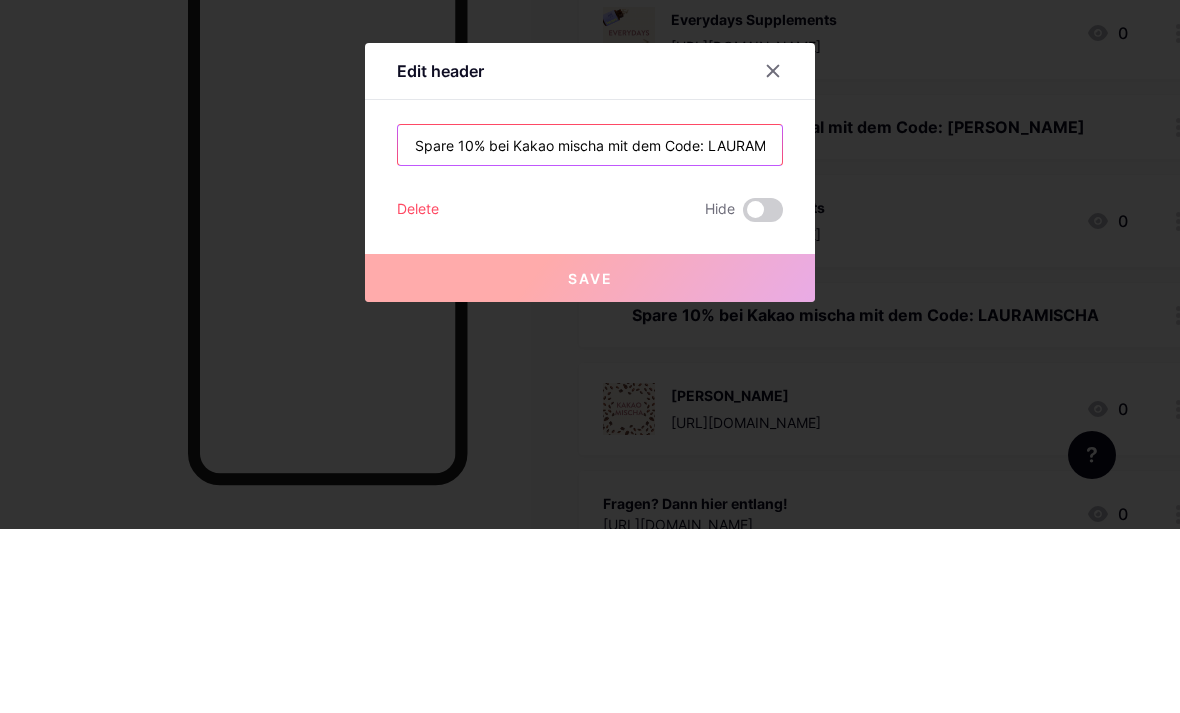 click on "Spare 10% bei Kakao mischa mit dem Code: LAURAMISCHA" at bounding box center (590, 329) 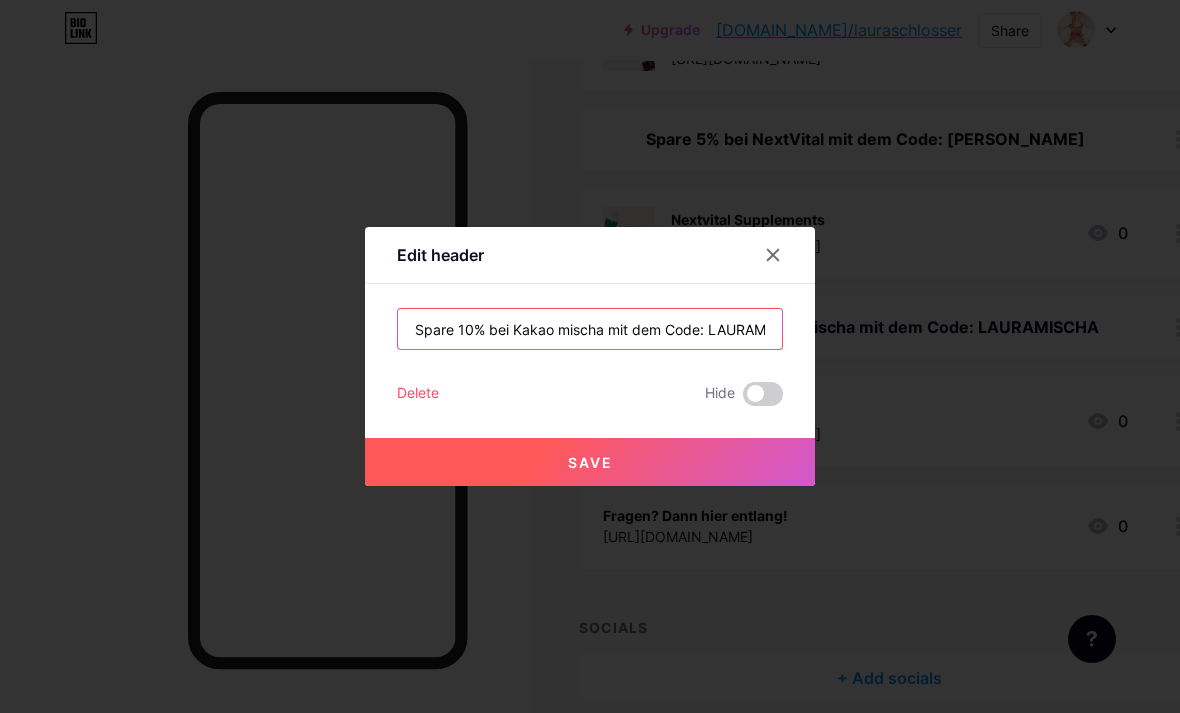 click on "Spare 10% bei Kakao mischa mit dem Code: LAURAMISCHA" at bounding box center (590, 329) 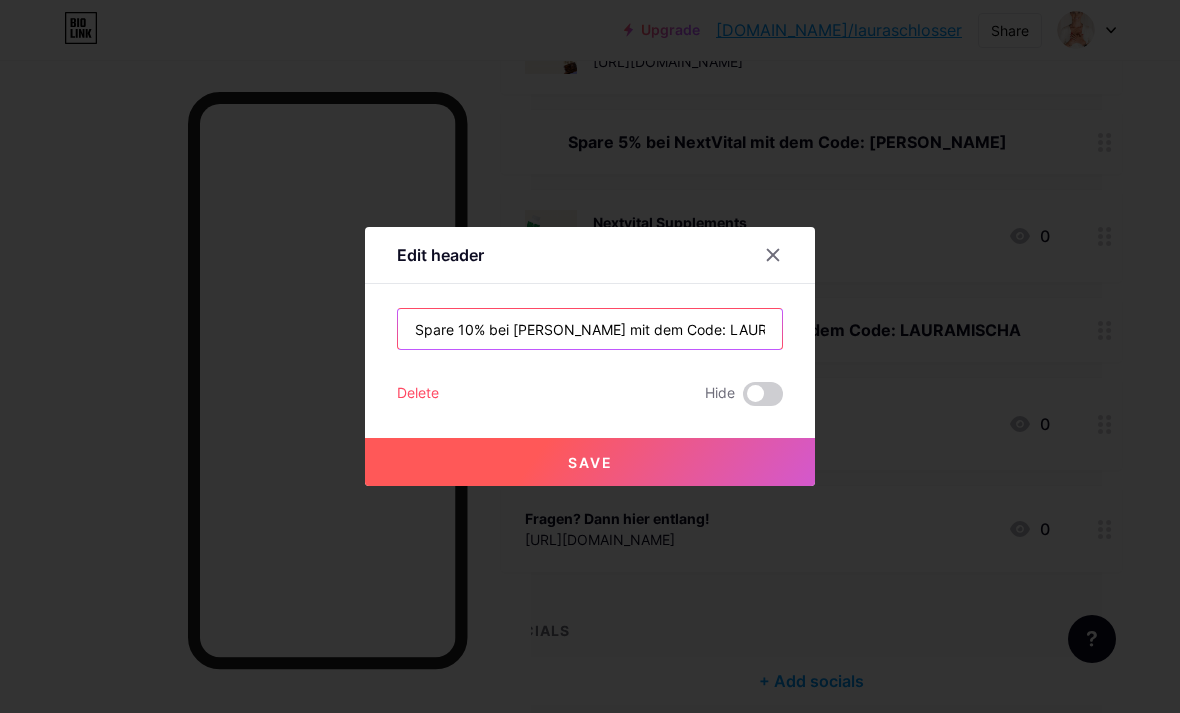 scroll, scrollTop: 736, scrollLeft: 99, axis: both 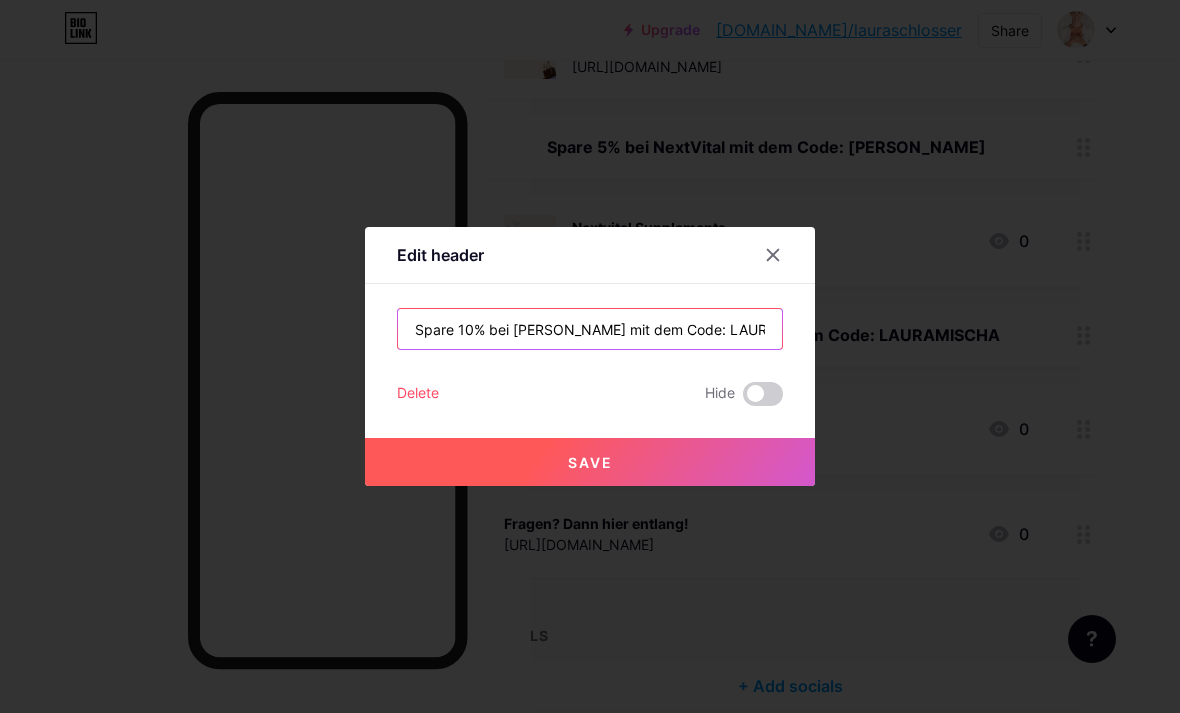 click on "Spare 10% bei Kakao Mischa mit dem Code: LAURAMISCHA" at bounding box center [590, 329] 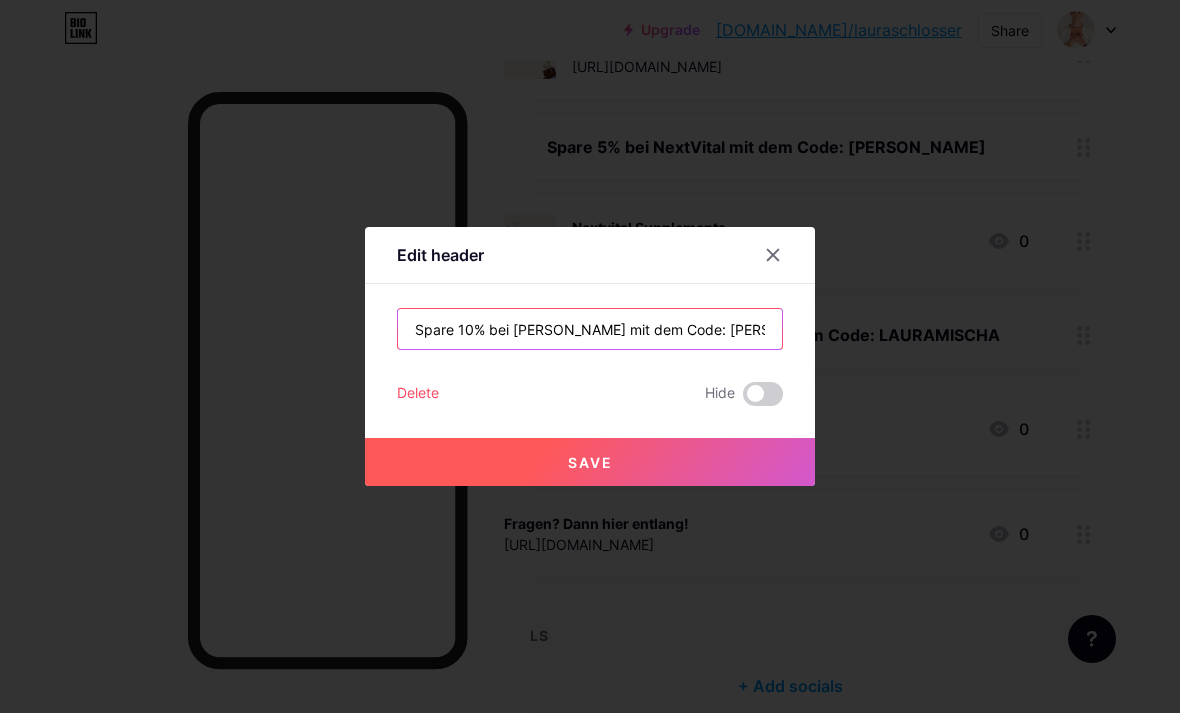type on "Spare 10% bei [PERSON_NAME] mit dem Code: [PERSON_NAME]" 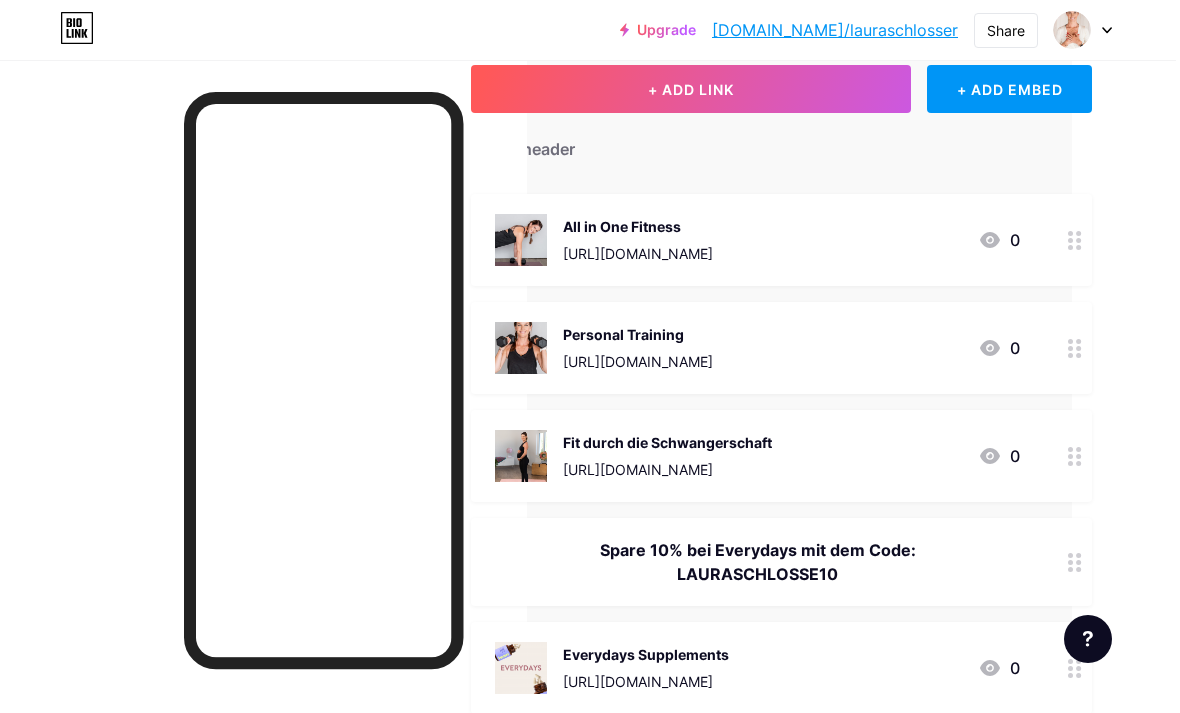 scroll, scrollTop: 107, scrollLeft: 104, axis: both 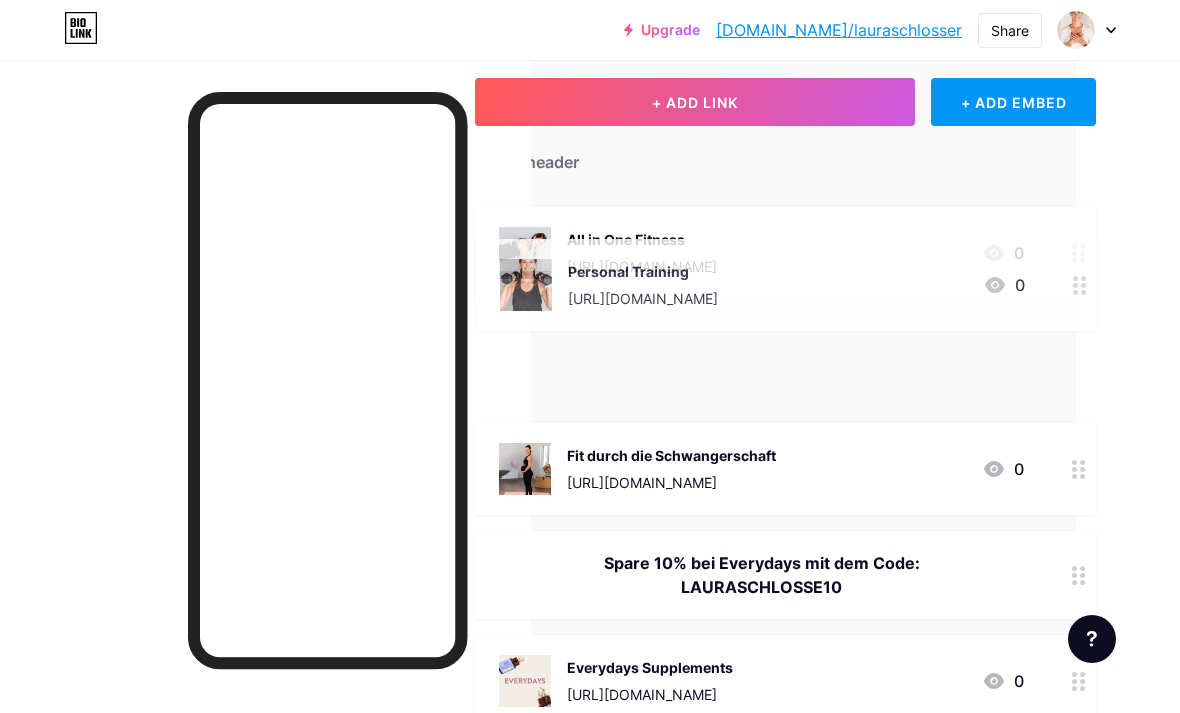 type 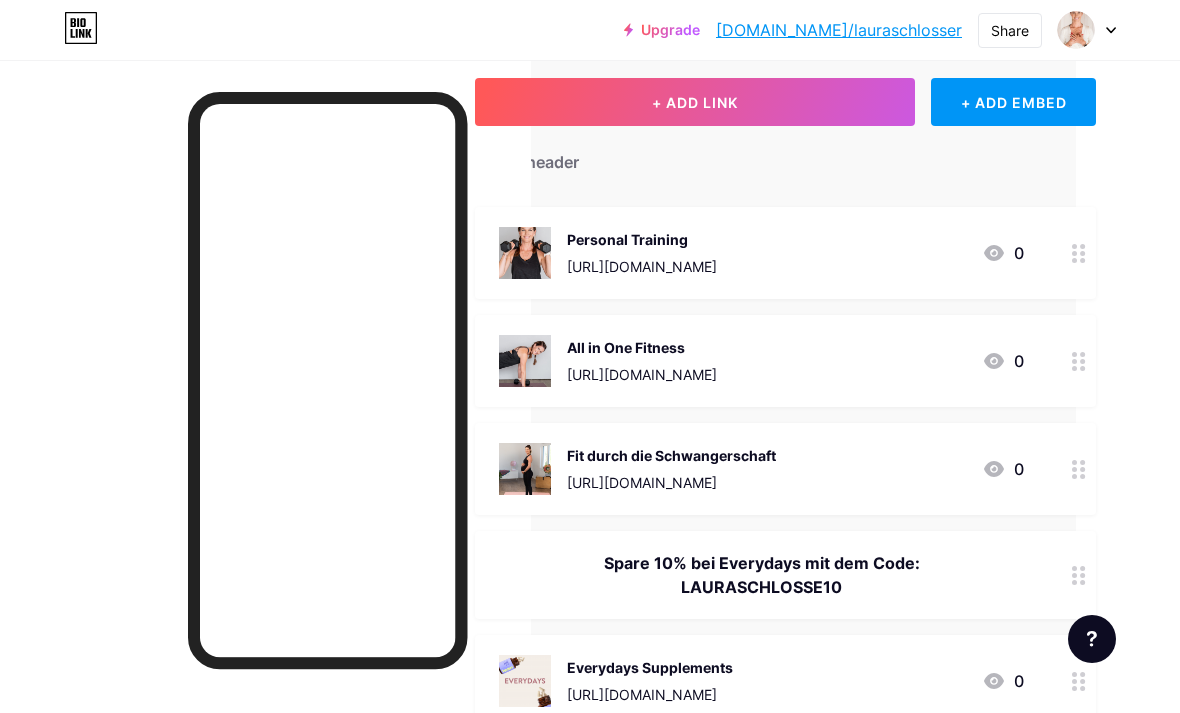 click on "Links
Posts
Design
Subscribers
NEW
Stats
Settings       + ADD LINK     + ADD EMBED
+ Add header
Personal Training
https://lauraschlosser.de/personal-training/
0
All in One Fitness
https://lauraschlosser.de/group-fitness/
0
Fit durch die Schwangerschaft
https://lauraschlosser.de/fit-durch-die-schwangerschaft/
0
Spare 10% bei Everydays mit dem Code: LAURASCHLOSSE10
Everydays Supplements
https://www.everydays.de/
0
Spare 5% bei NextVital mit dem Code: LAURA
Nextvital Supplements
0" at bounding box center [538, 707] 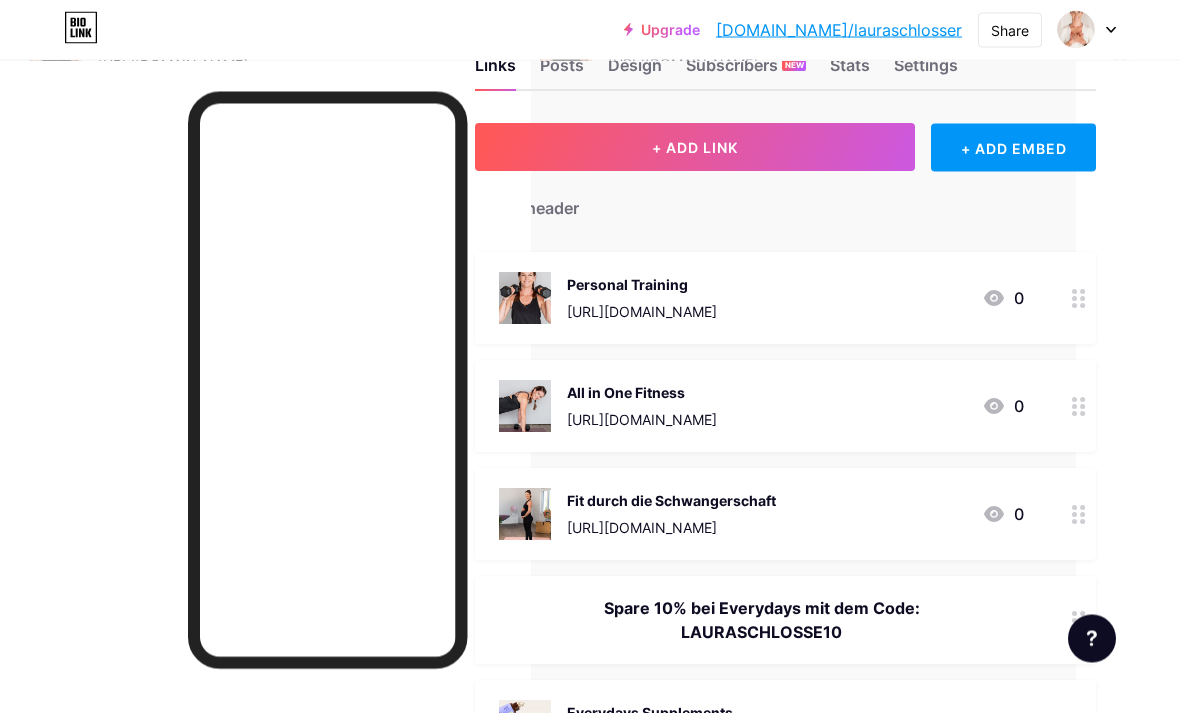 scroll, scrollTop: 0, scrollLeft: 104, axis: horizontal 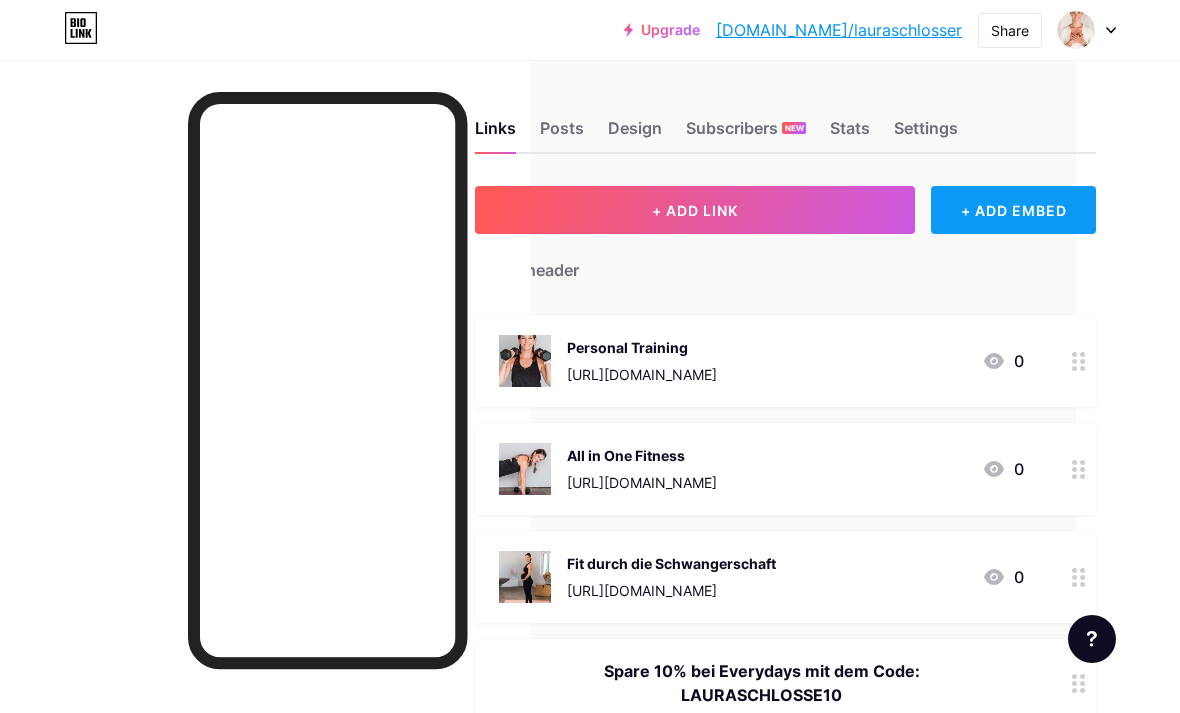 click on "+ ADD EMBED" at bounding box center [1013, 210] 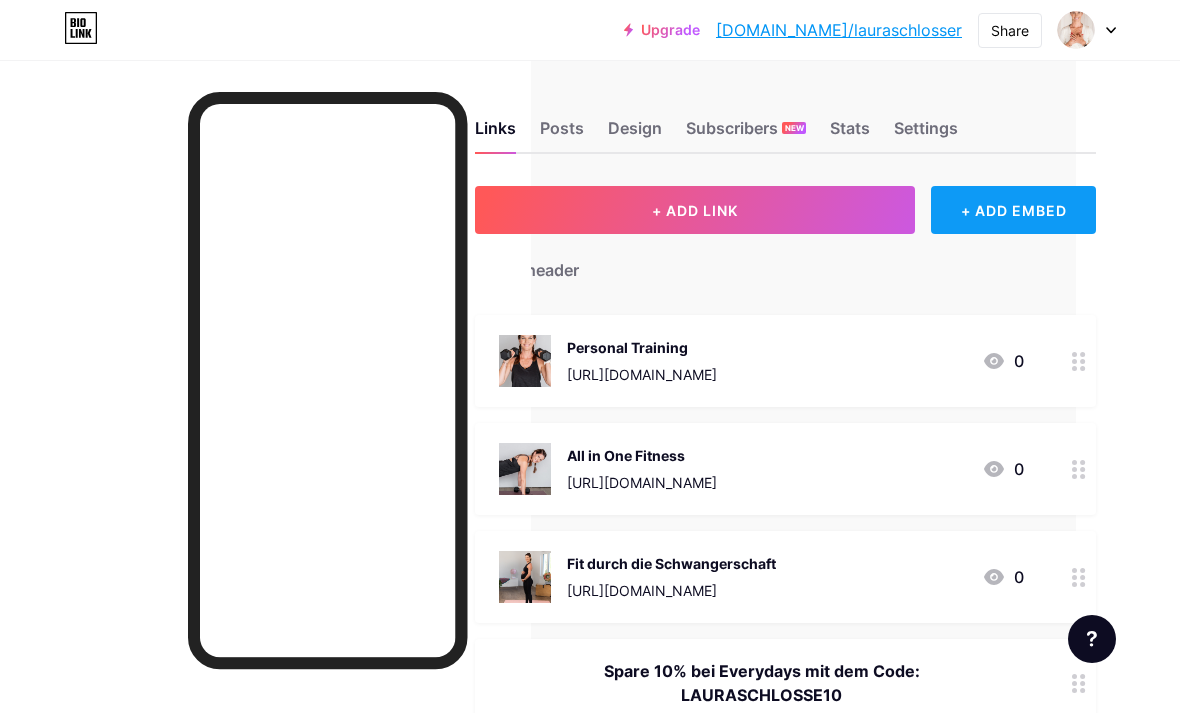 scroll, scrollTop: 276, scrollLeft: 0, axis: vertical 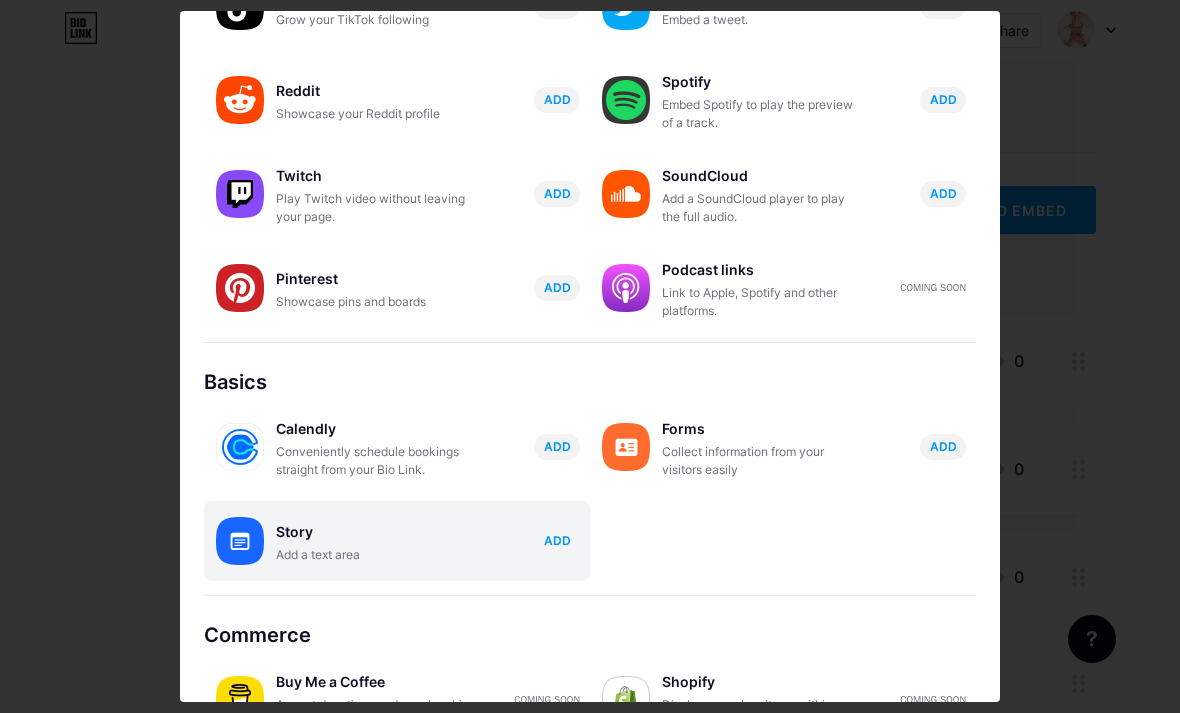 click on "ADD" at bounding box center (557, 540) 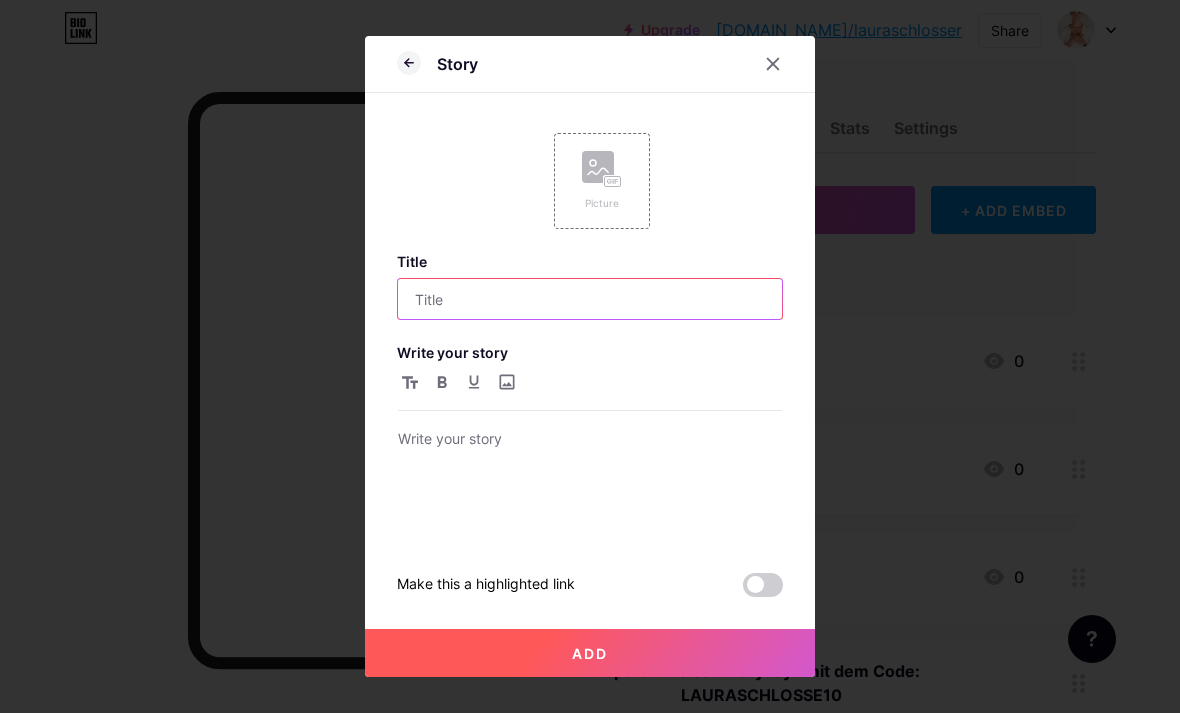 click at bounding box center (590, 299) 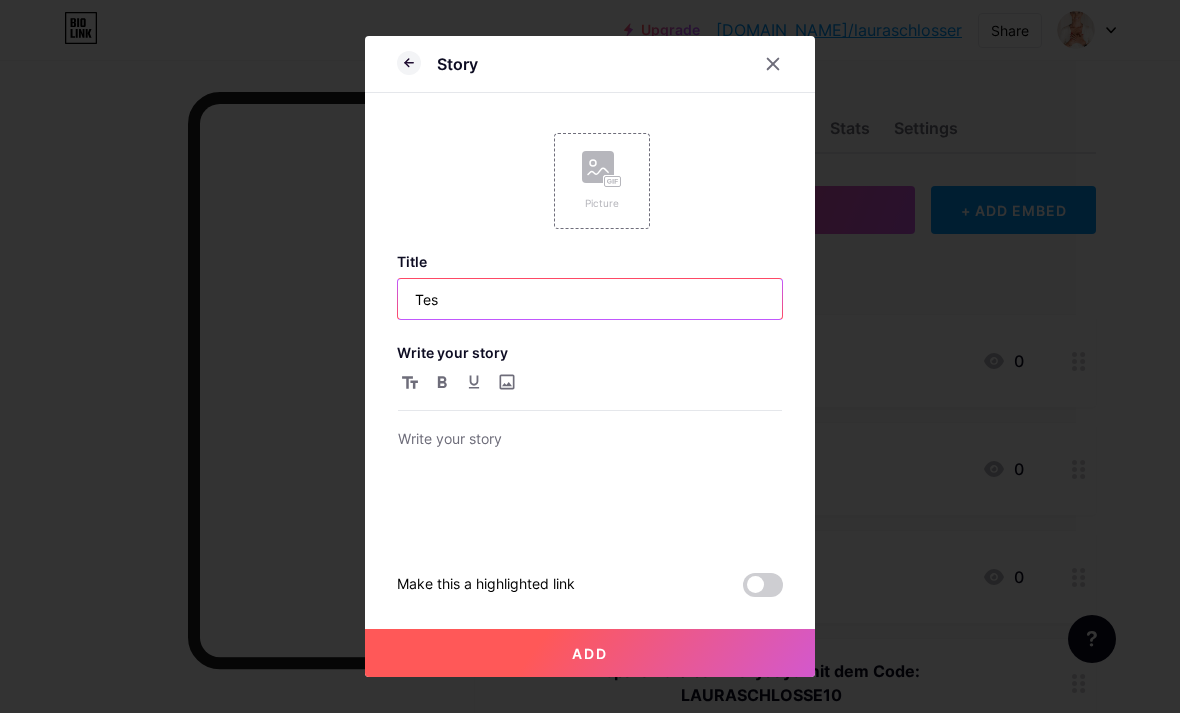 type on "Test" 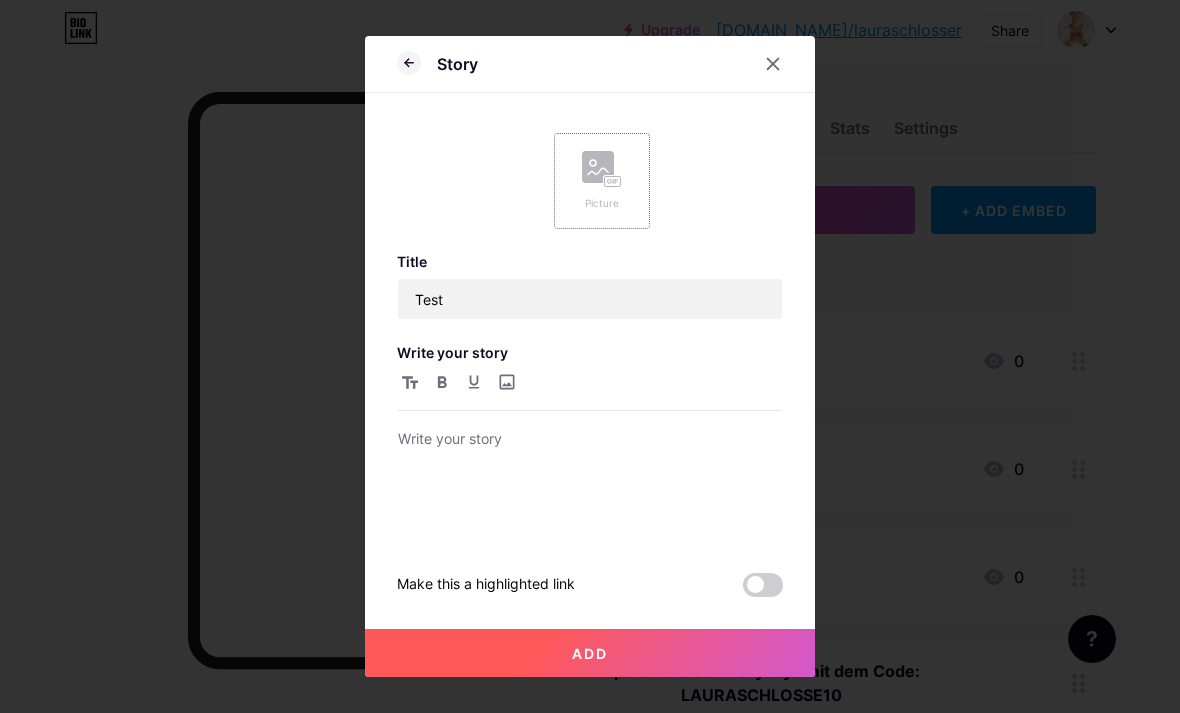 click on "Picture" at bounding box center [602, 203] 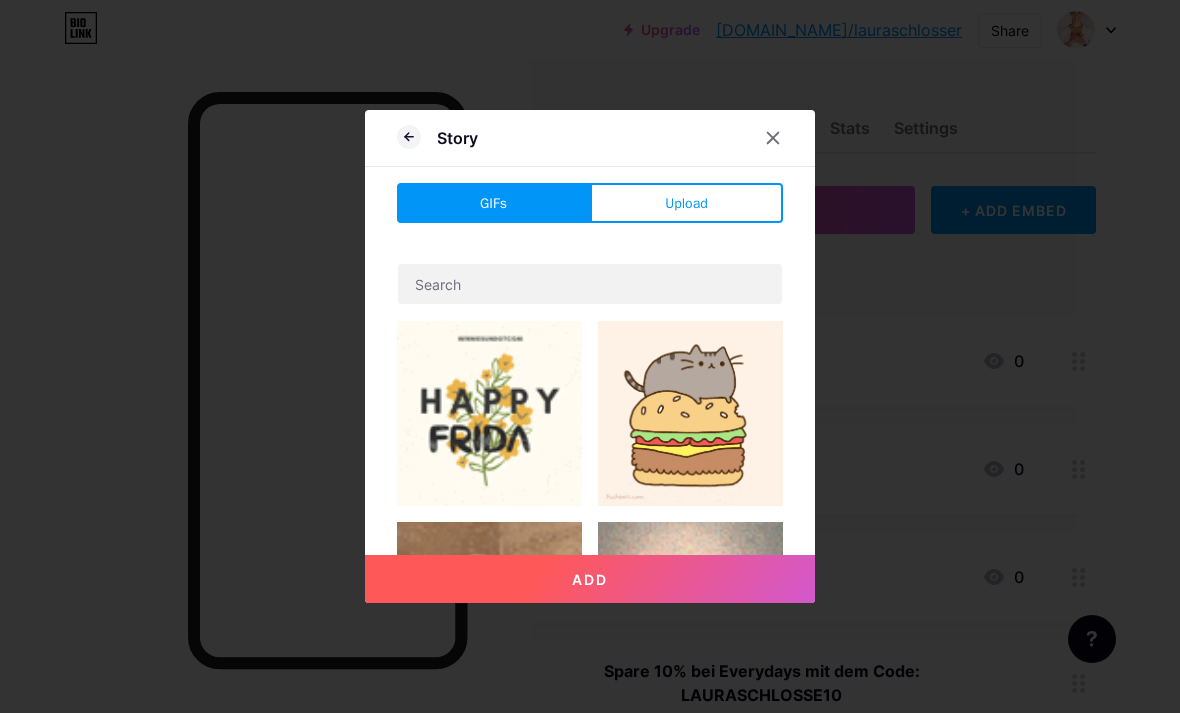 click on "Upload" at bounding box center [686, 203] 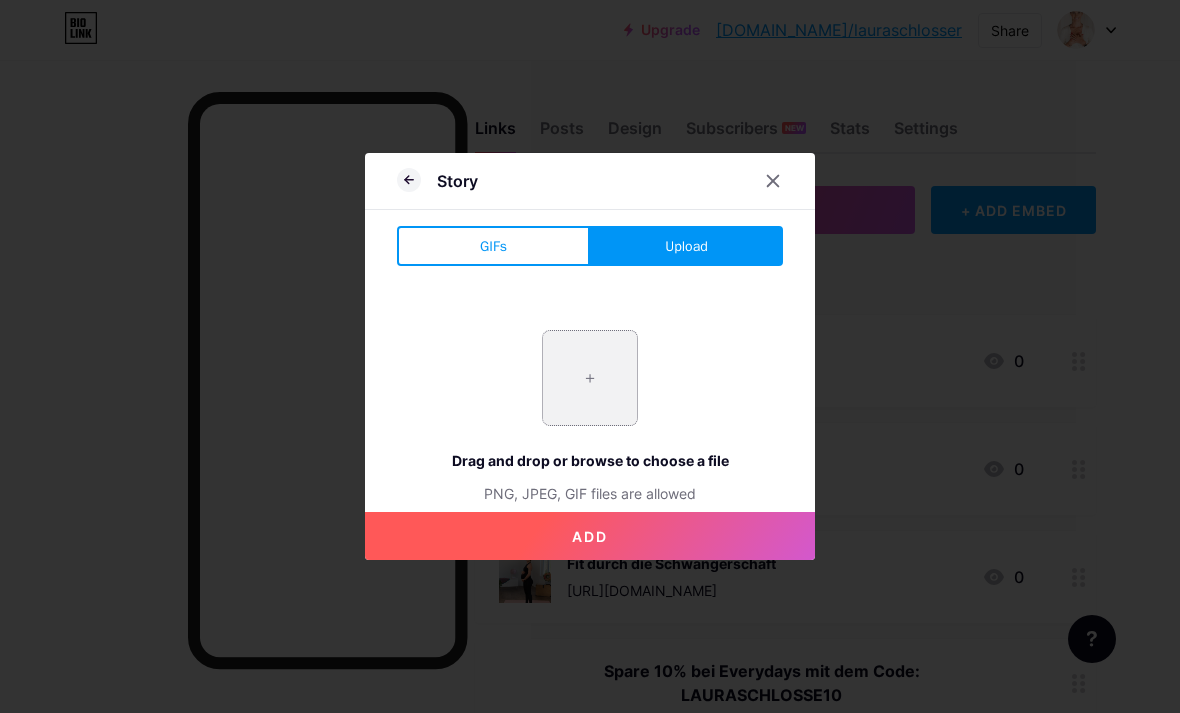 click at bounding box center [590, 378] 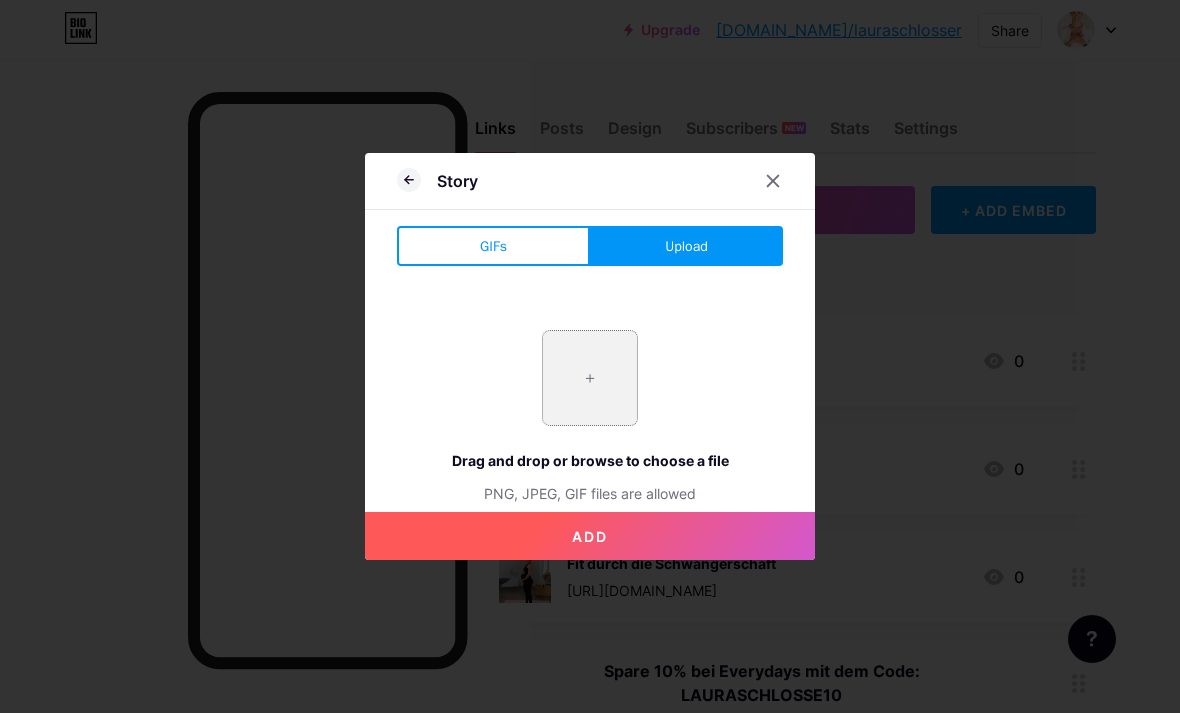 type on "C:\fakepath\Laura Schlosser Stories.zip - 21.png" 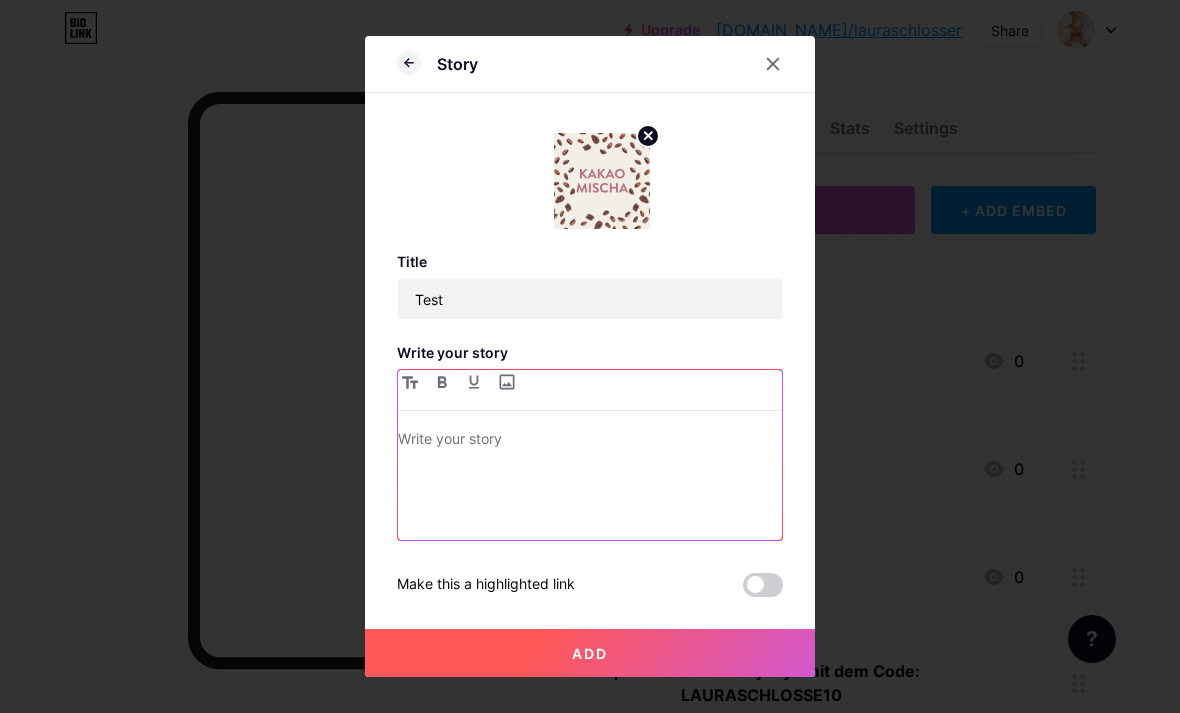 click at bounding box center (590, 483) 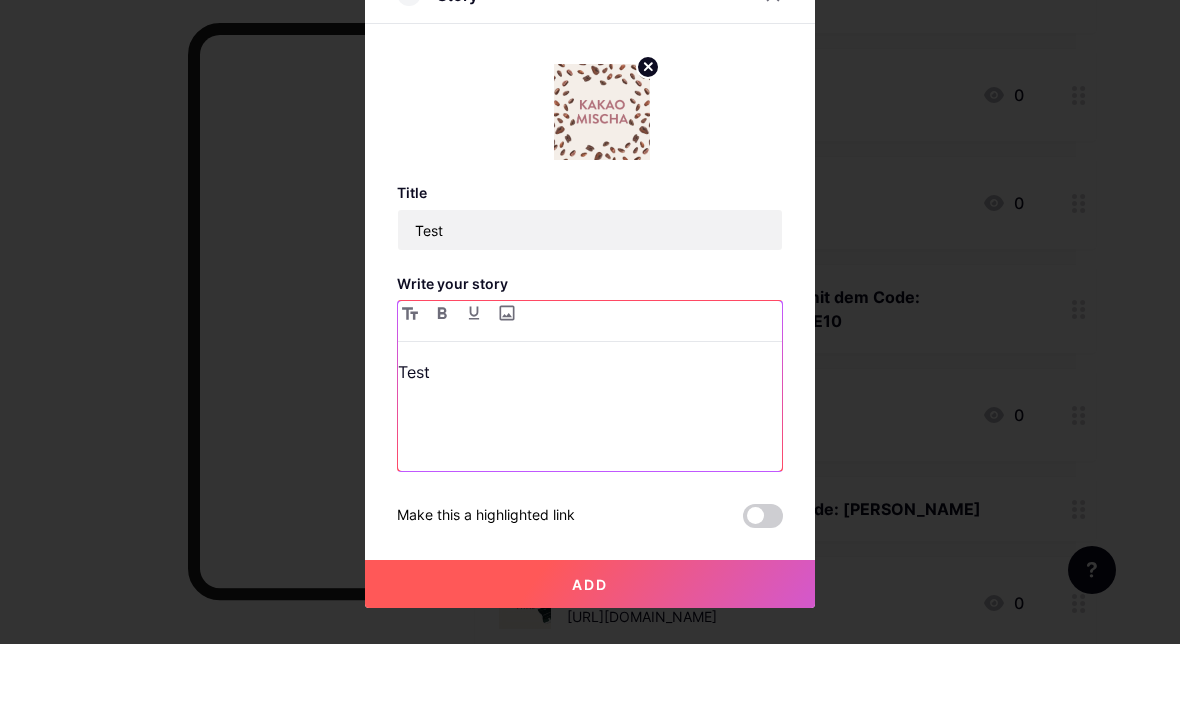 scroll, scrollTop: 330, scrollLeft: 104, axis: both 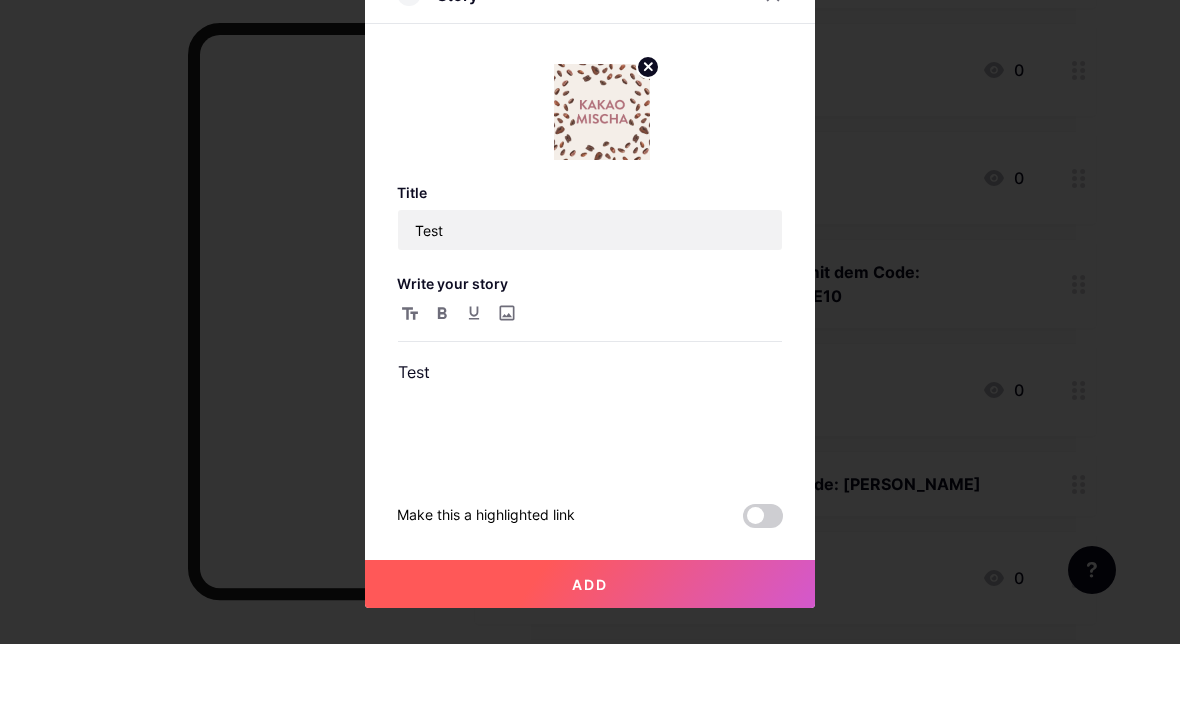 click on "Add" at bounding box center (590, 653) 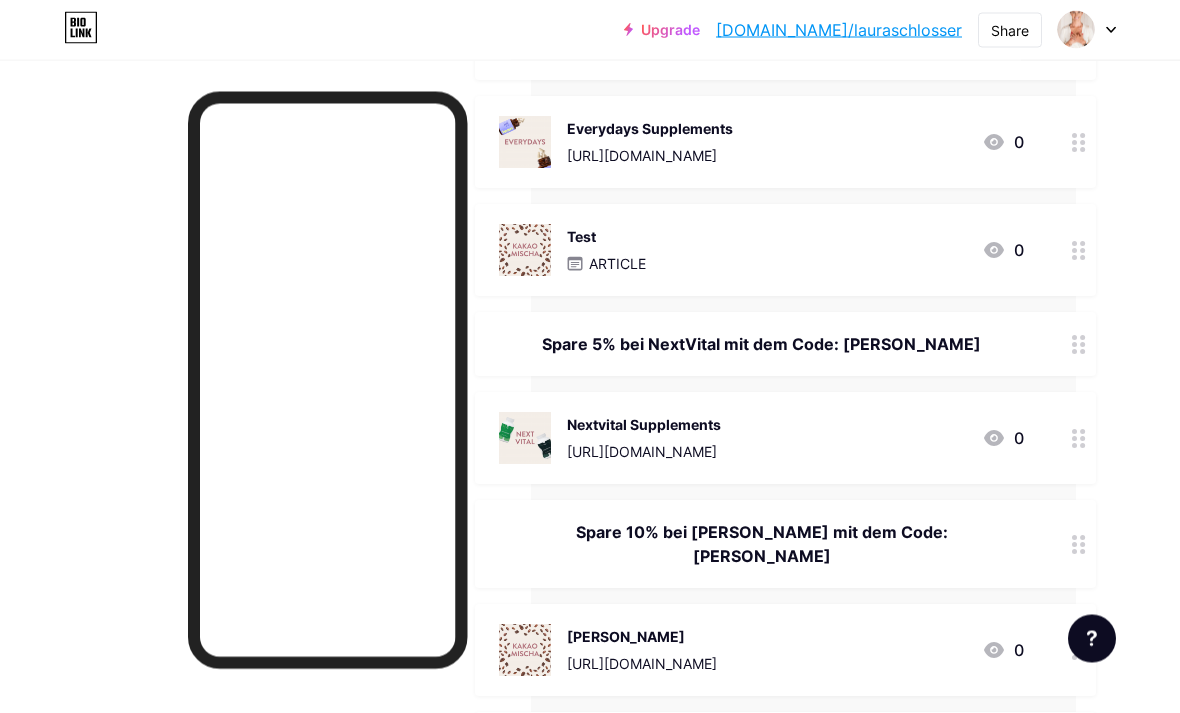 scroll, scrollTop: 647, scrollLeft: 104, axis: both 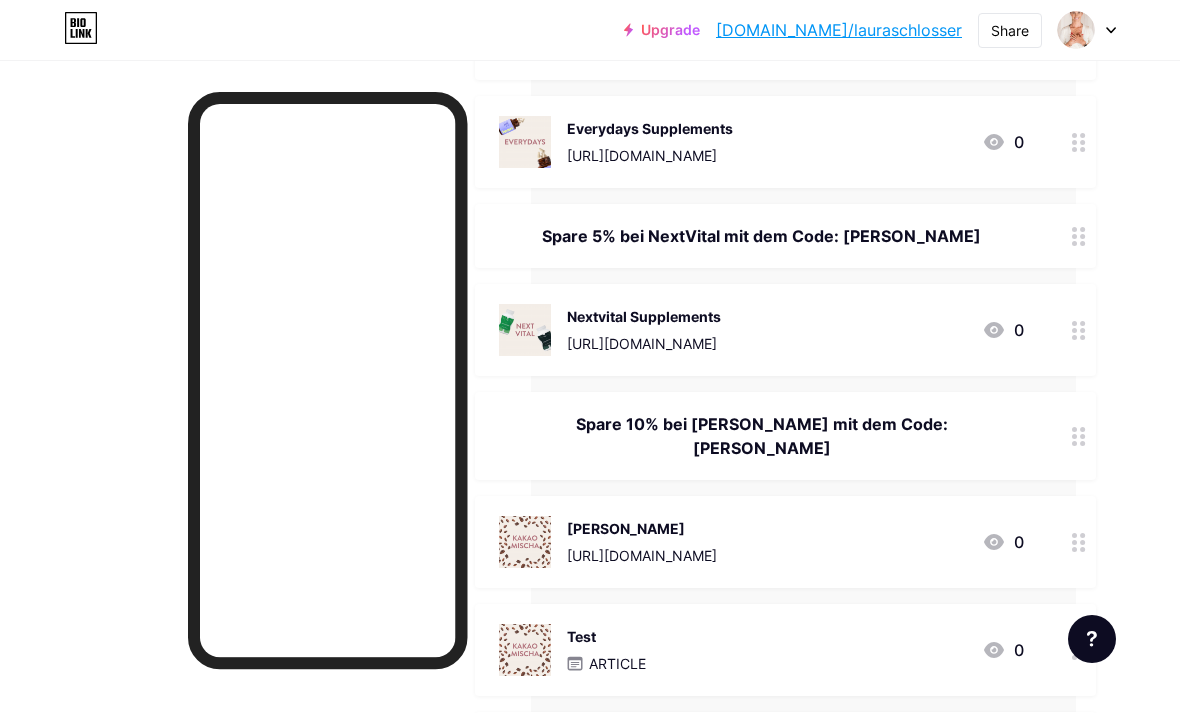 click on "Test
ARTICLE
0" at bounding box center (761, 650) 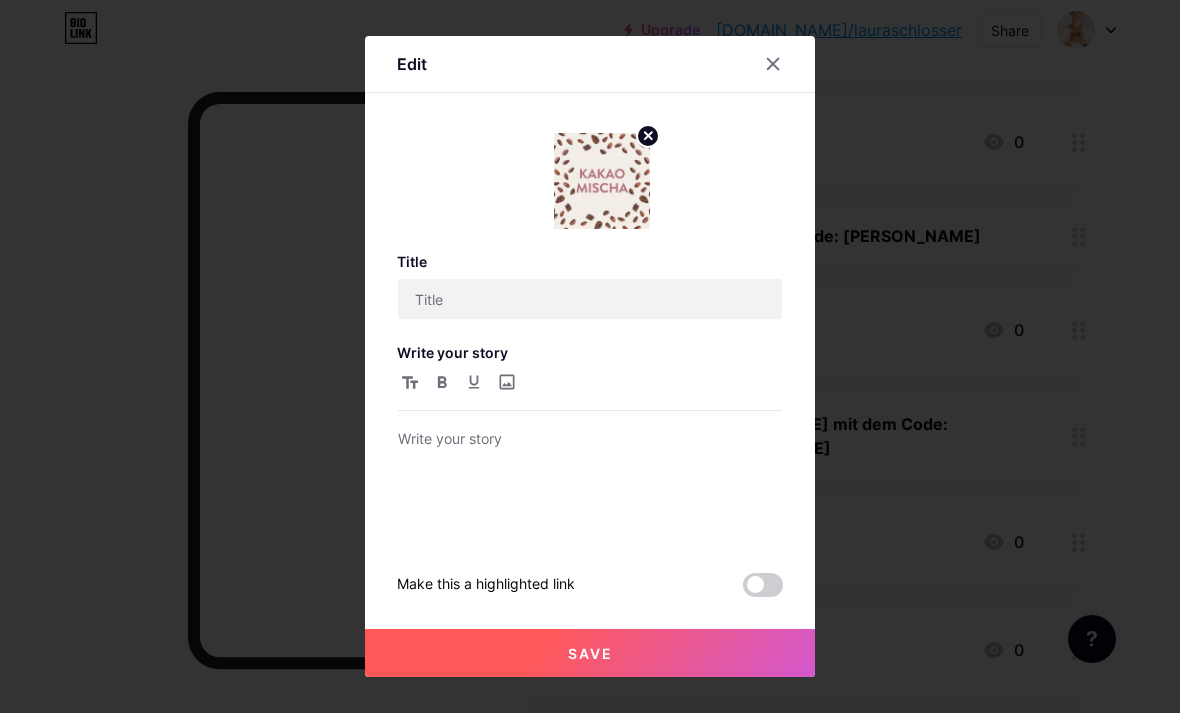 type on "Test" 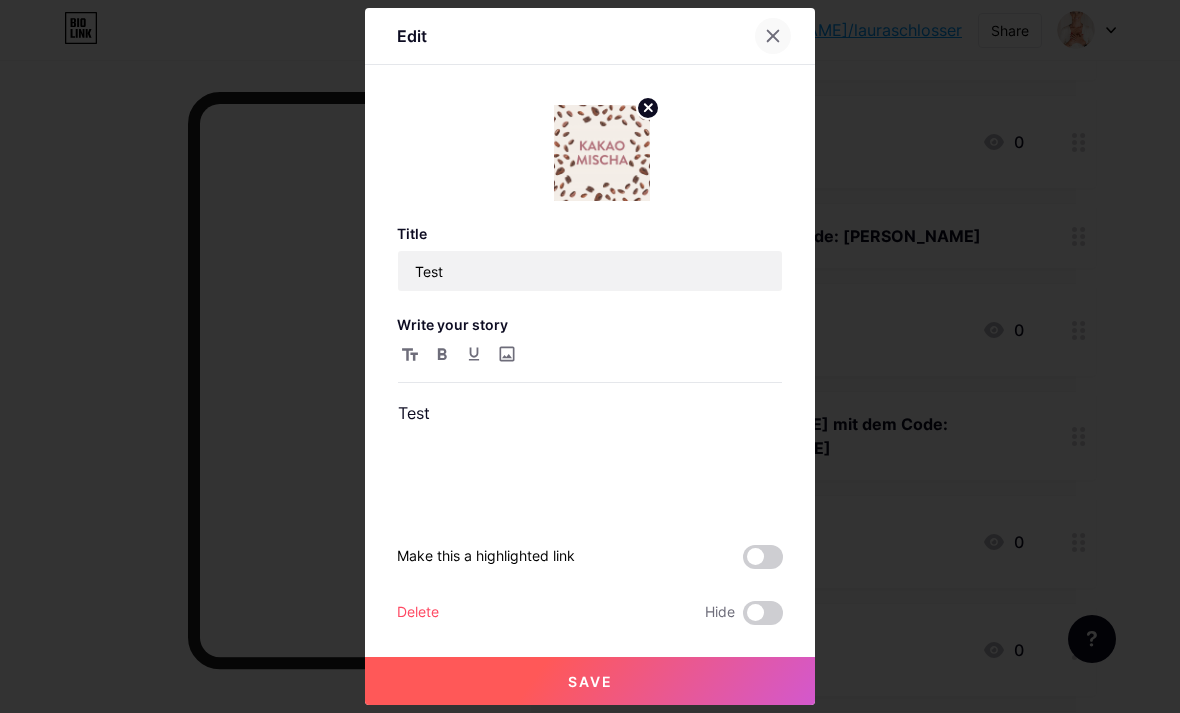 click 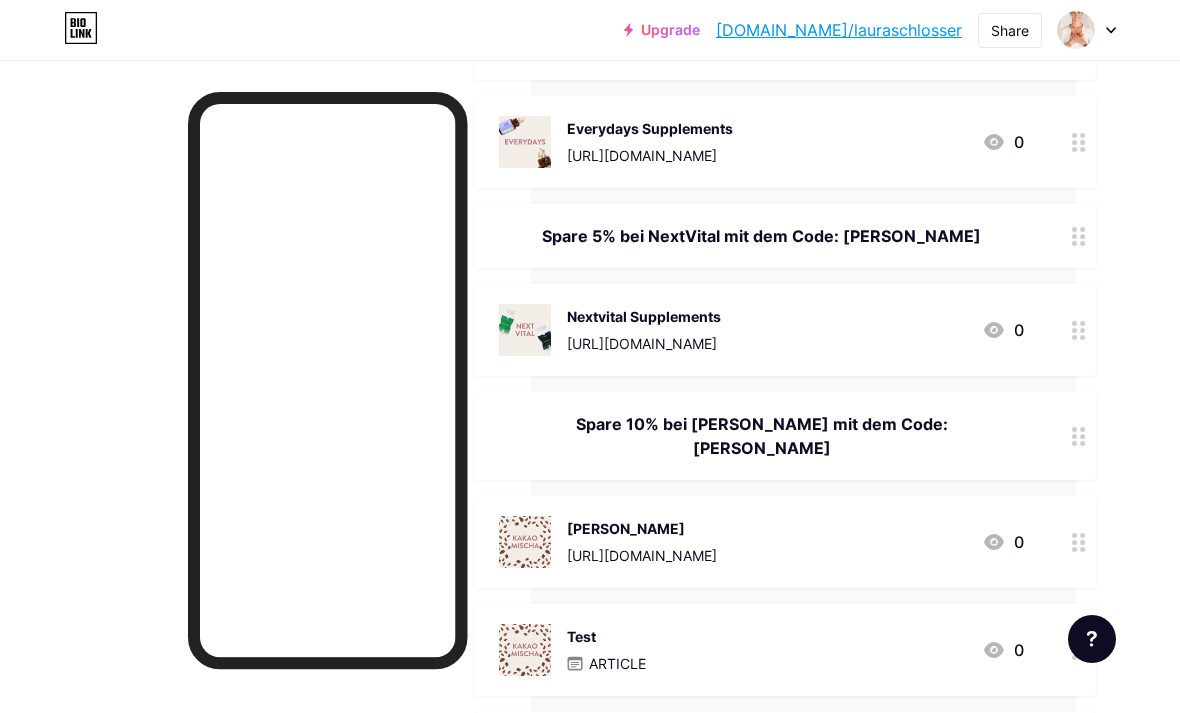 click on "Test
ARTICLE
0" at bounding box center [761, 650] 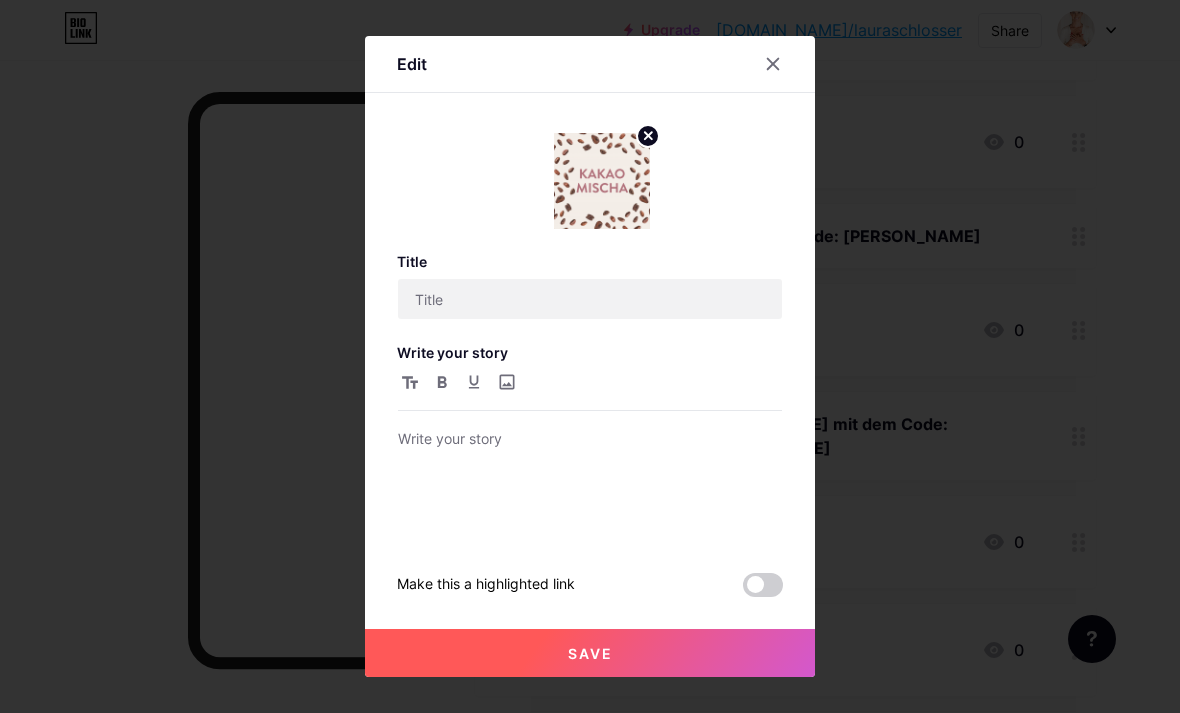 type on "Test" 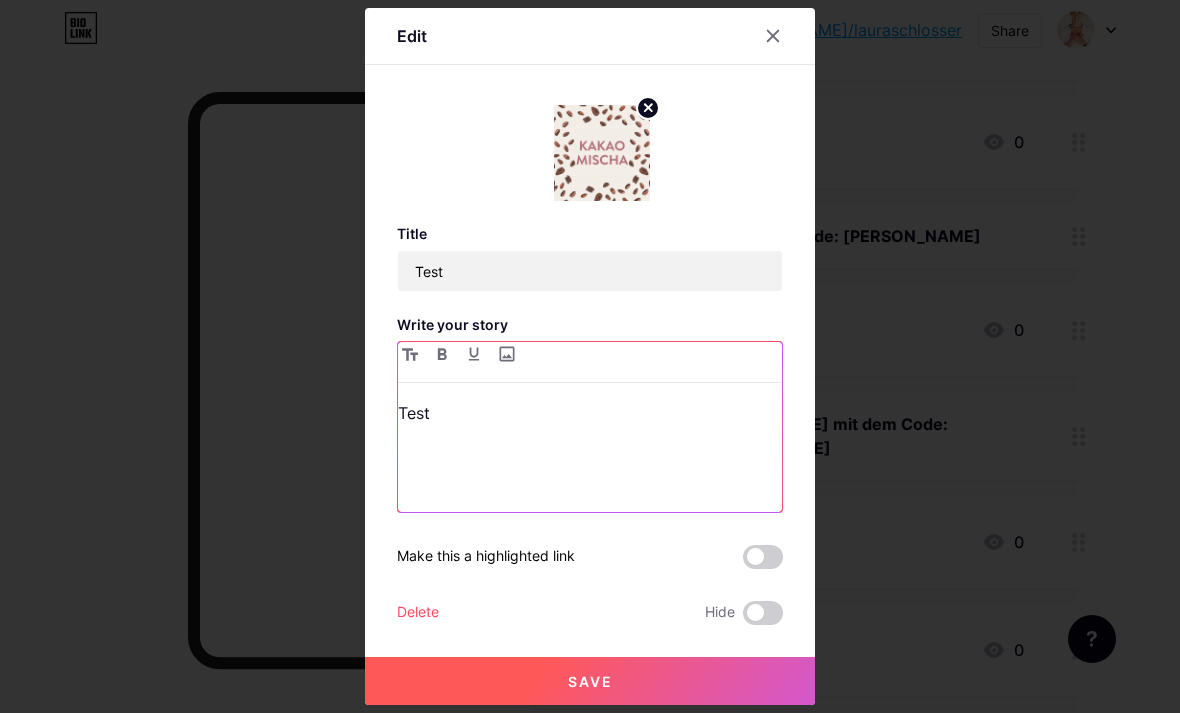 click on "Test" at bounding box center (590, 413) 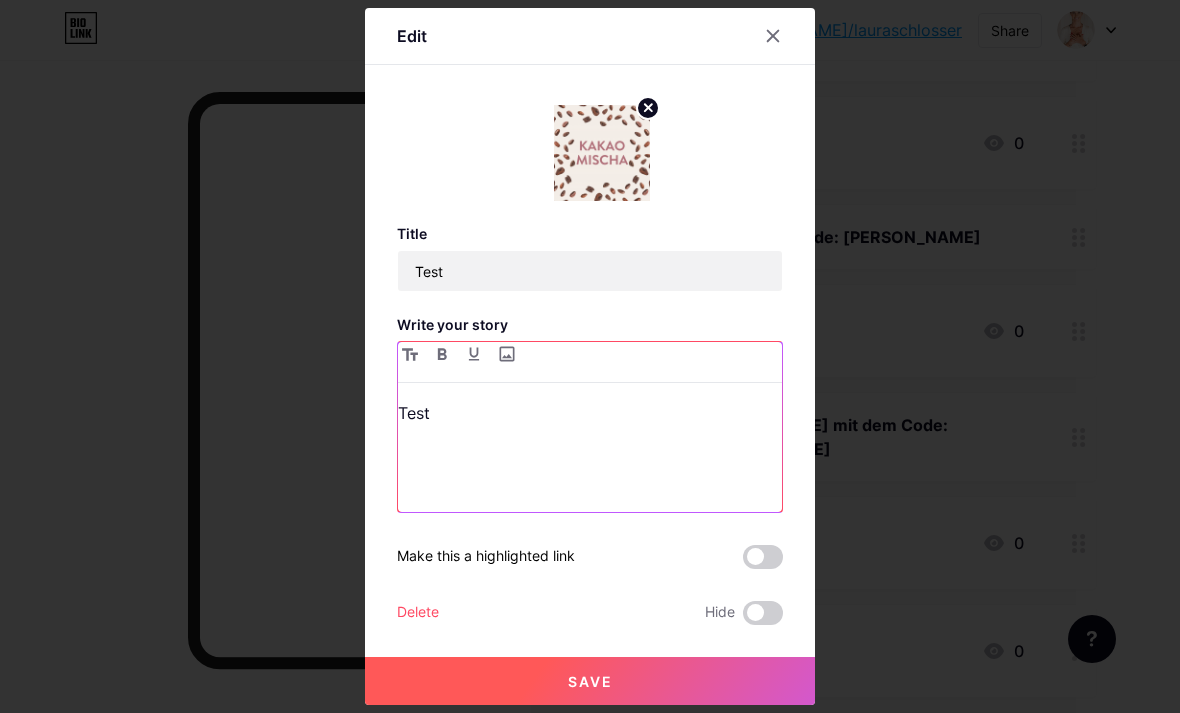 type 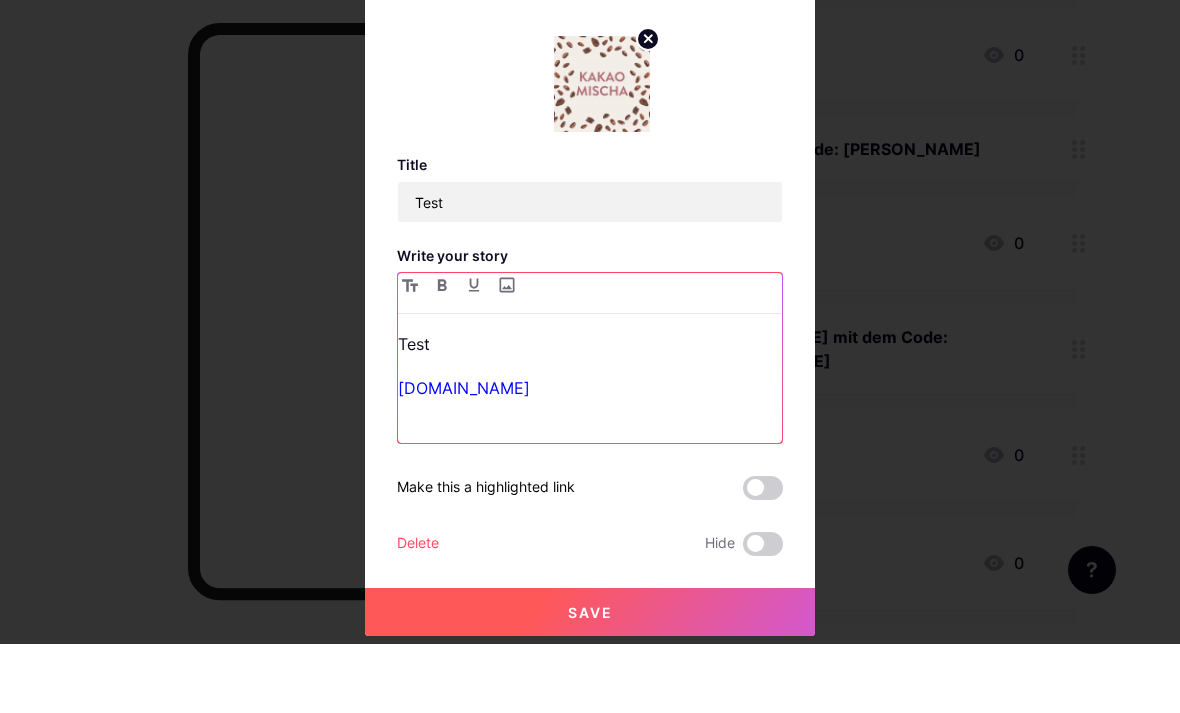 scroll, scrollTop: 666, scrollLeft: 104, axis: both 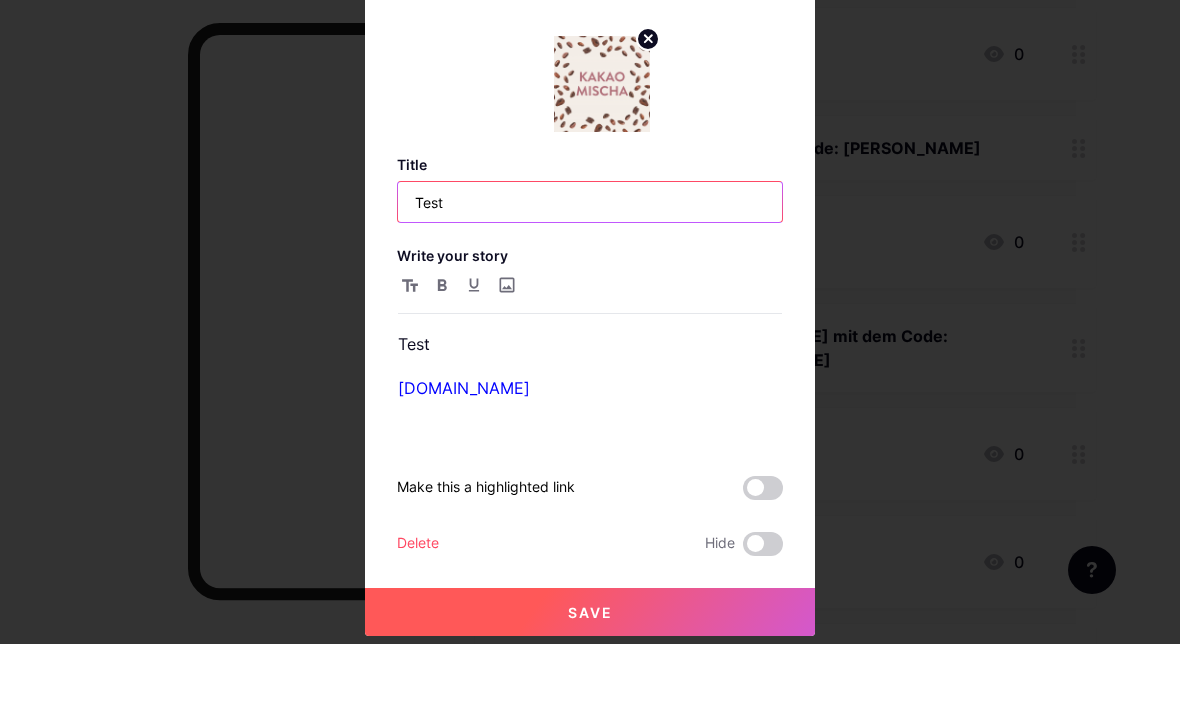 click on "Test" at bounding box center (590, 271) 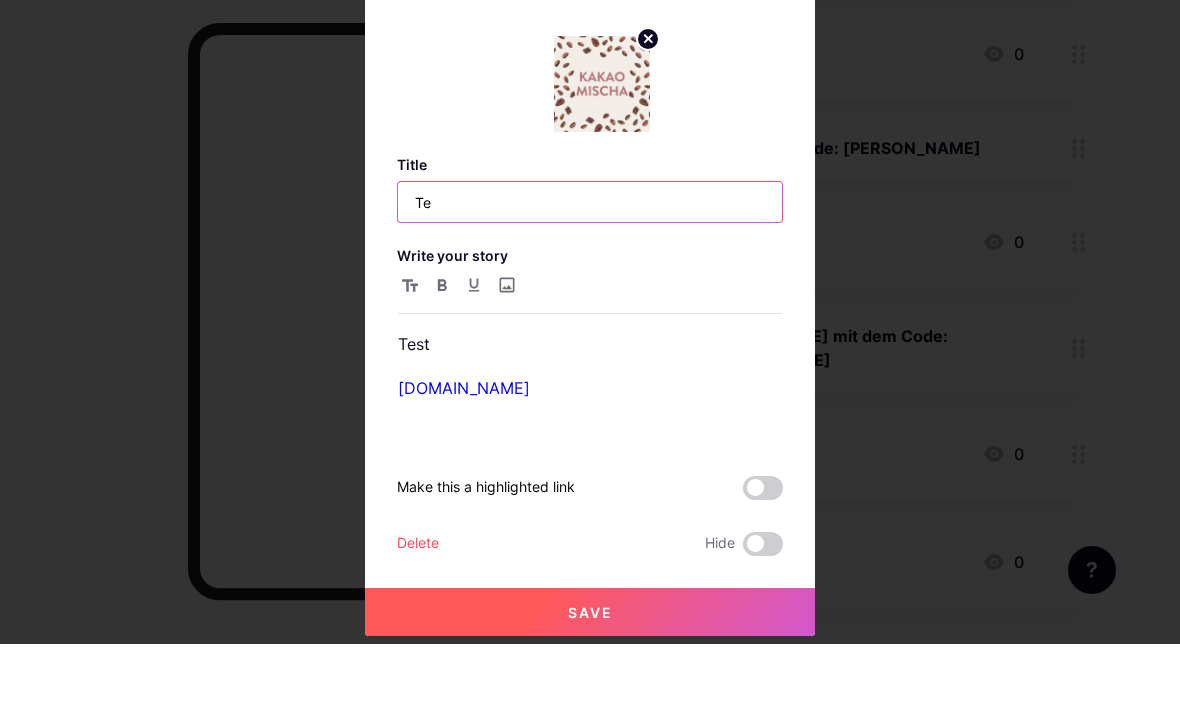 type on "T" 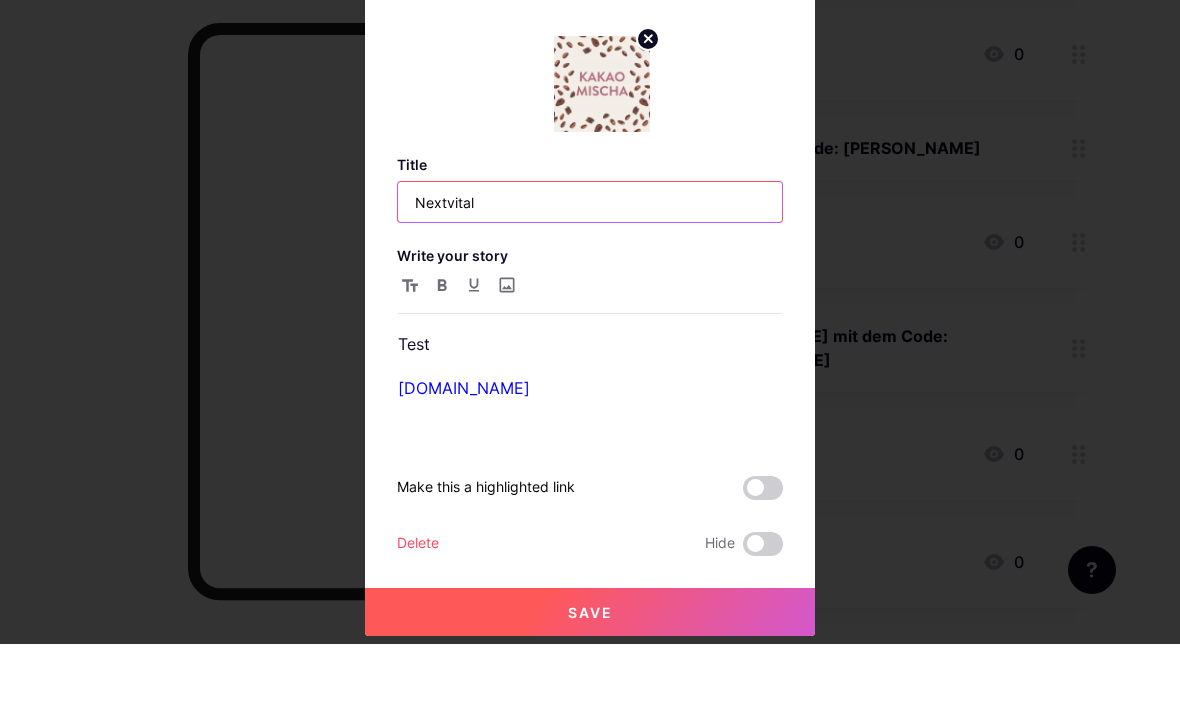 type on "Nextvital" 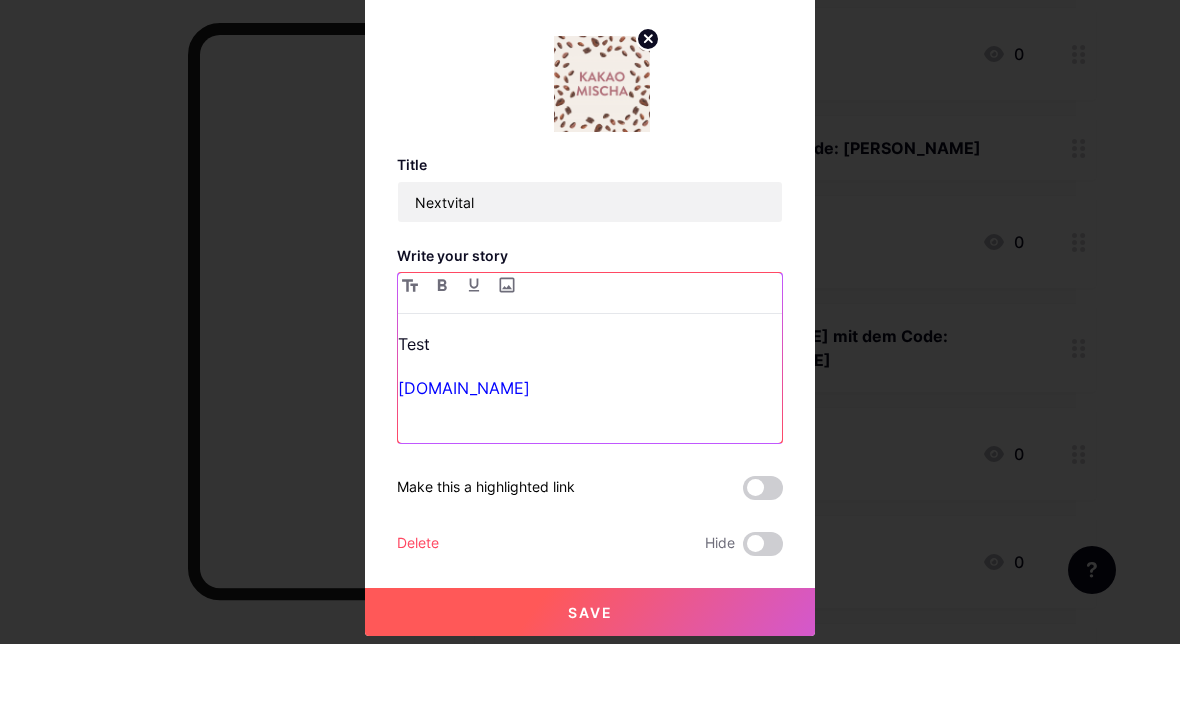 click on "Test" at bounding box center (590, 413) 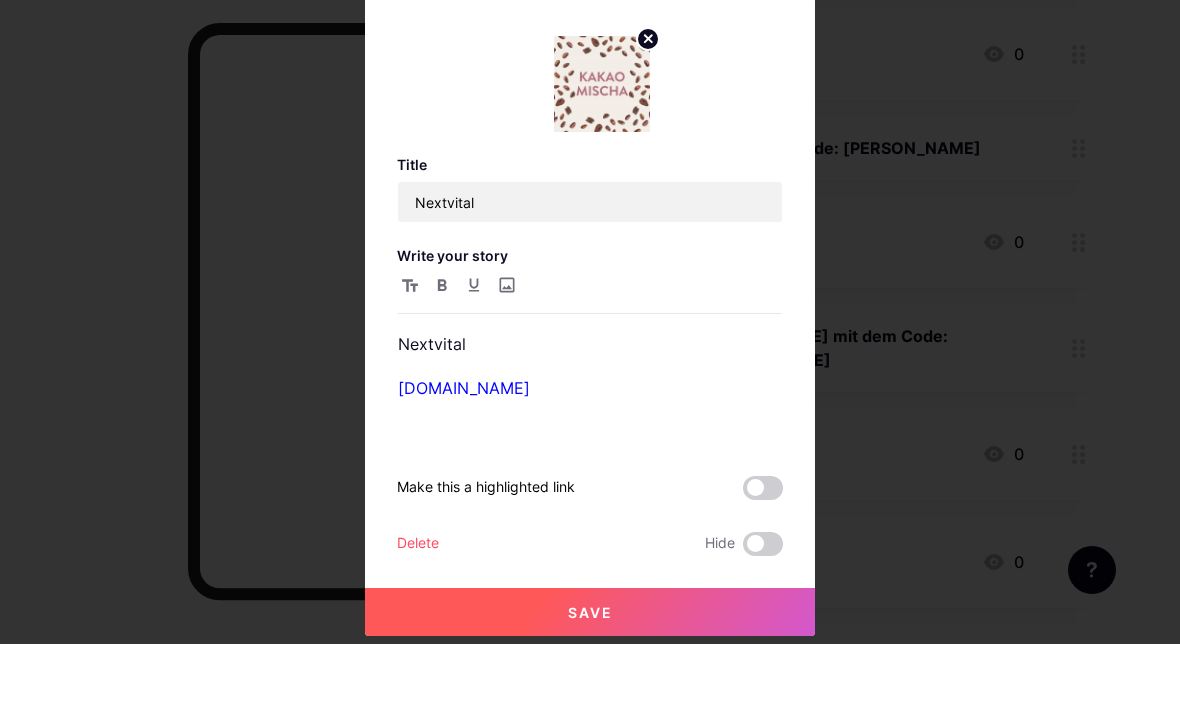 click on "Save" at bounding box center [590, 681] 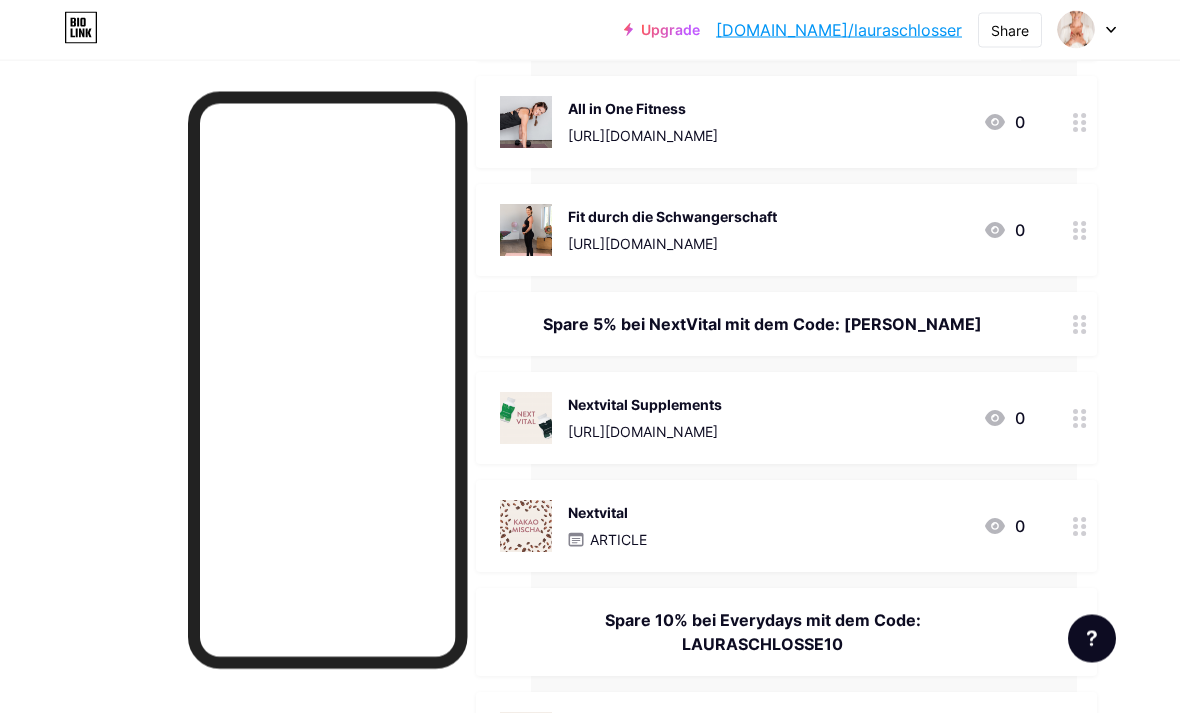scroll, scrollTop: 400, scrollLeft: 103, axis: both 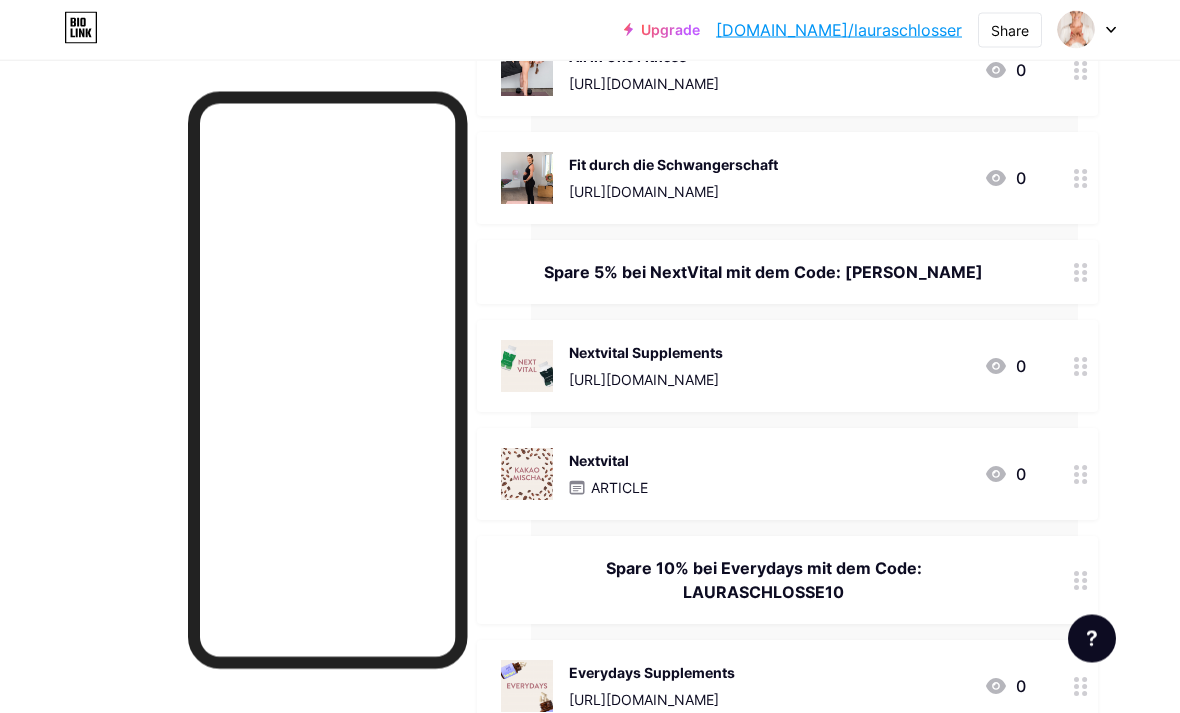 click on "Nextvital
ARTICLE
0" at bounding box center [763, 475] 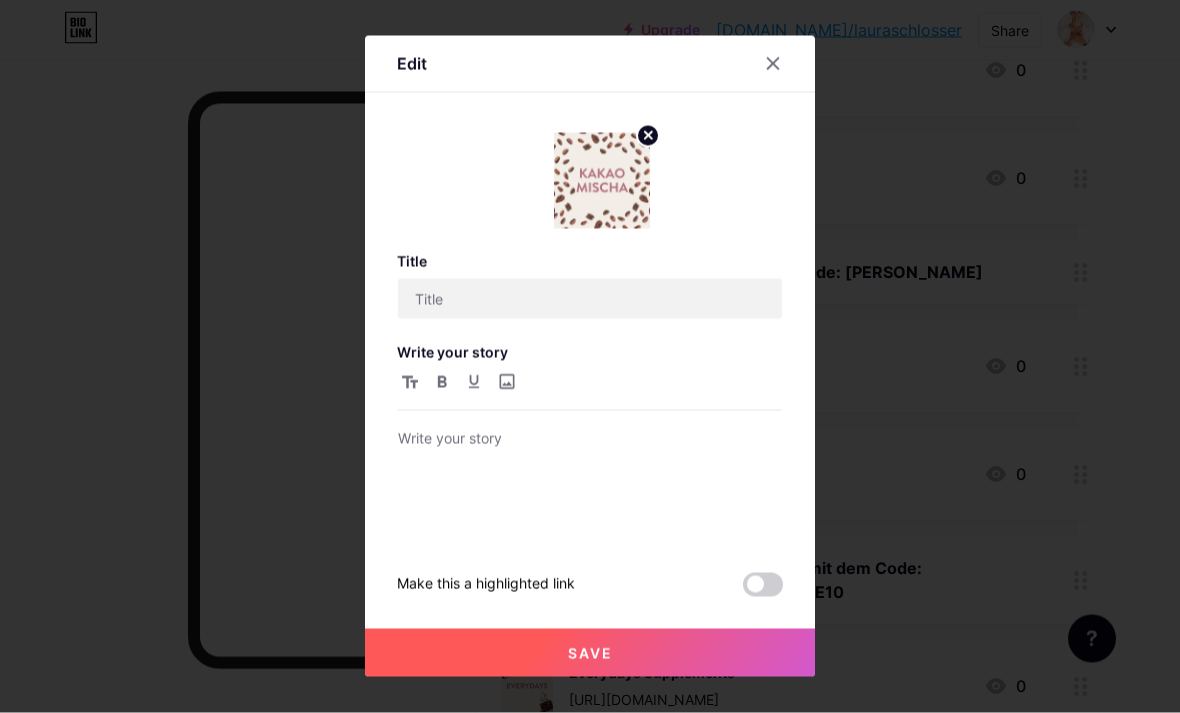 scroll, scrollTop: 399, scrollLeft: 102, axis: both 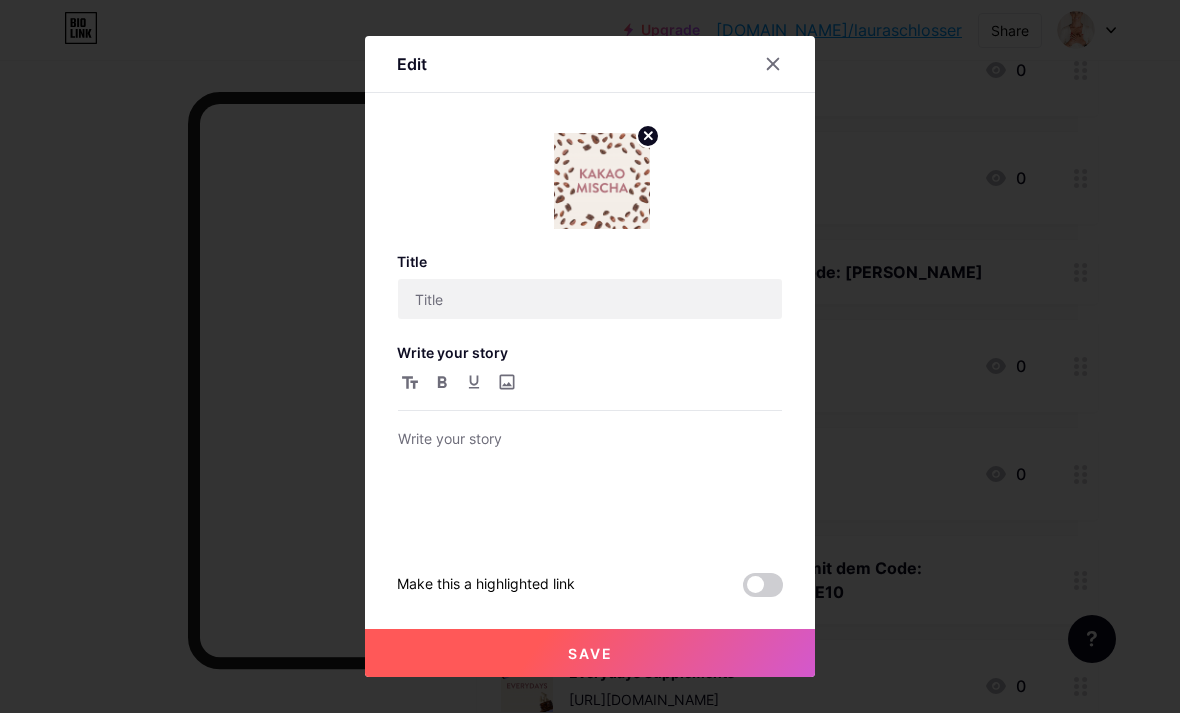 type on "Nextvital" 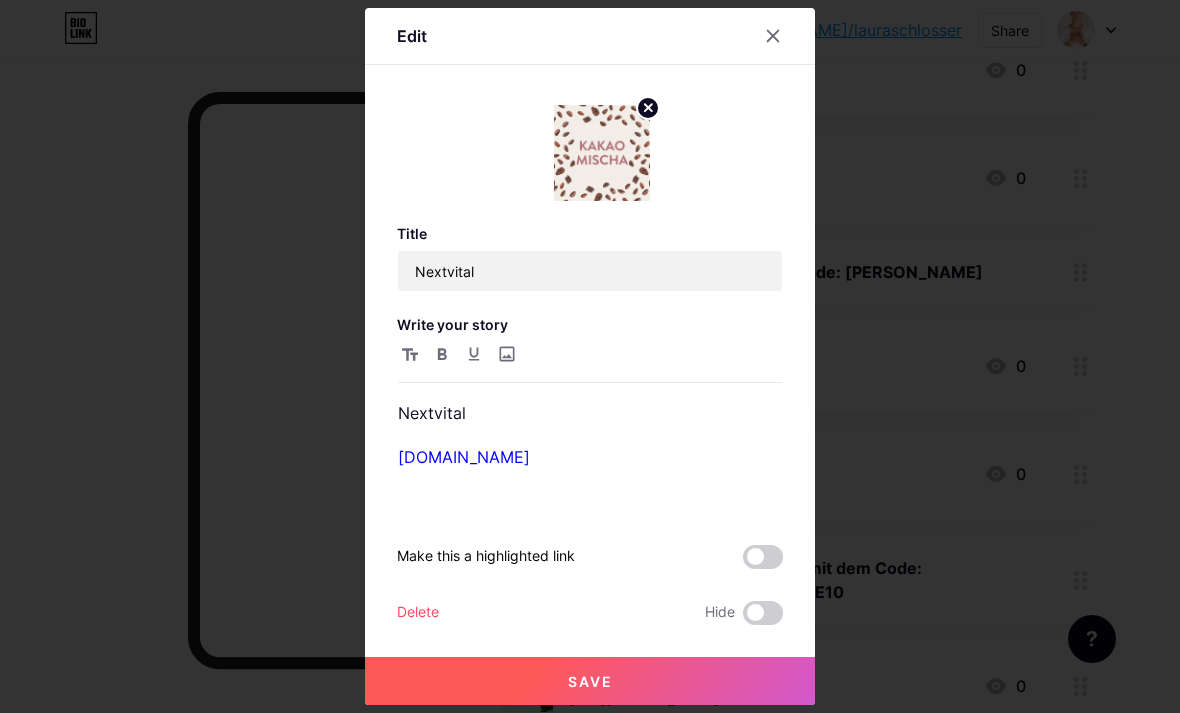 click at bounding box center (602, 153) 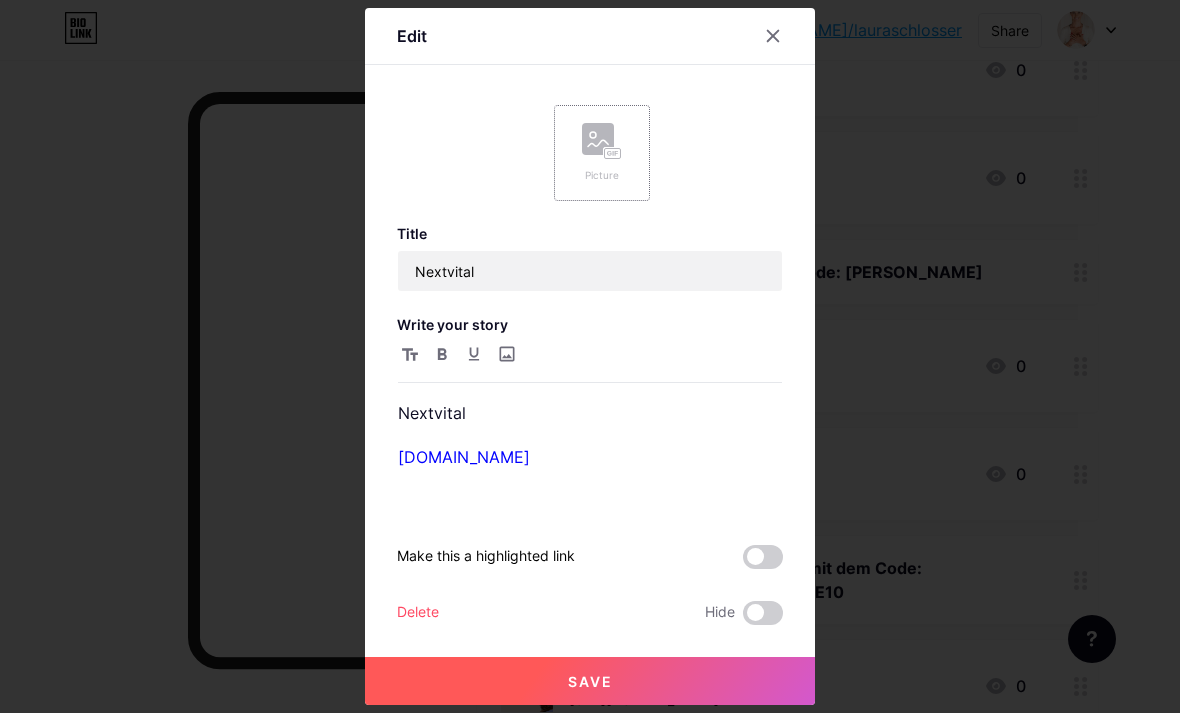 click 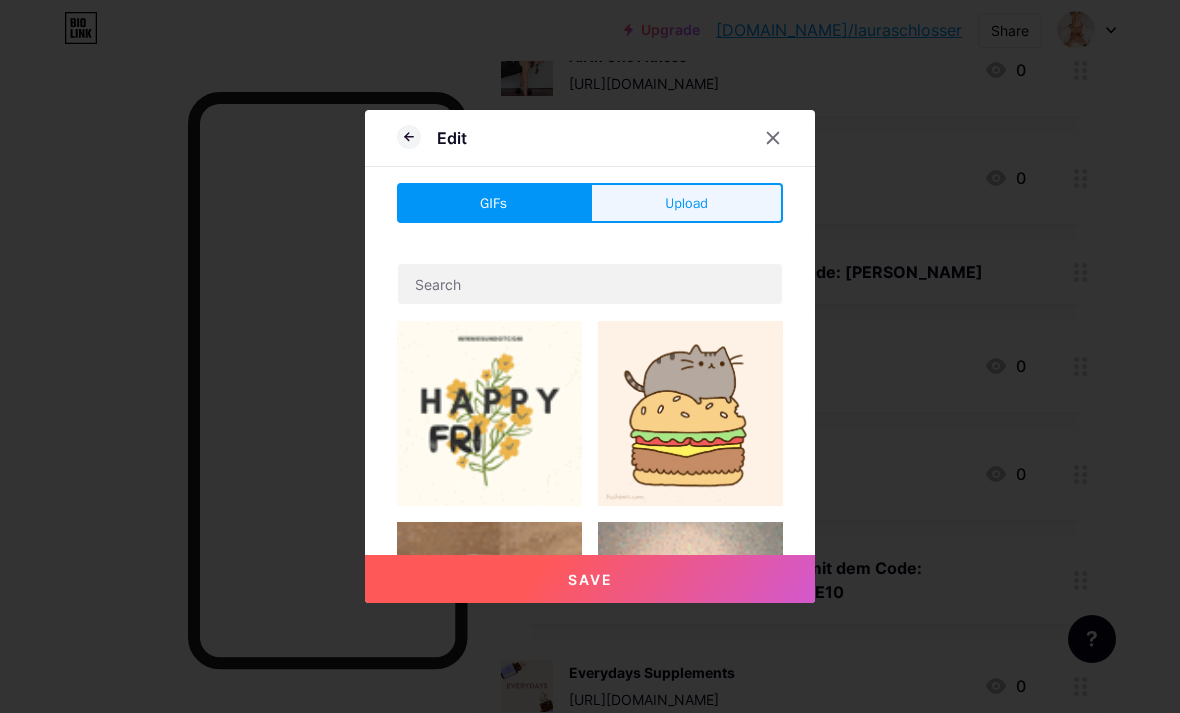 click on "Upload" at bounding box center [686, 203] 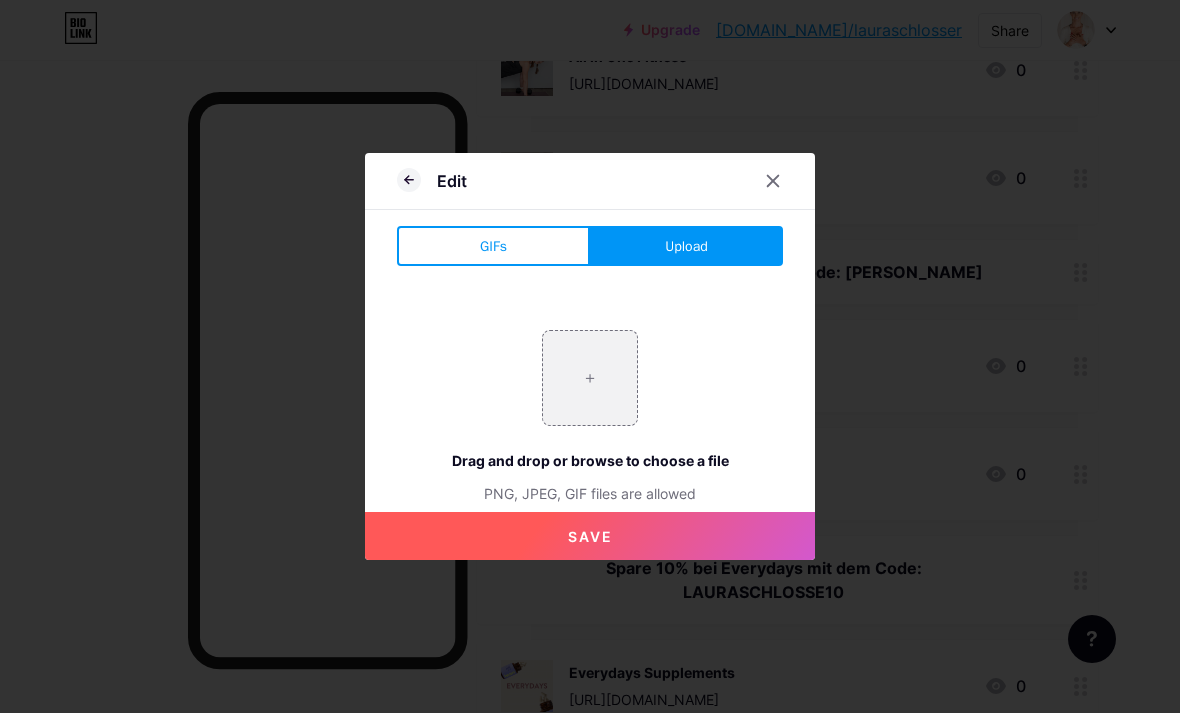 click on "Upload" at bounding box center [686, 246] 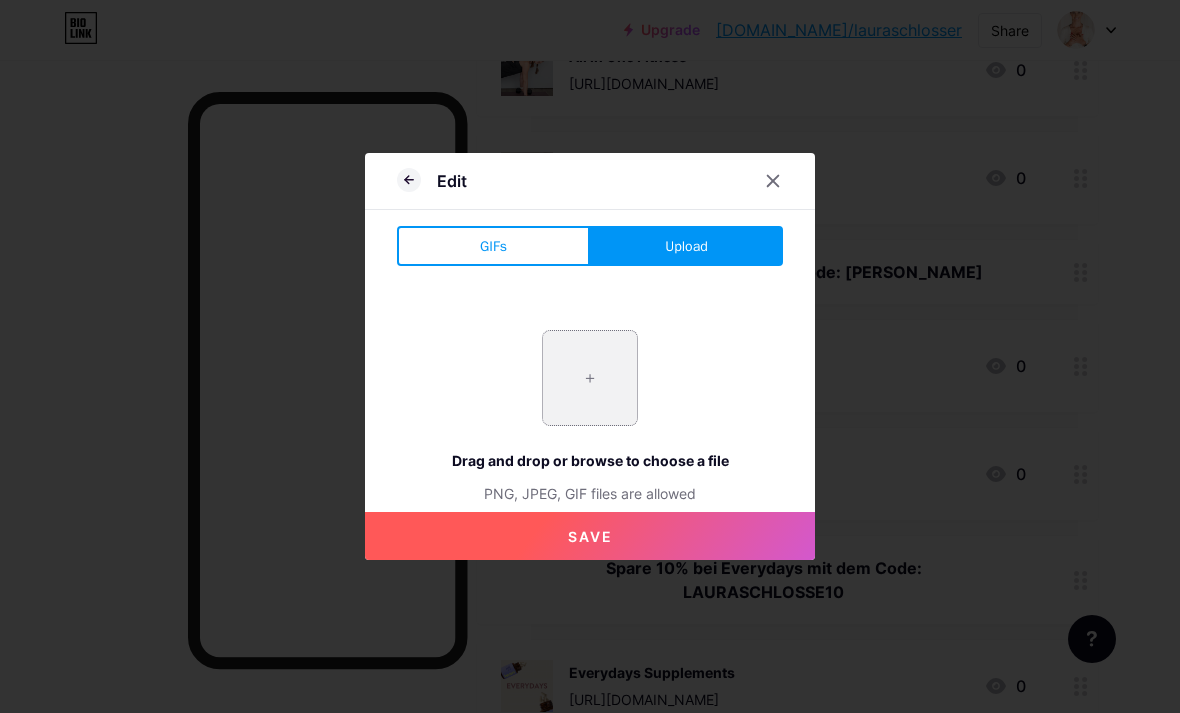 click at bounding box center (590, 378) 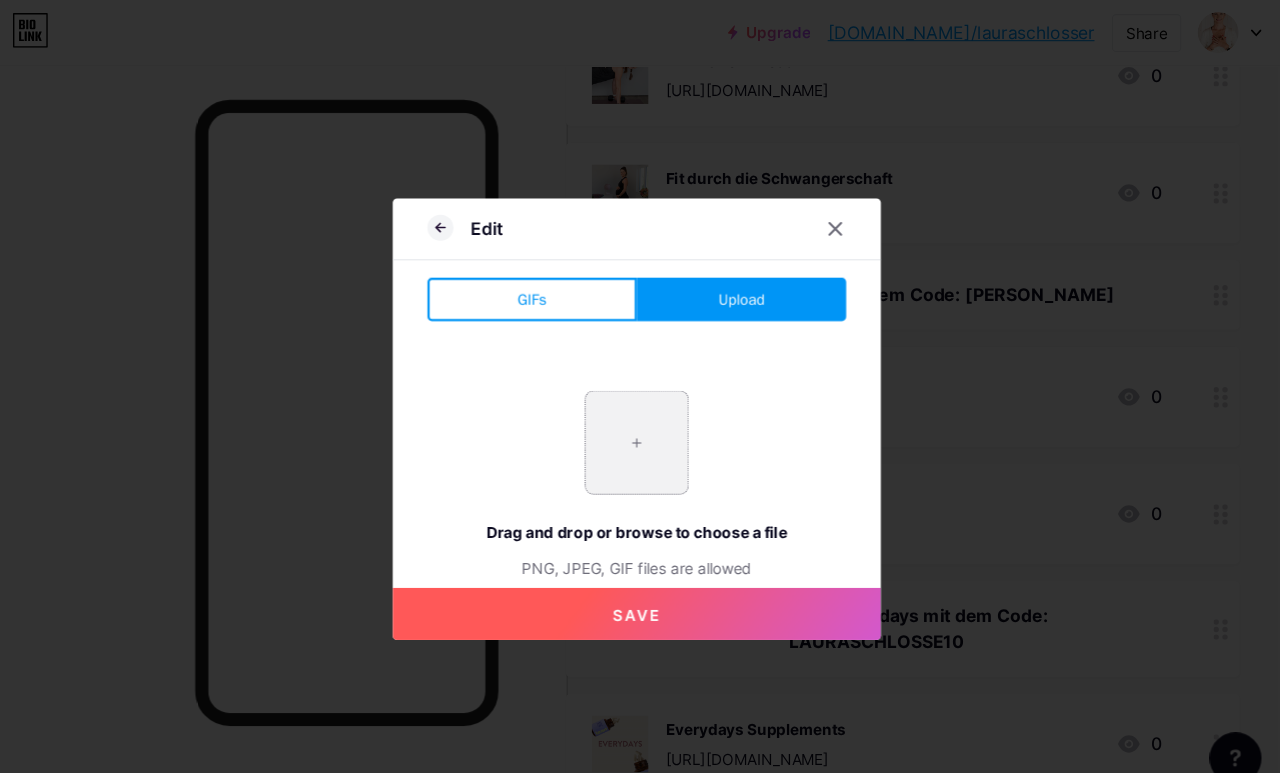 scroll, scrollTop: 403, scrollLeft: 49, axis: both 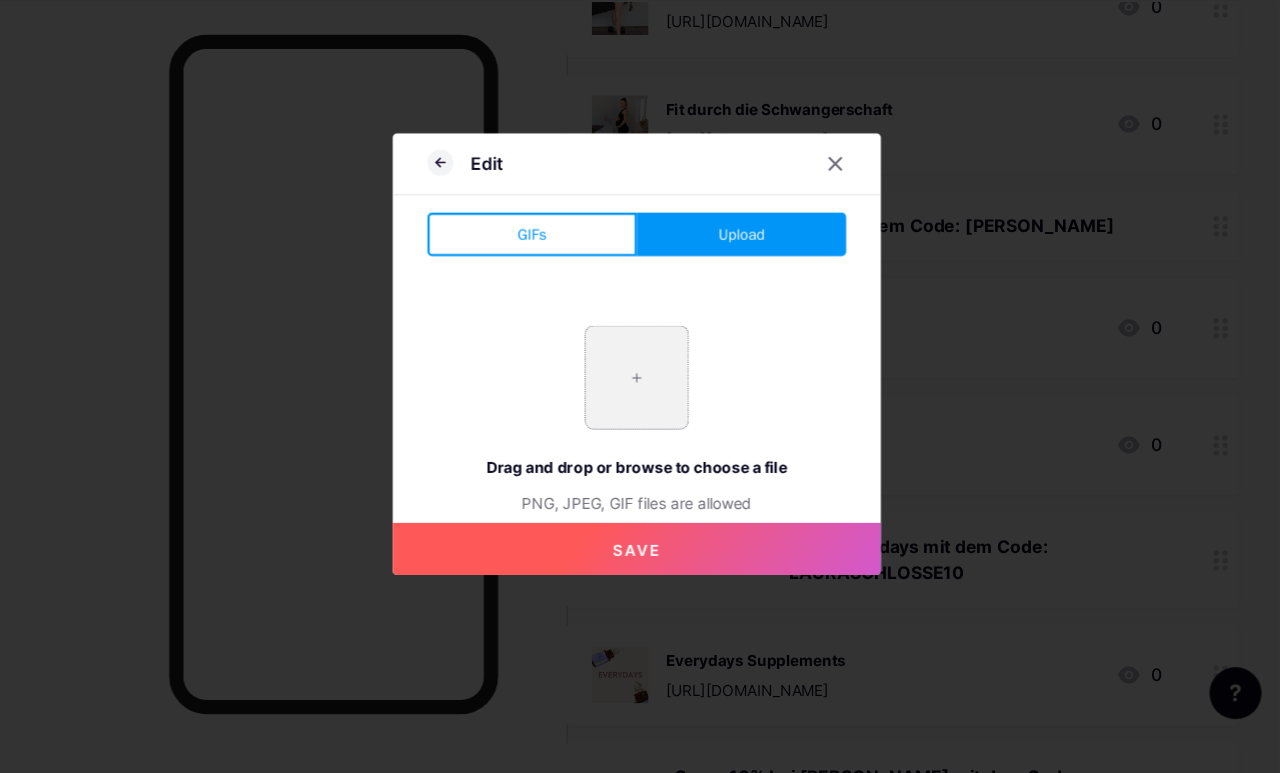 click at bounding box center (640, 408) 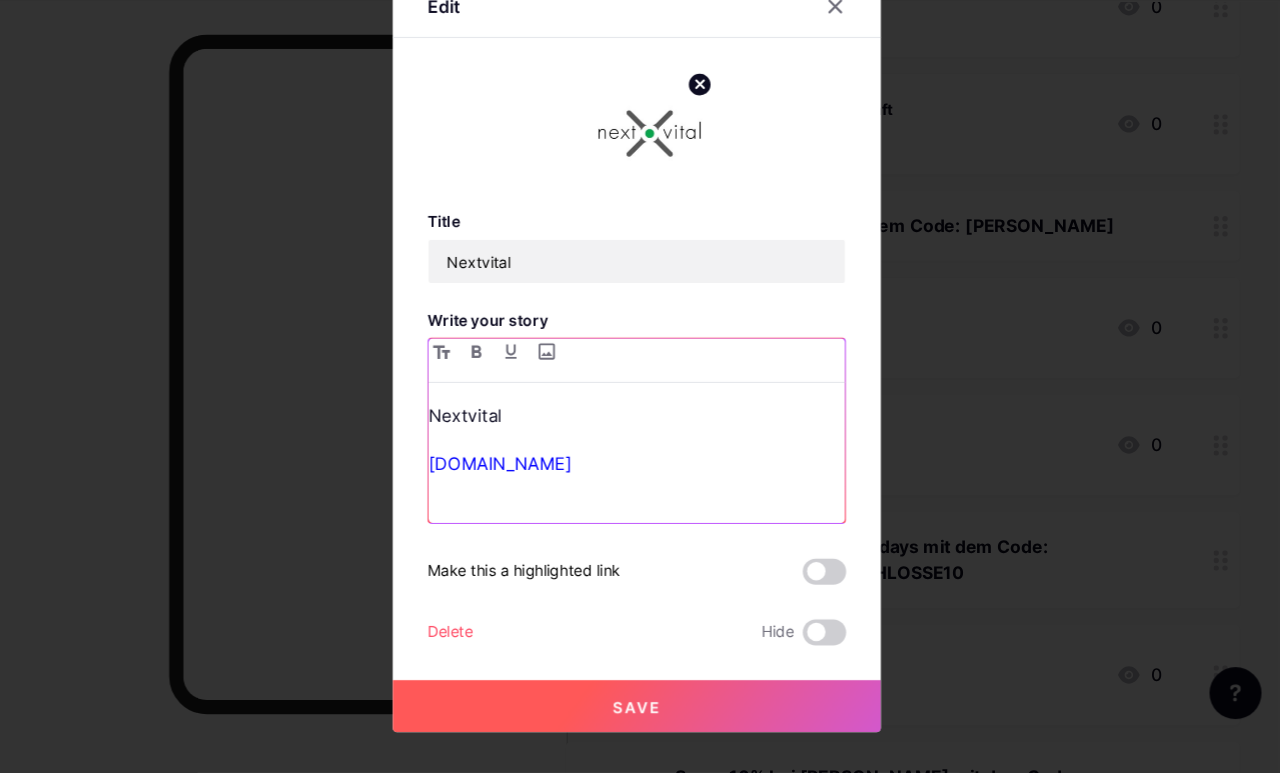 click on "Nextvital" at bounding box center [640, 443] 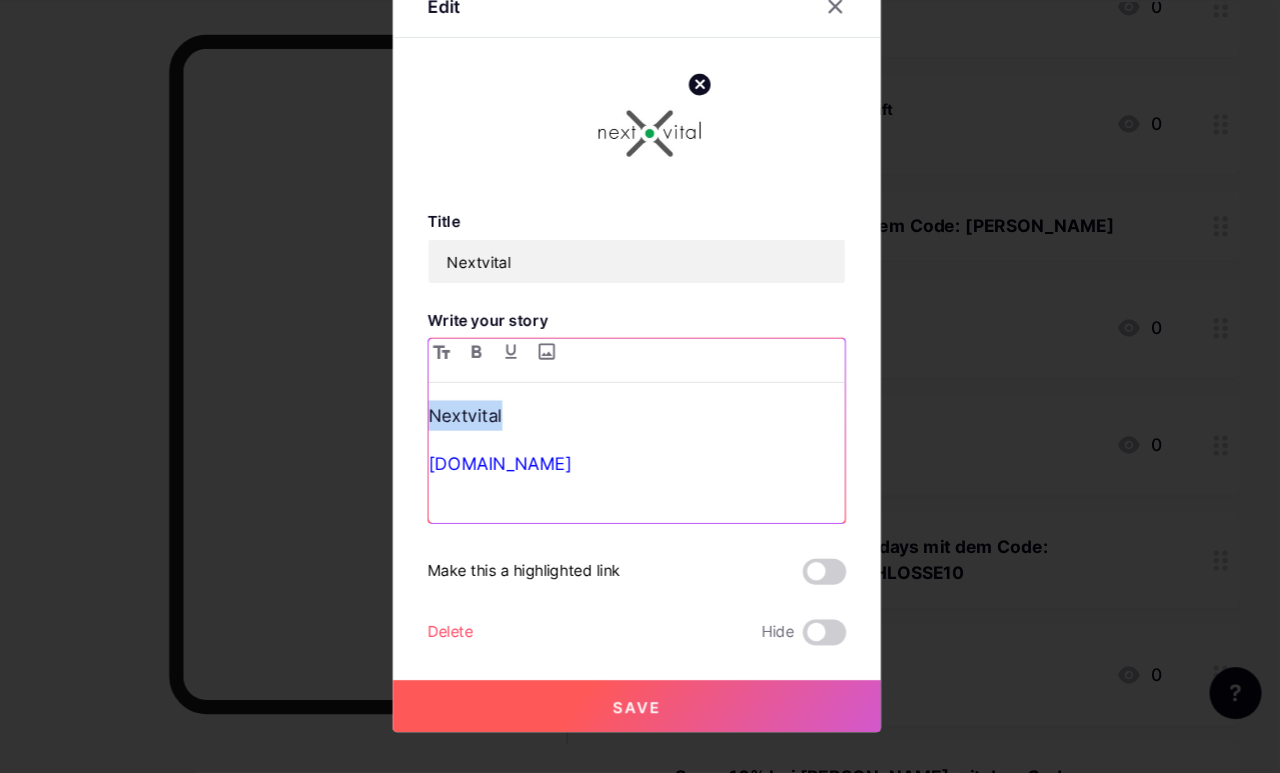 click on "Nextvital" at bounding box center [640, 443] 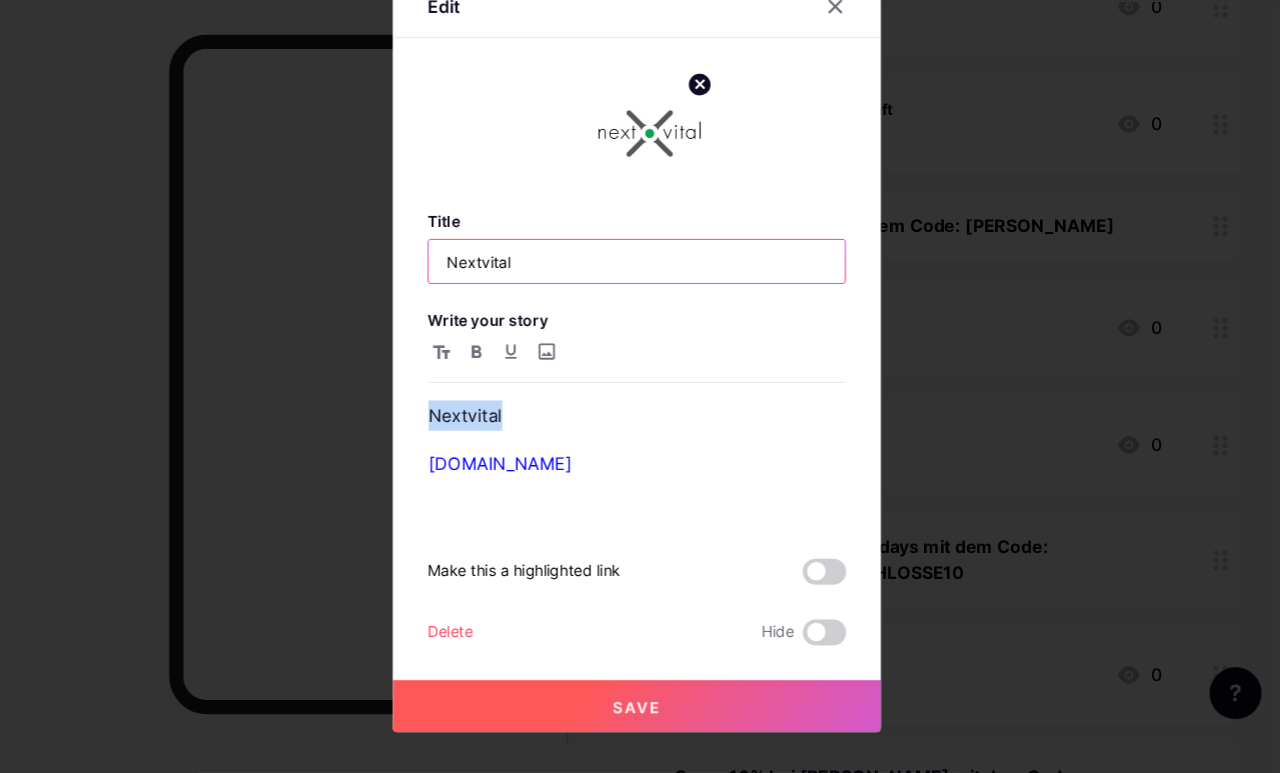 click on "Nextvital" at bounding box center [640, 301] 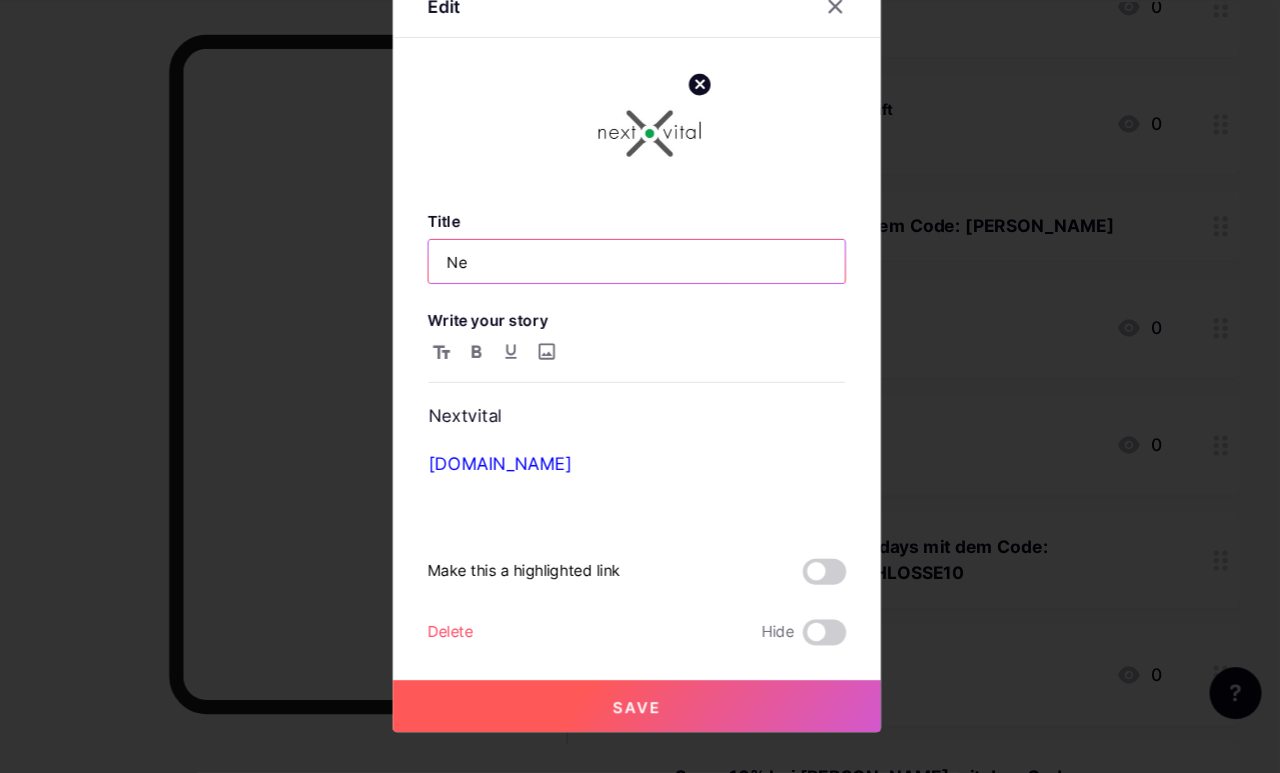 type on "N" 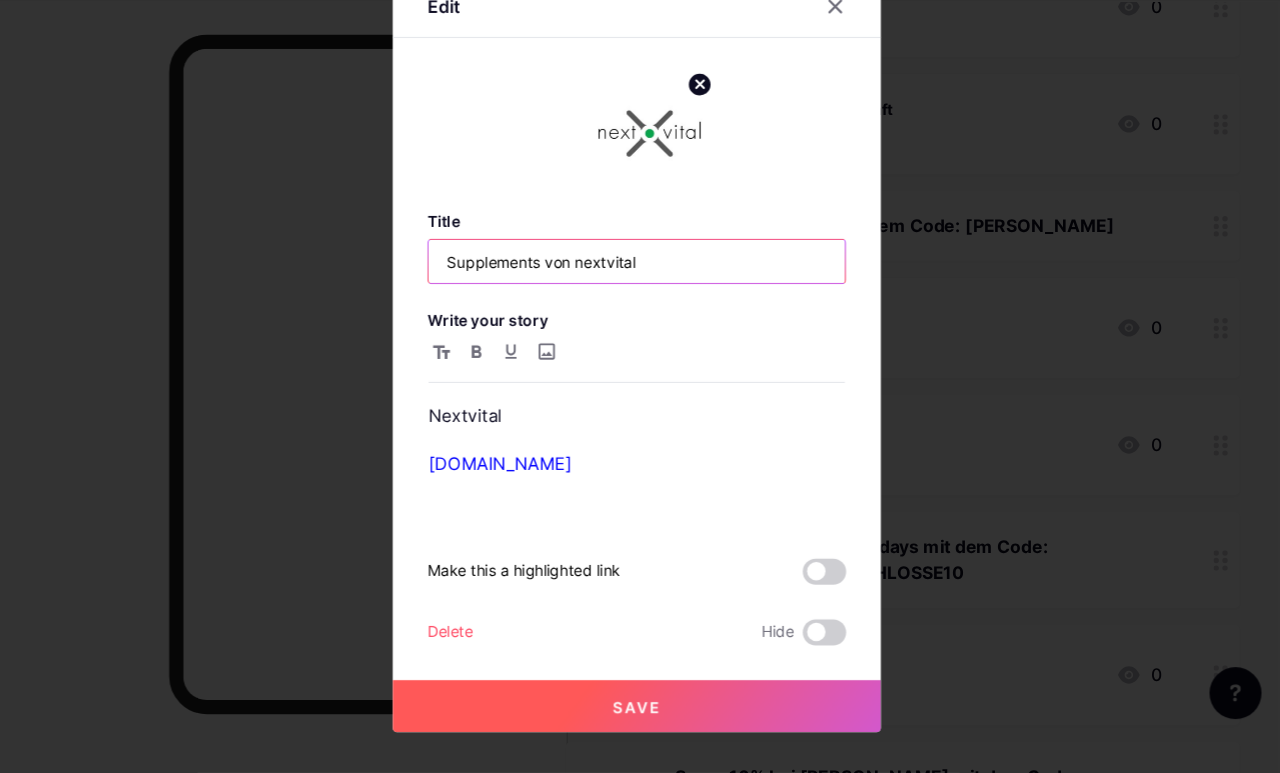 type on "Supplements von nextvital" 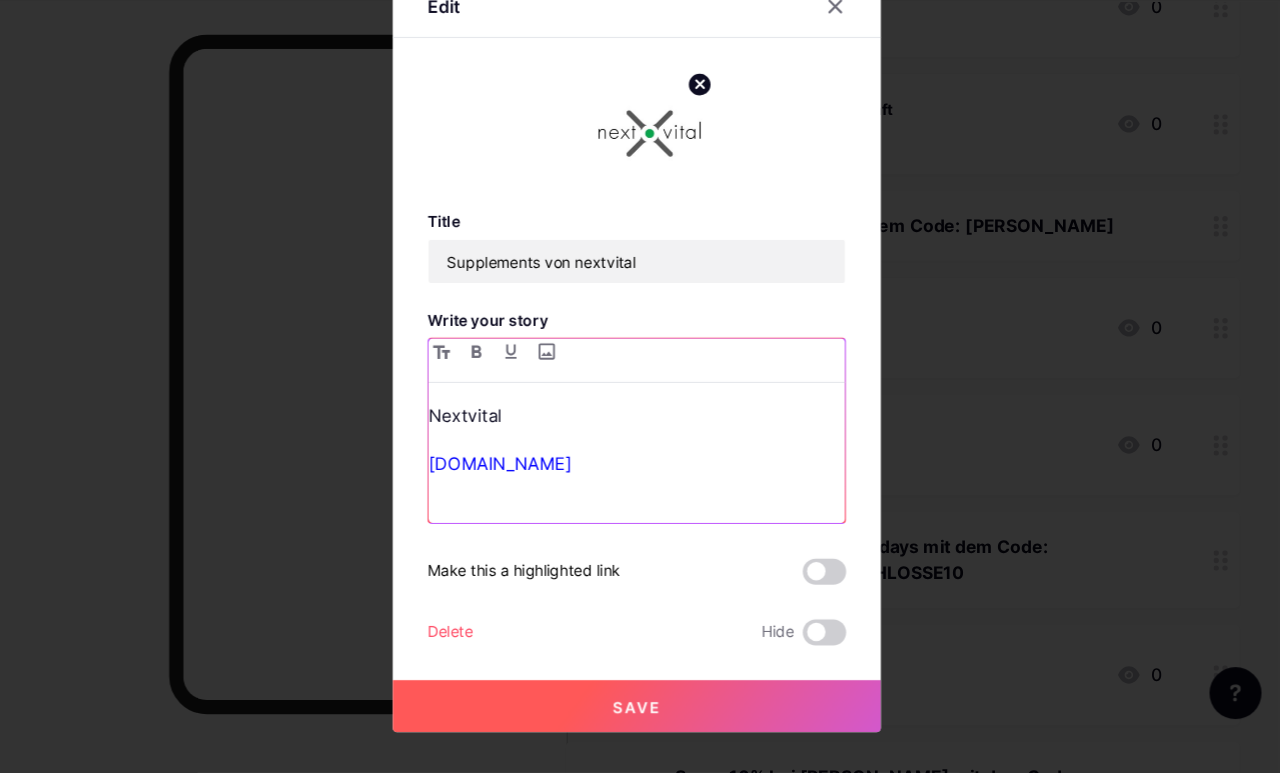 click on "Nextvital" at bounding box center (640, 443) 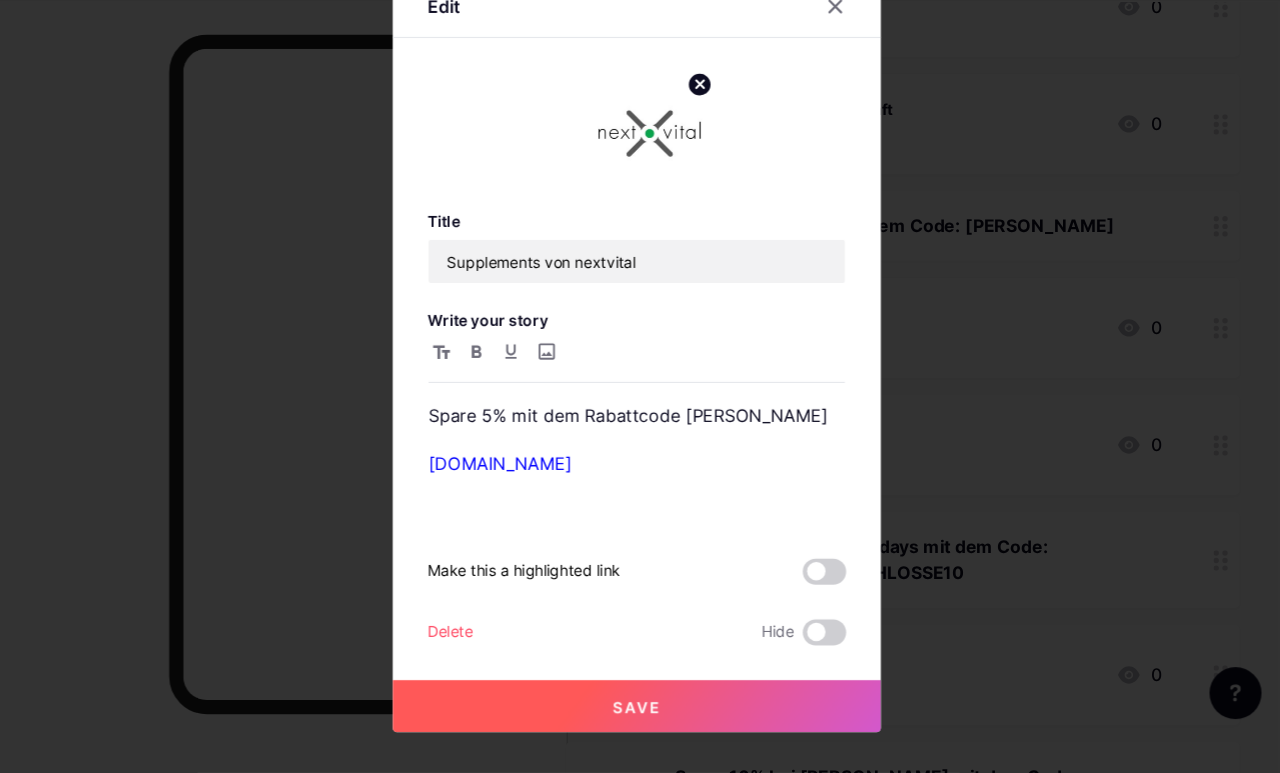 click at bounding box center [640, 386] 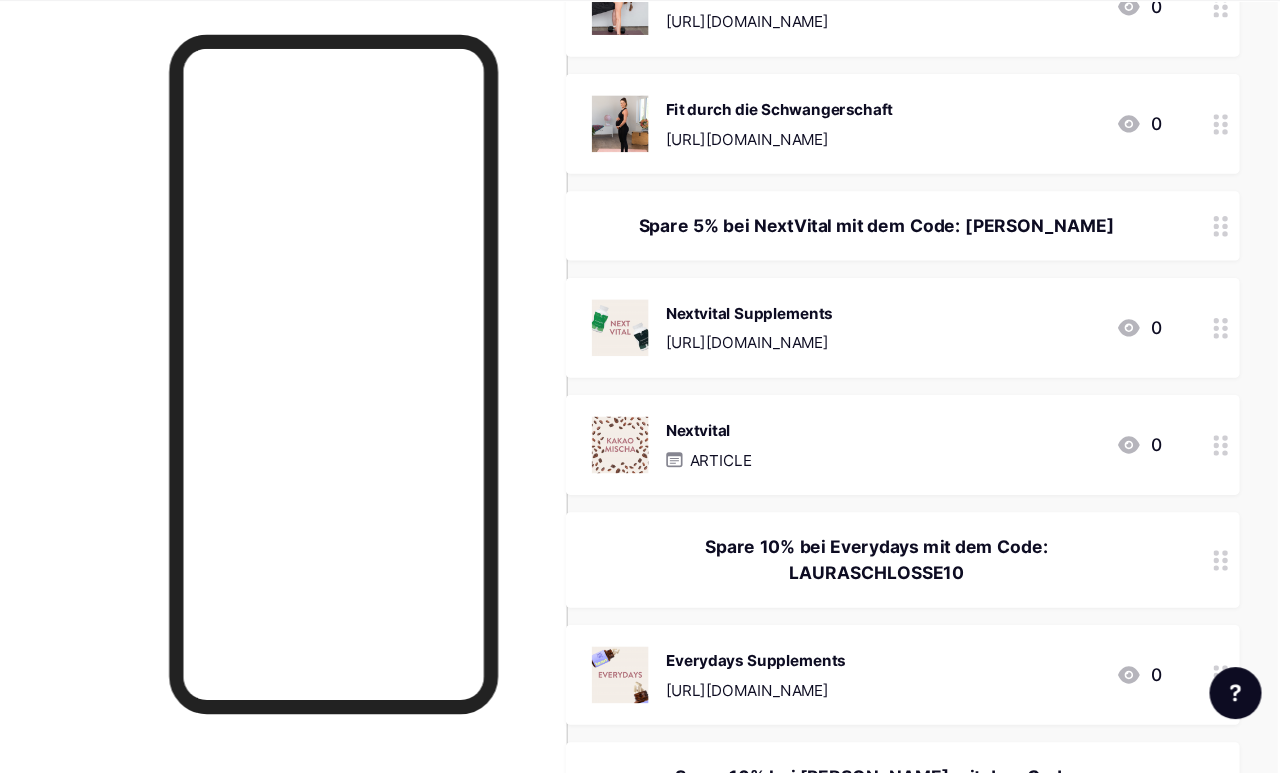 click on "Nextvital
ARTICLE
0" at bounding box center [861, 470] 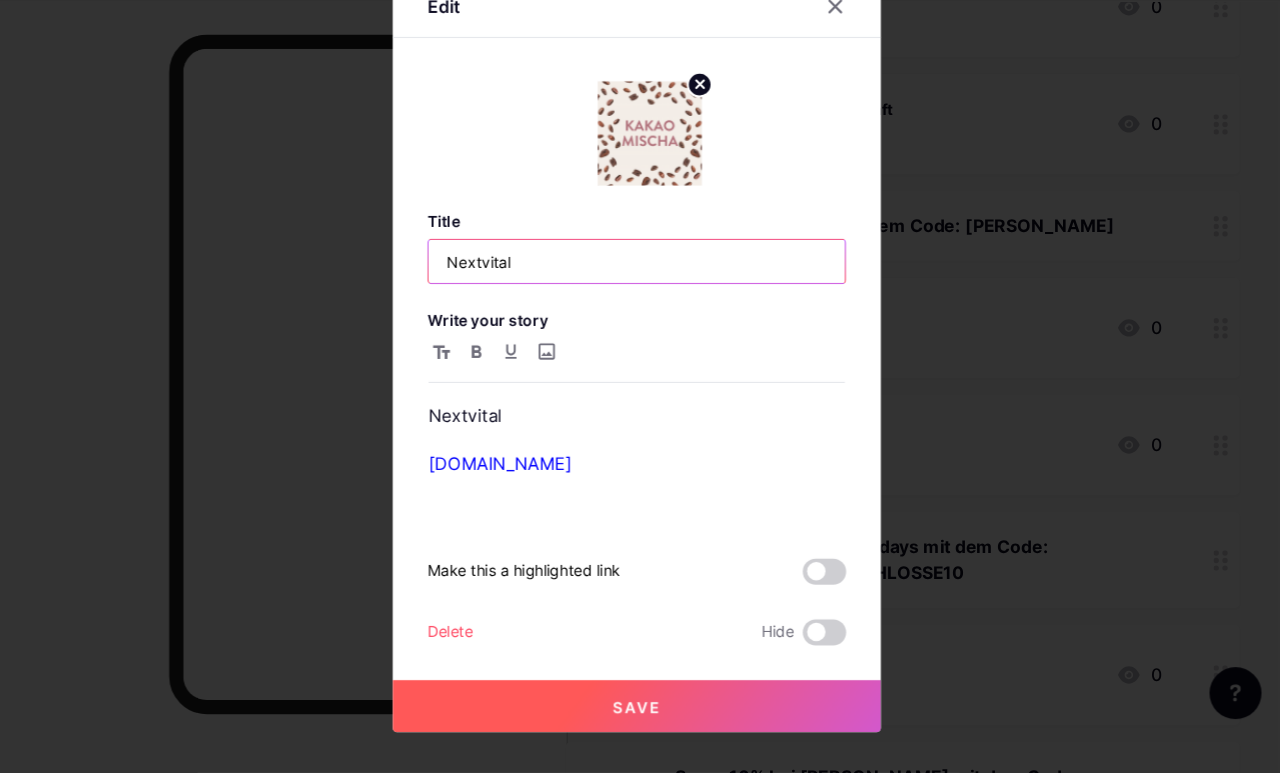 click on "Nextvital" at bounding box center [640, 301] 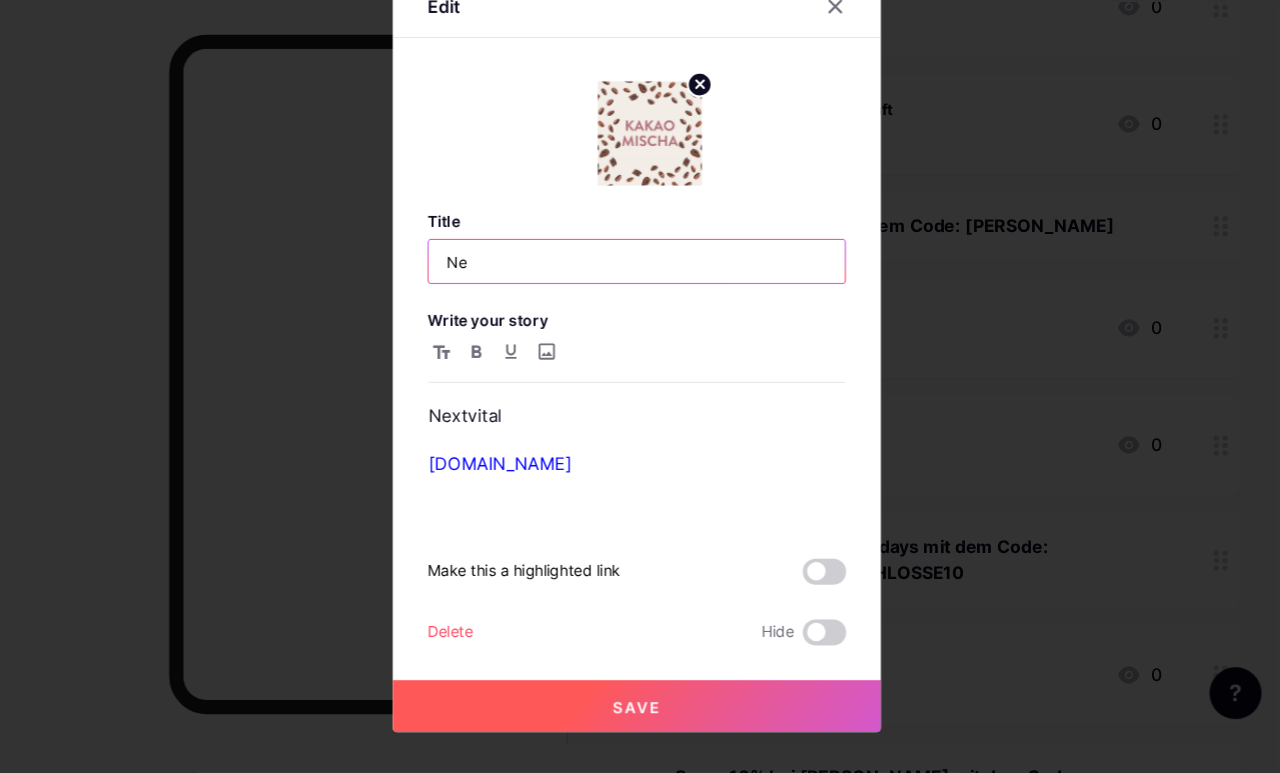 type on "N" 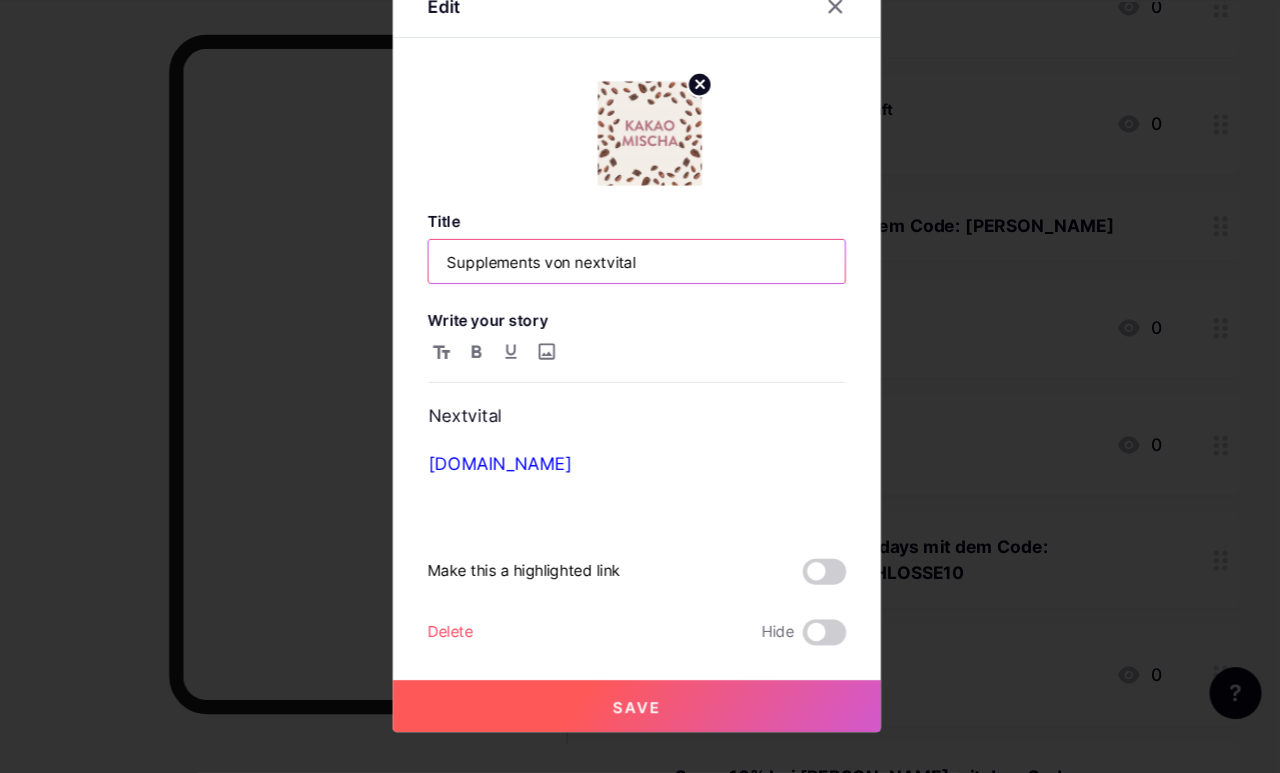 type on "Supplements von nextvital" 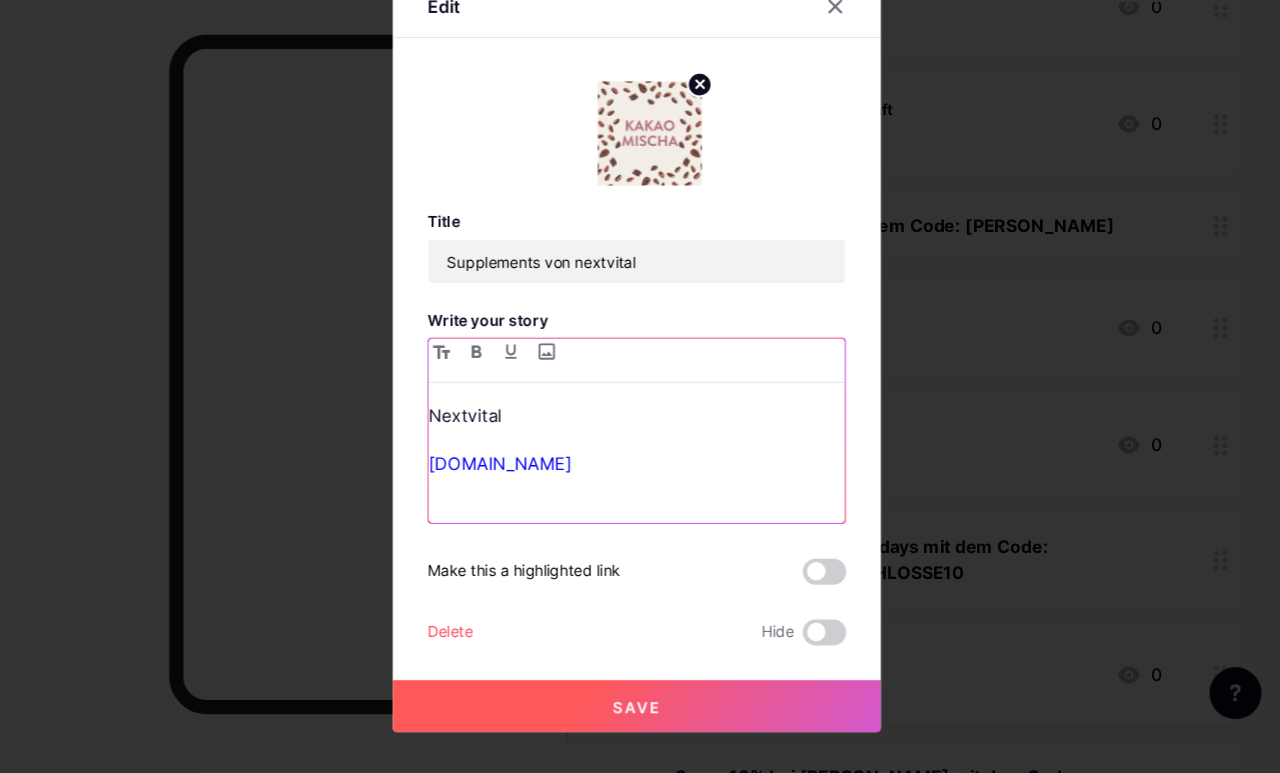 click on "Nextvital" at bounding box center (640, 443) 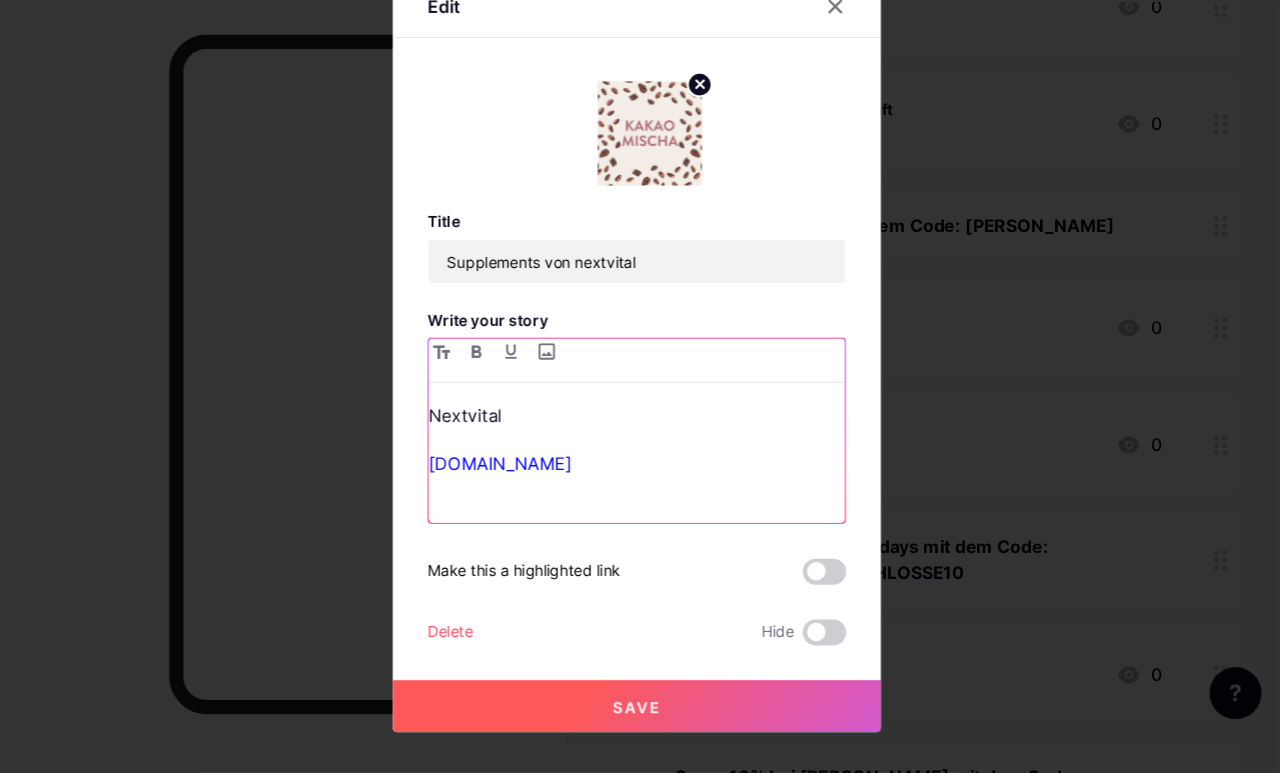 type 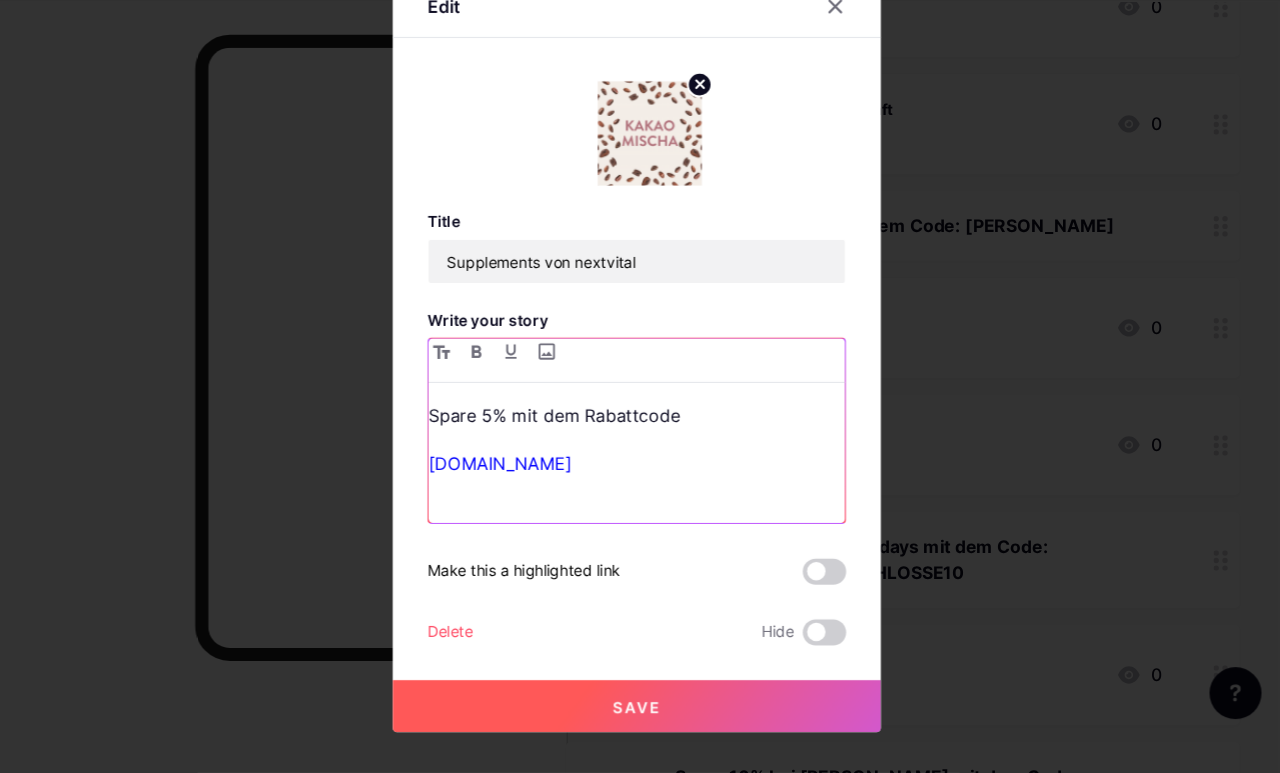 scroll, scrollTop: 417, scrollLeft: 47, axis: both 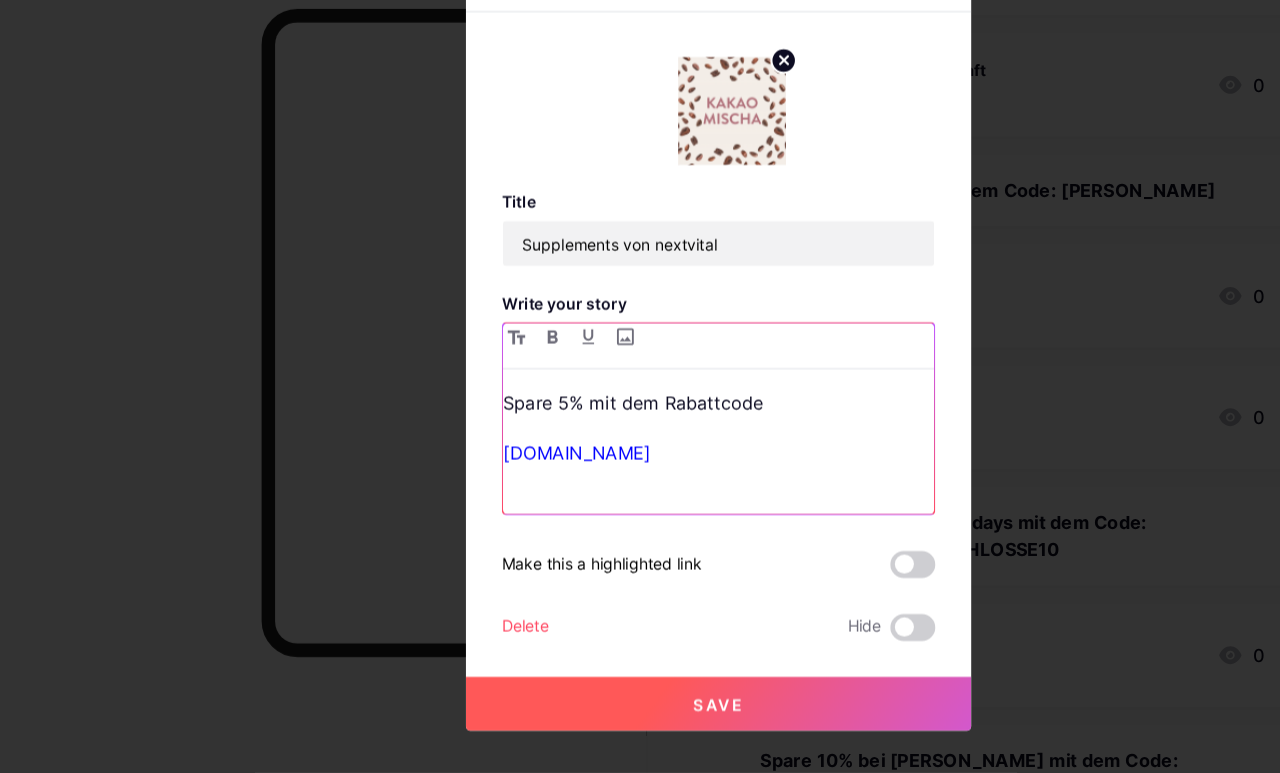 click on "Spare 5% mit dem Rabattcode" at bounding box center [640, 443] 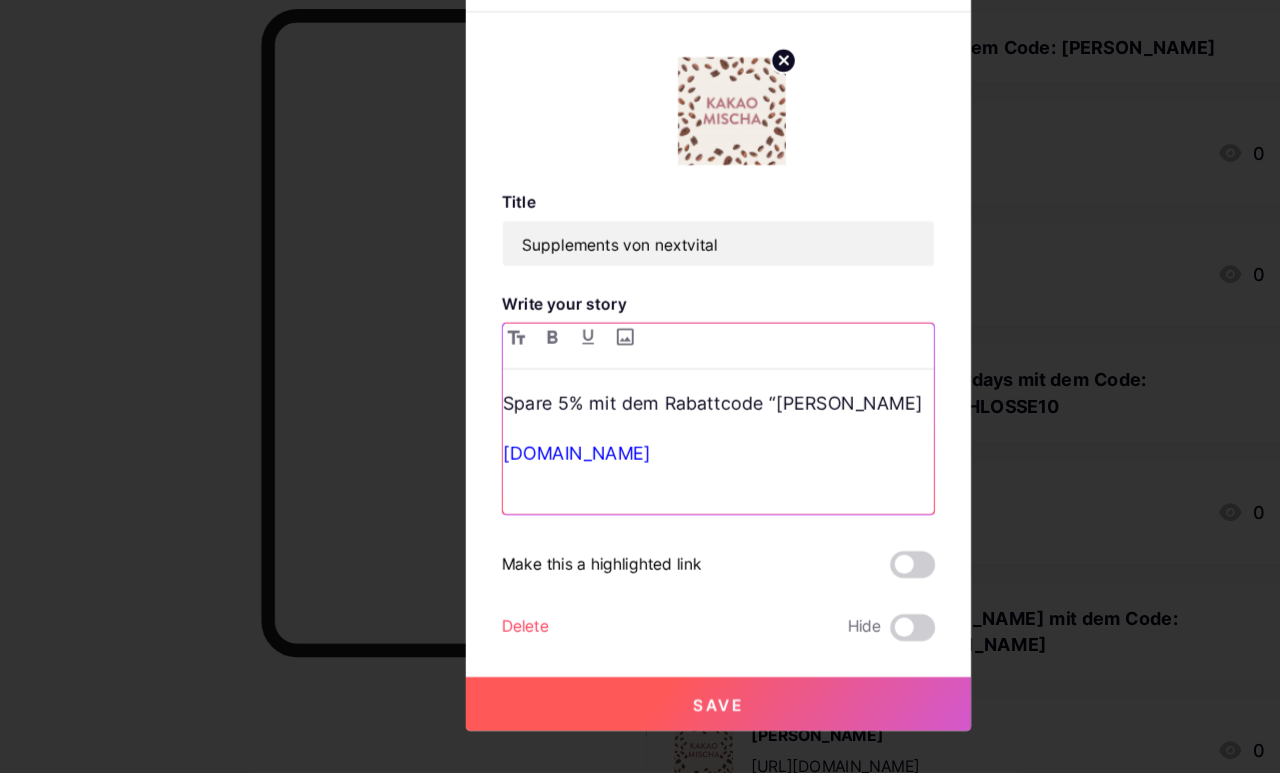 scroll, scrollTop: 544, scrollLeft: 47, axis: both 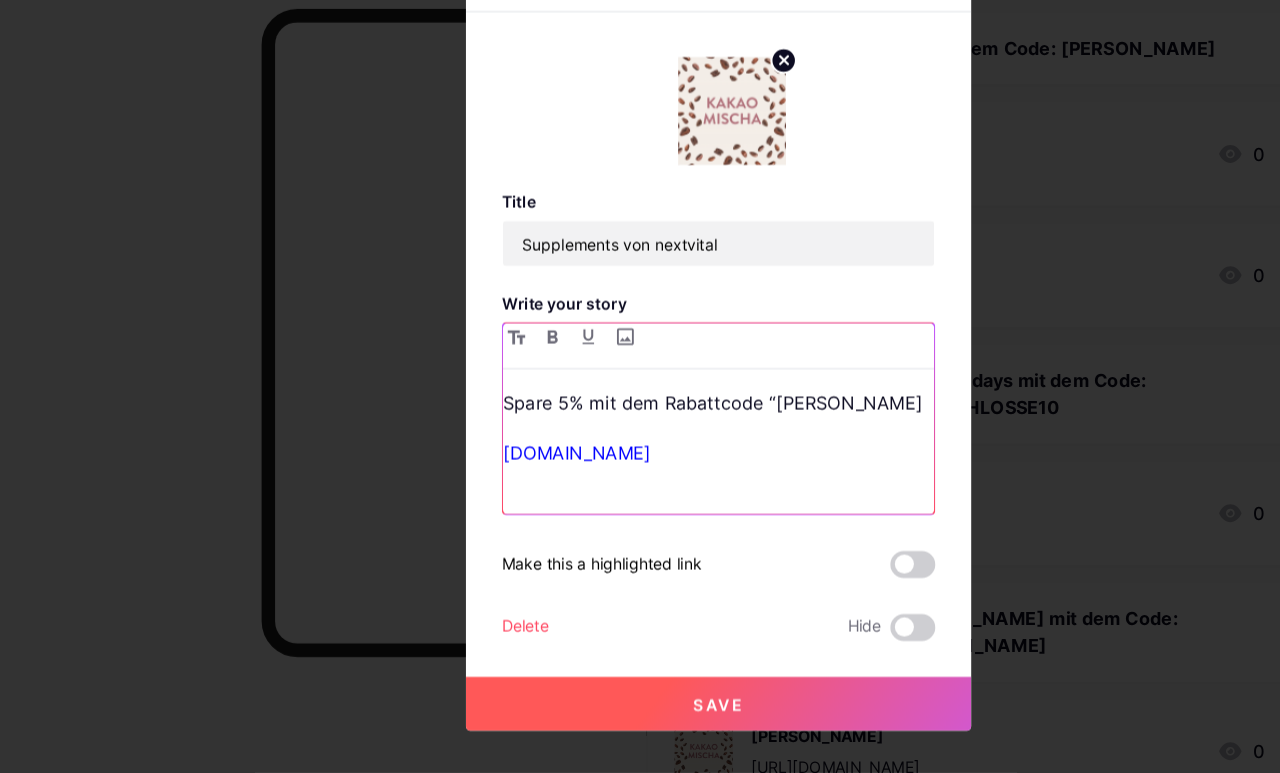 click on "Spare 5% mit dem Rabattcode “Laura" at bounding box center (640, 443) 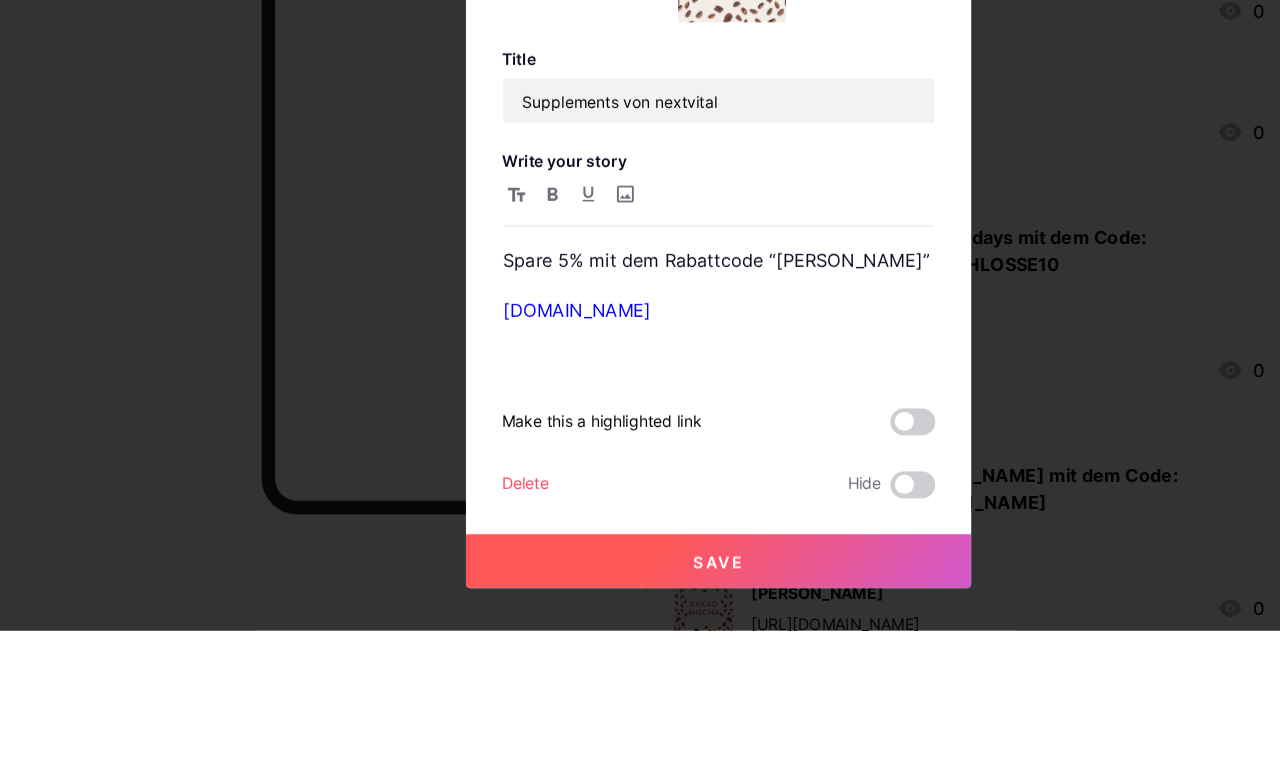 click on "Title
Supplements von nextvital
Write your story
Spare 5% mit dem Rabattcode “Laura” Www.nextvital.de
Make this a highlighted link
Delete
Hide" at bounding box center [640, 455] 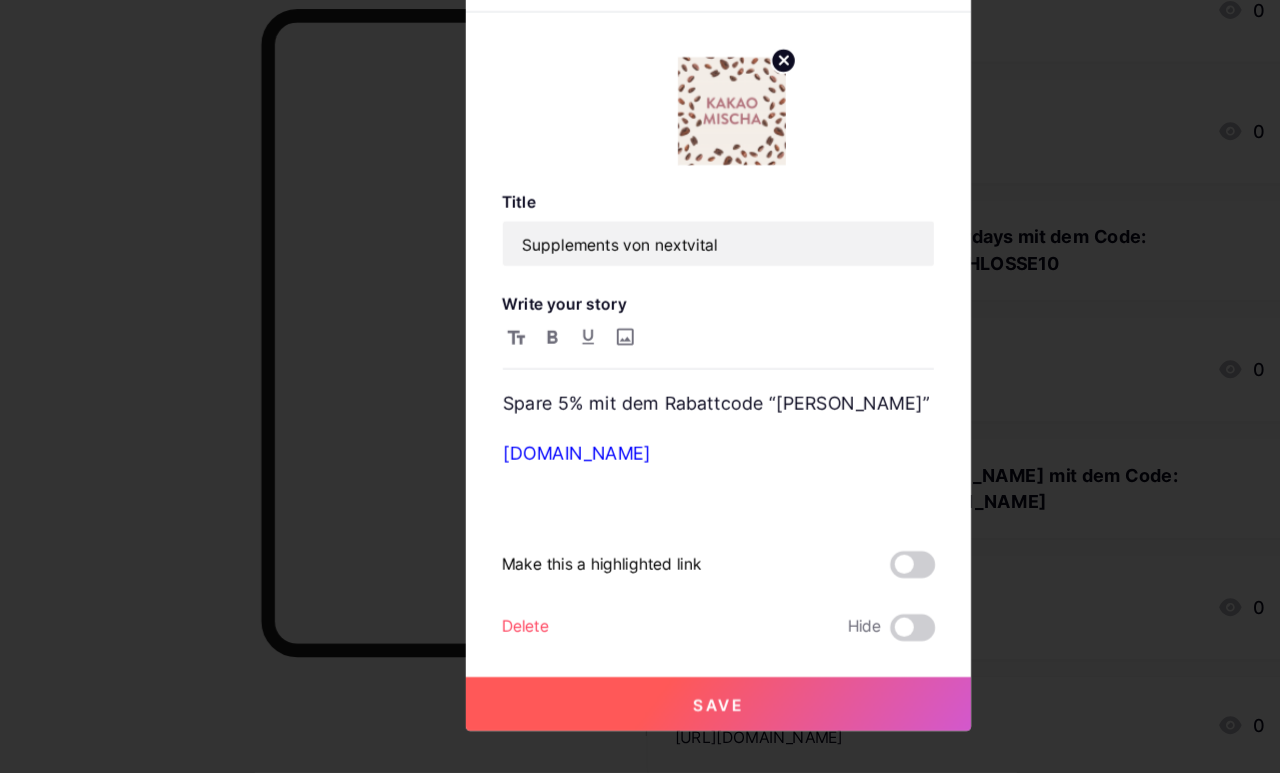 click on "Save" at bounding box center (640, 711) 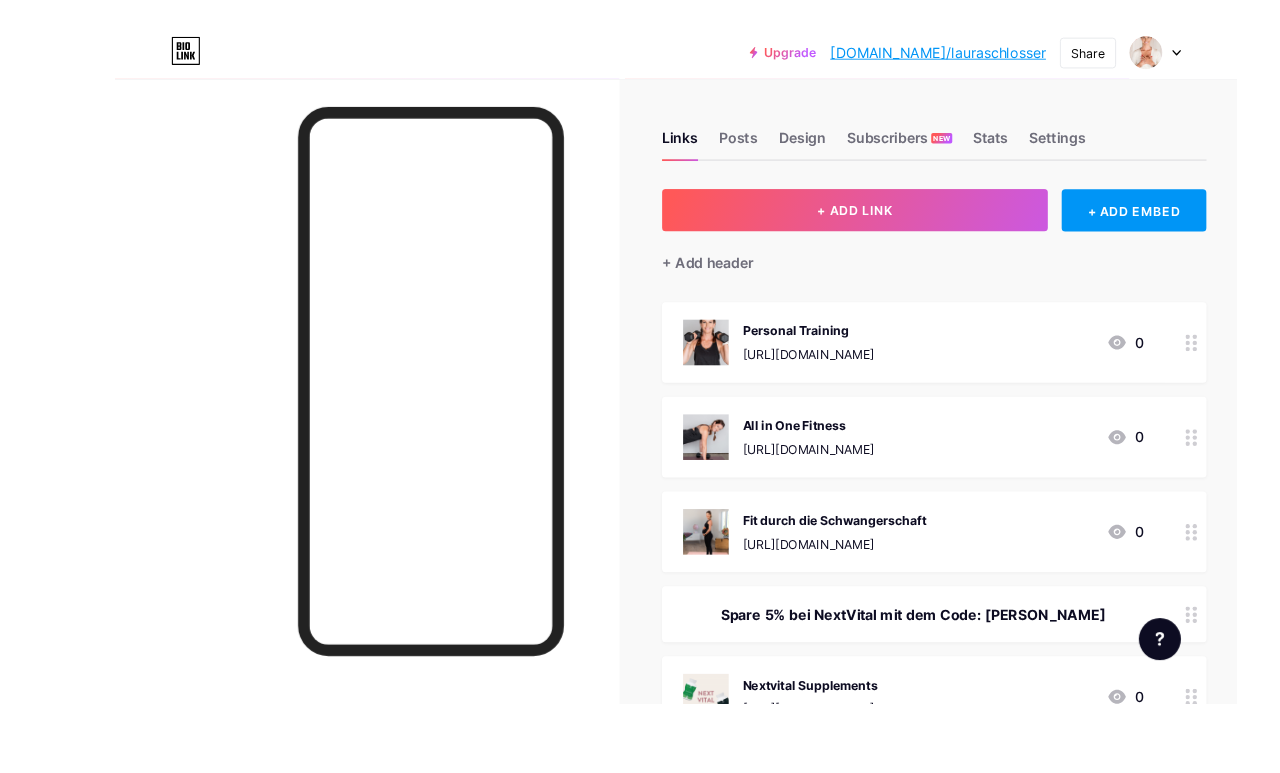 scroll, scrollTop: 2, scrollLeft: 49, axis: both 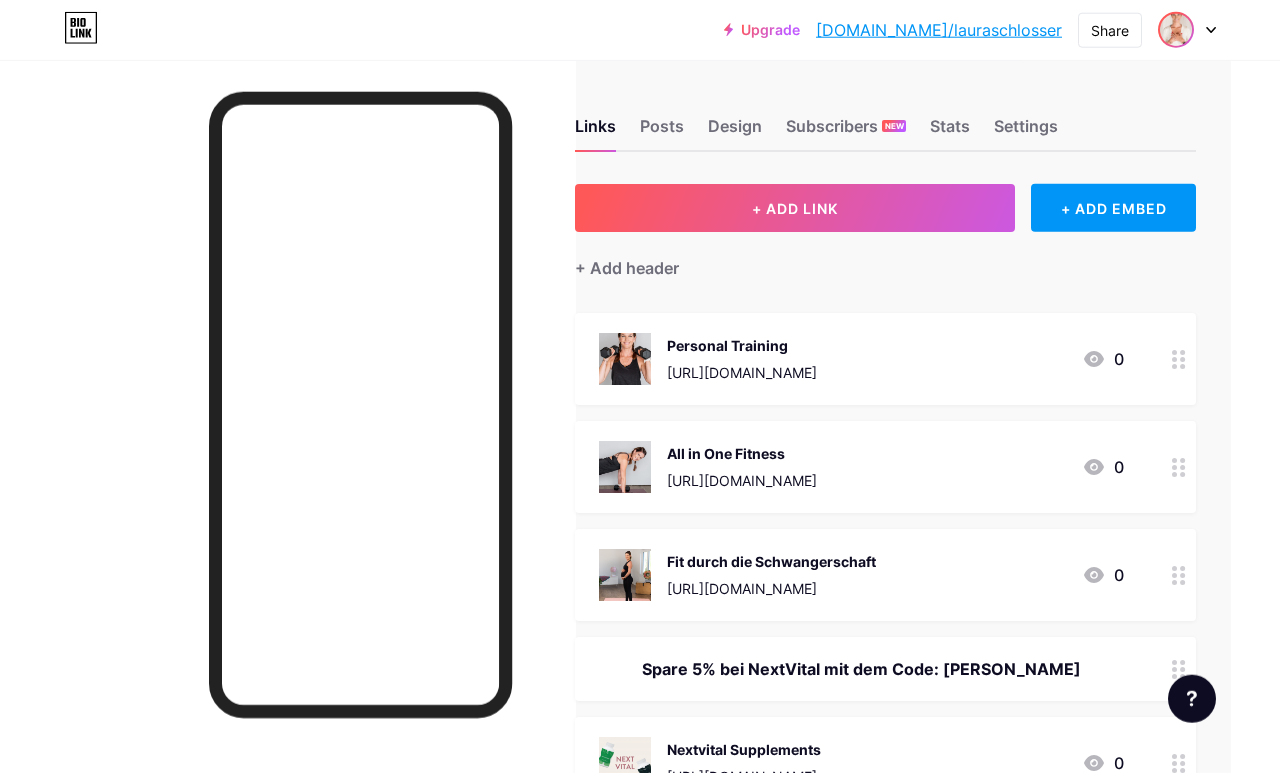 click at bounding box center [1176, 30] 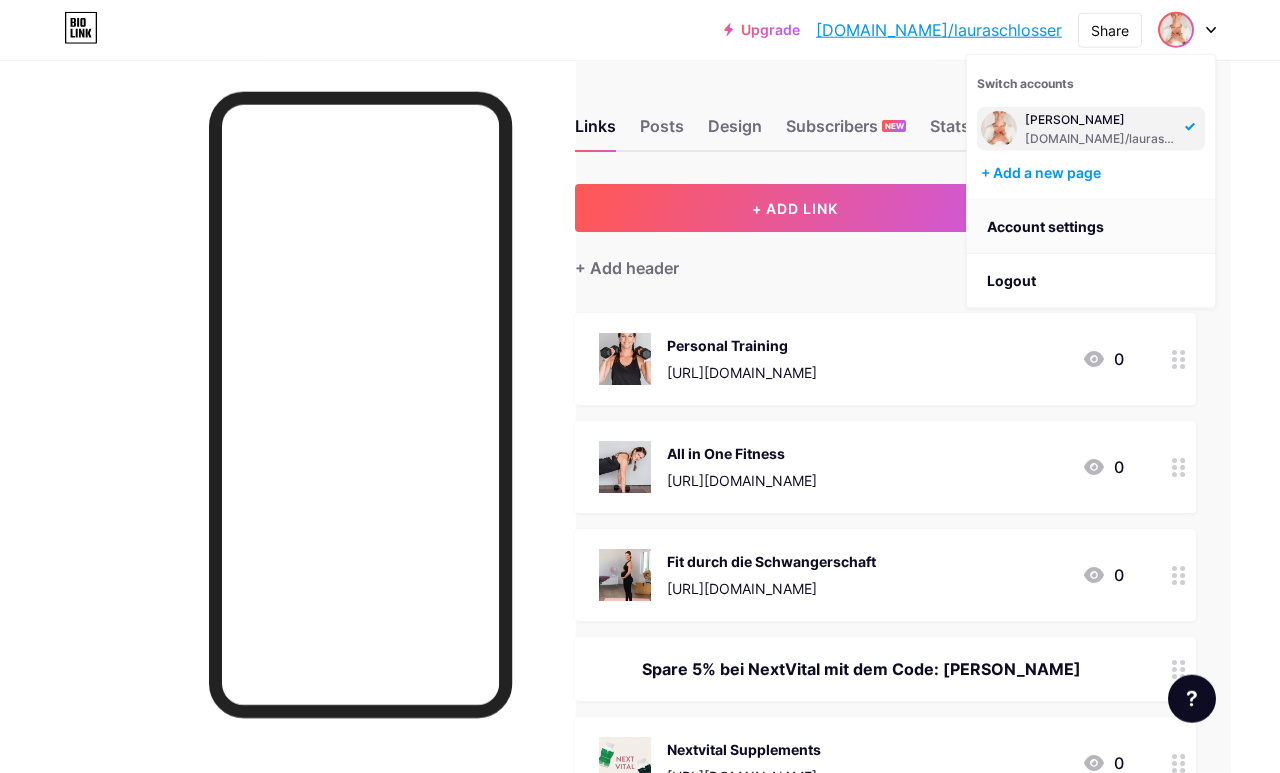 click on "Account settings" at bounding box center [1091, 227] 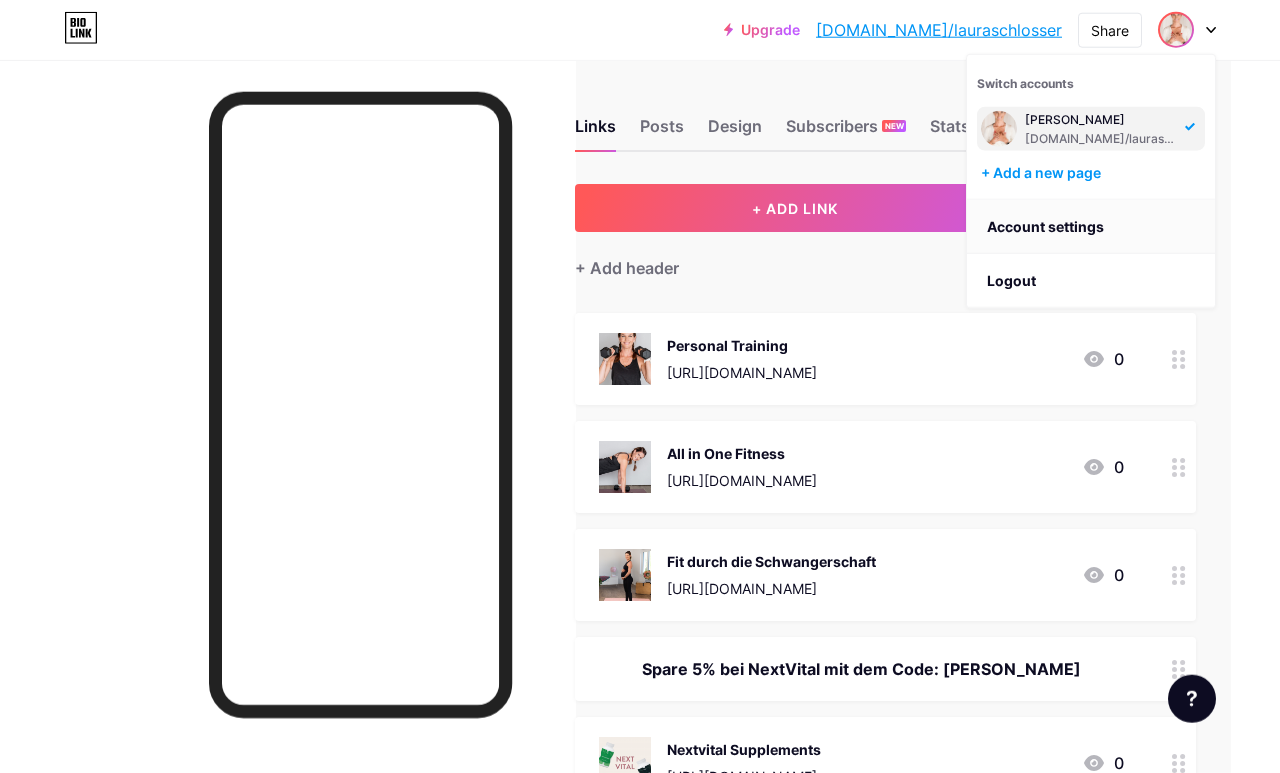 scroll, scrollTop: 2, scrollLeft: 0, axis: vertical 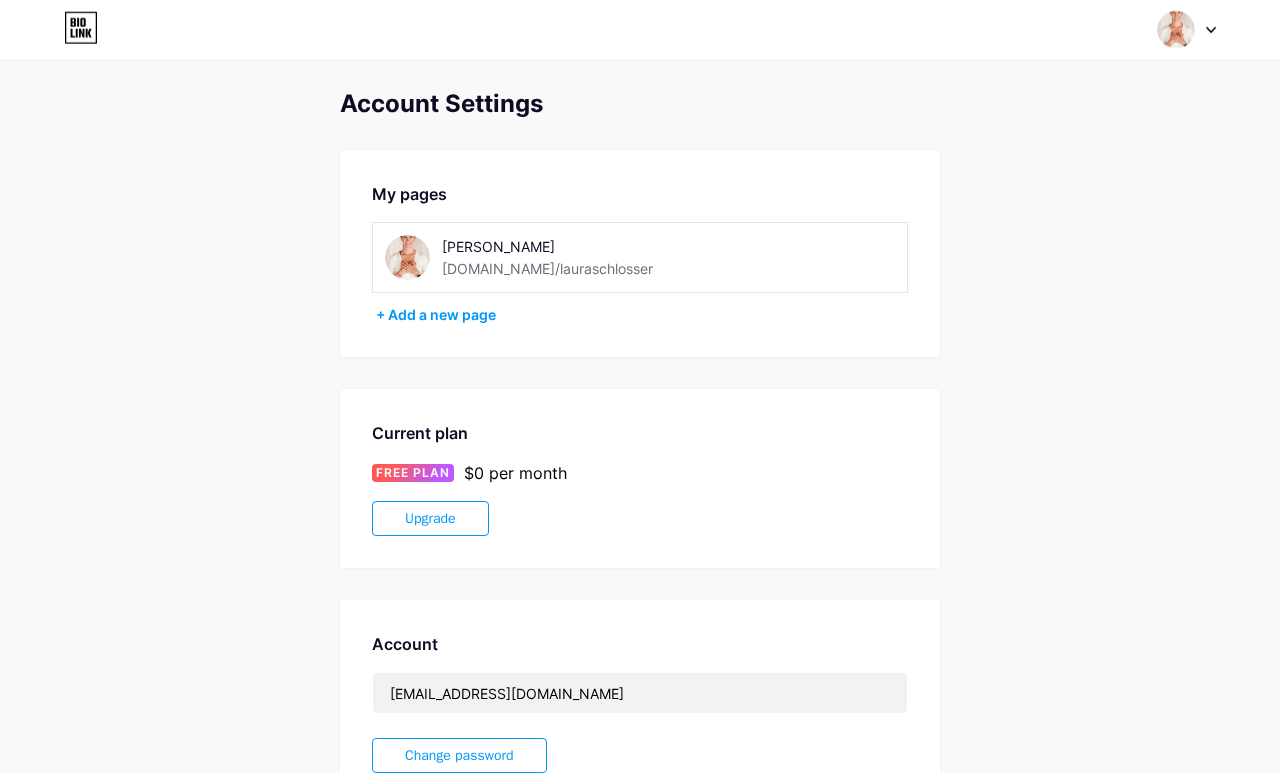 click on "Laura Schlosser   bio.link/lauraschlosser" at bounding box center [640, 257] 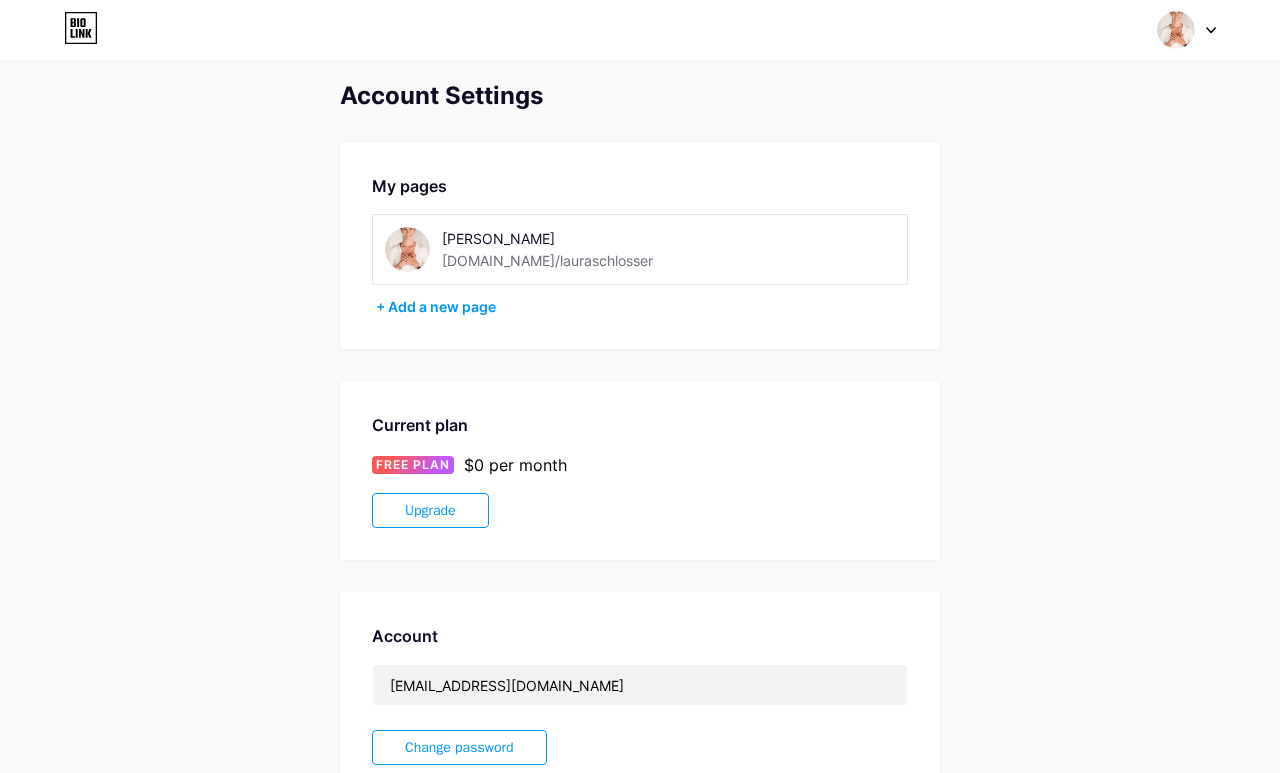 scroll, scrollTop: 0, scrollLeft: 0, axis: both 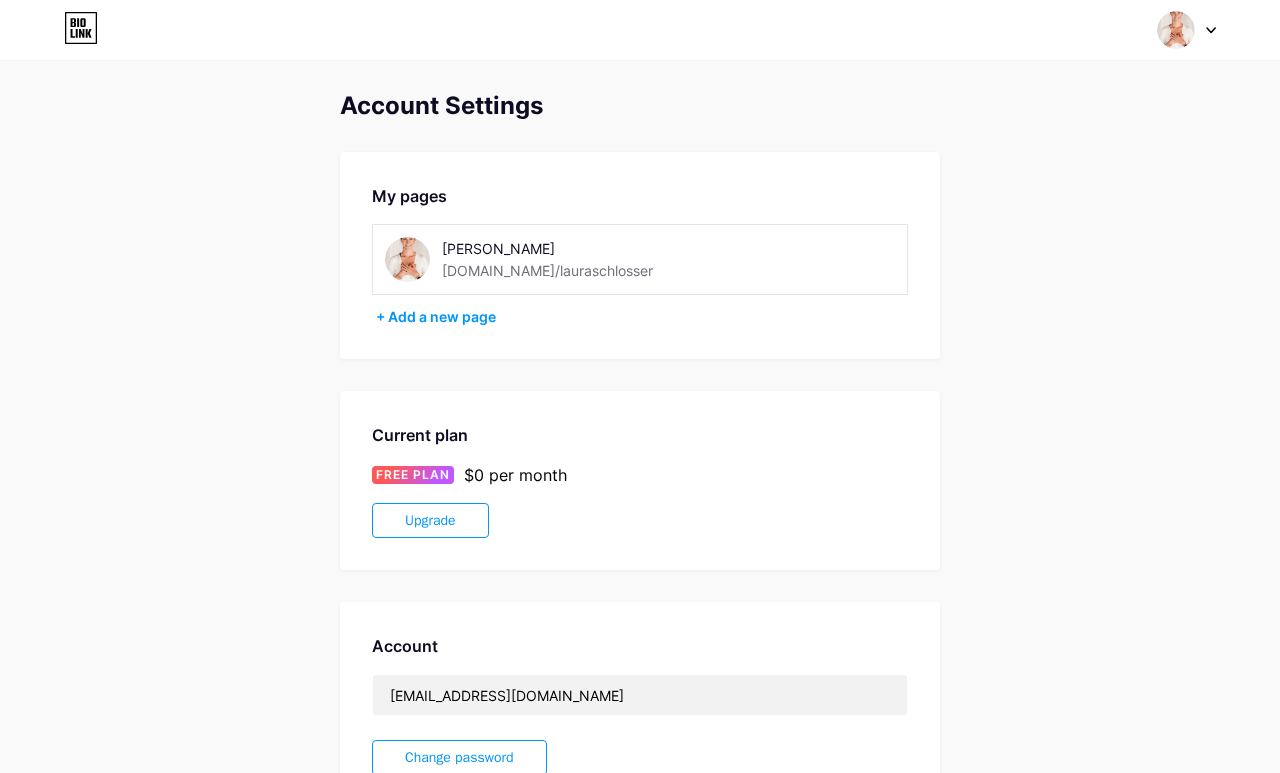 click at bounding box center (1176, 30) 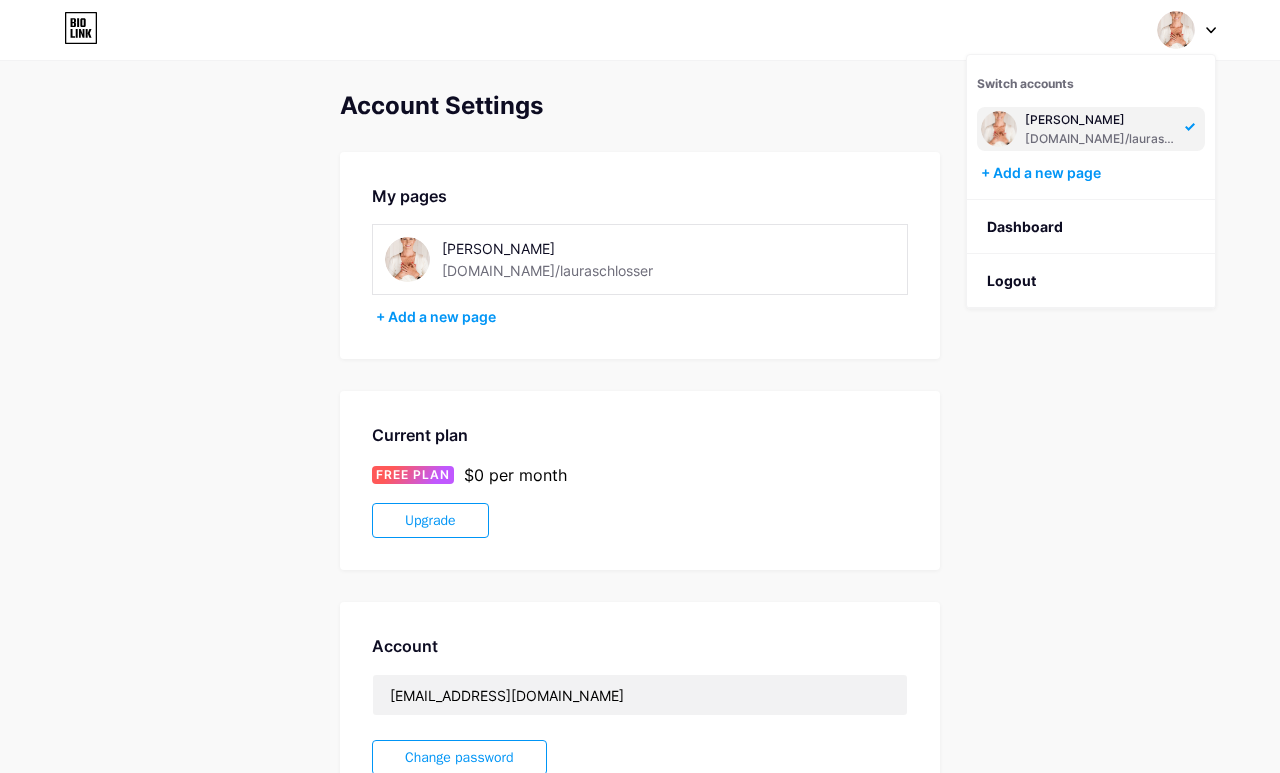 click on "[DOMAIN_NAME]/lauraschlosser" at bounding box center (1102, 139) 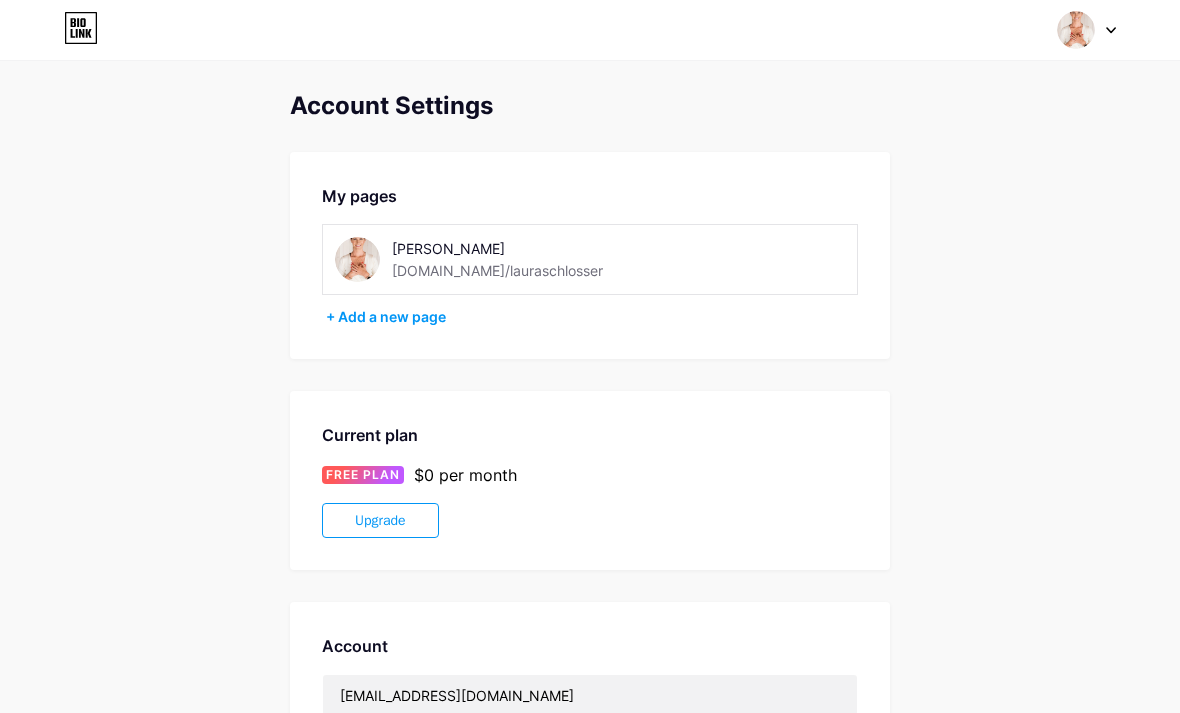 scroll, scrollTop: 0, scrollLeft: 0, axis: both 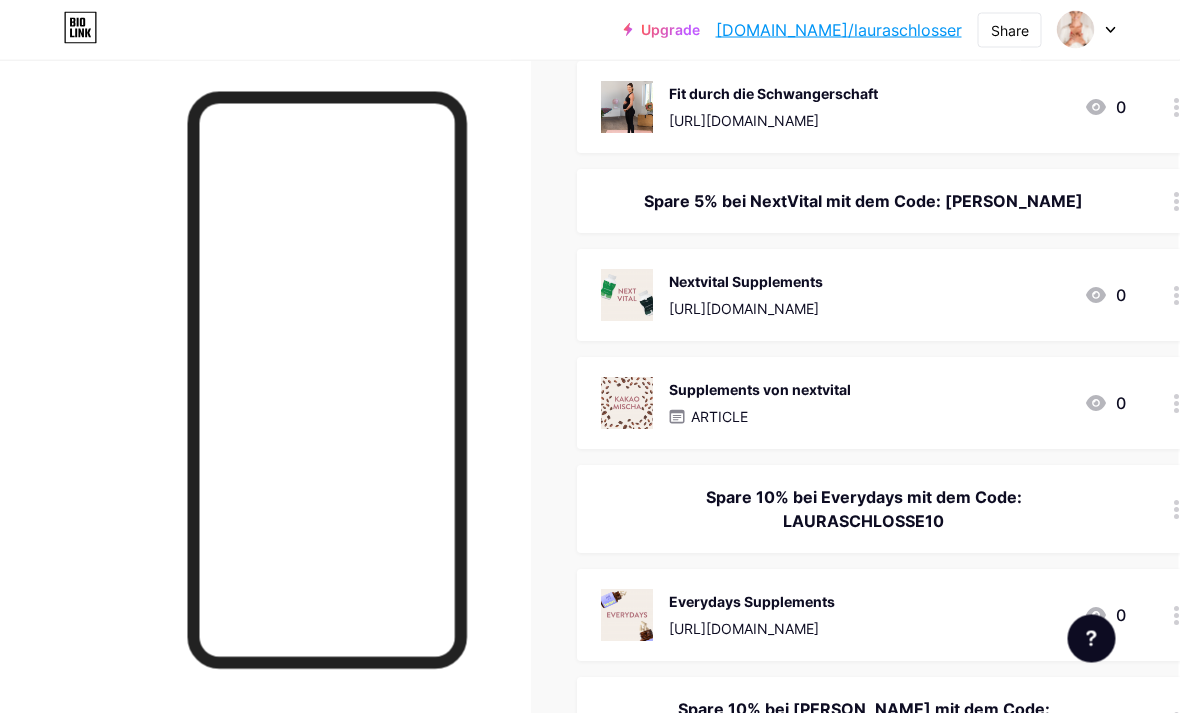 click on "Supplements von nextvital
ARTICLE
0" at bounding box center (864, 404) 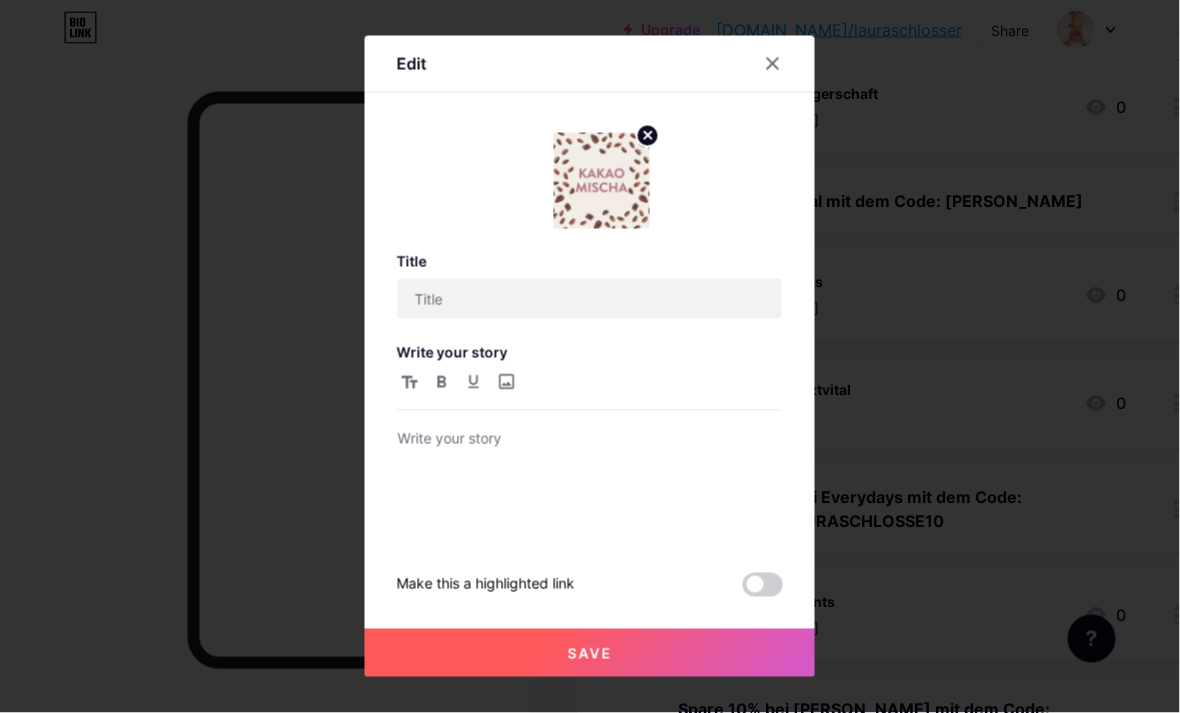 scroll, scrollTop: 470, scrollLeft: 2, axis: both 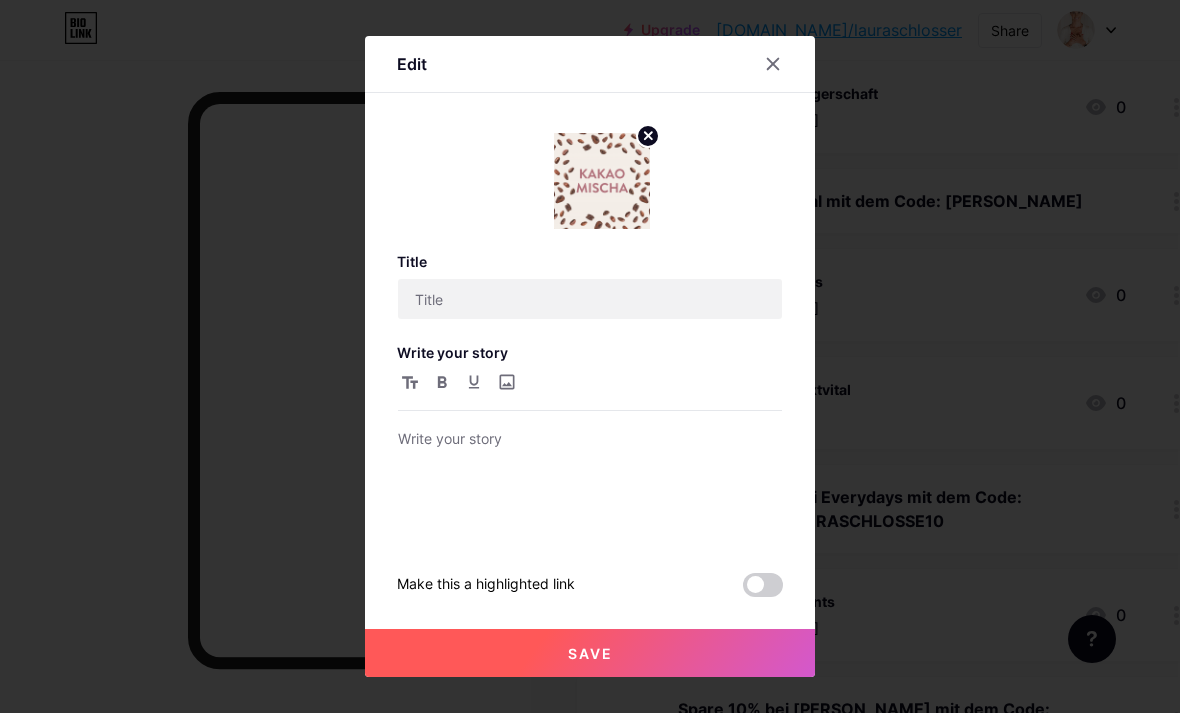 type on "Supplements von nextvital" 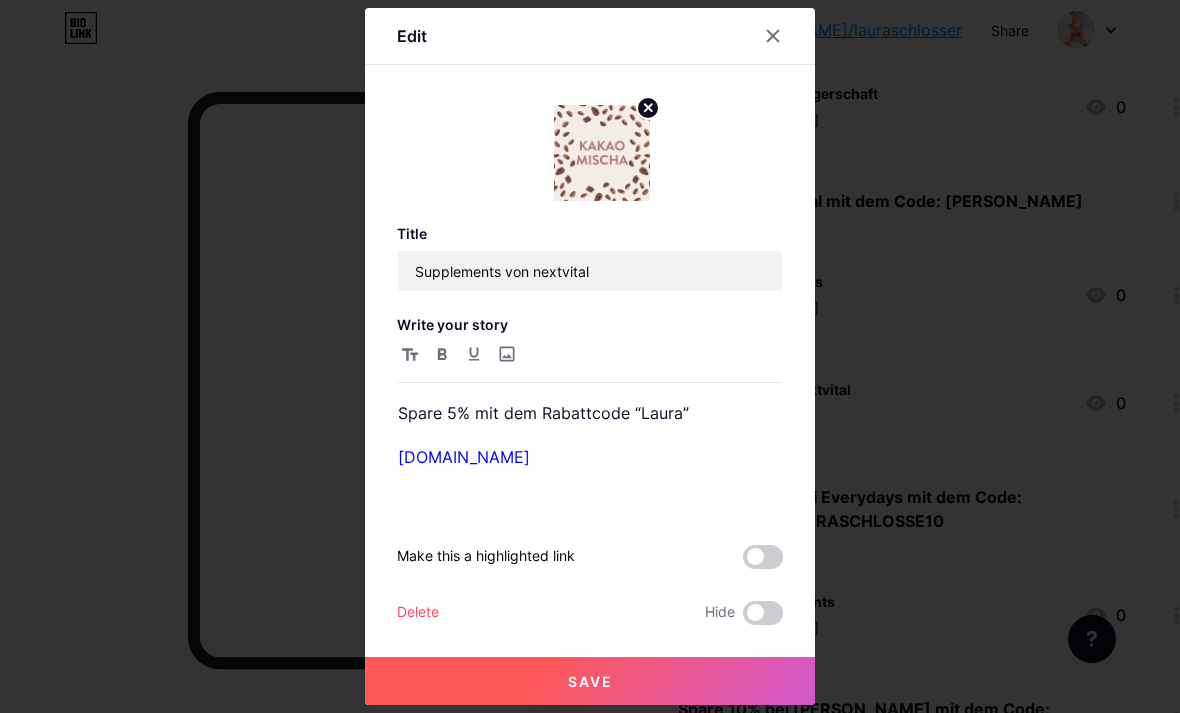 click 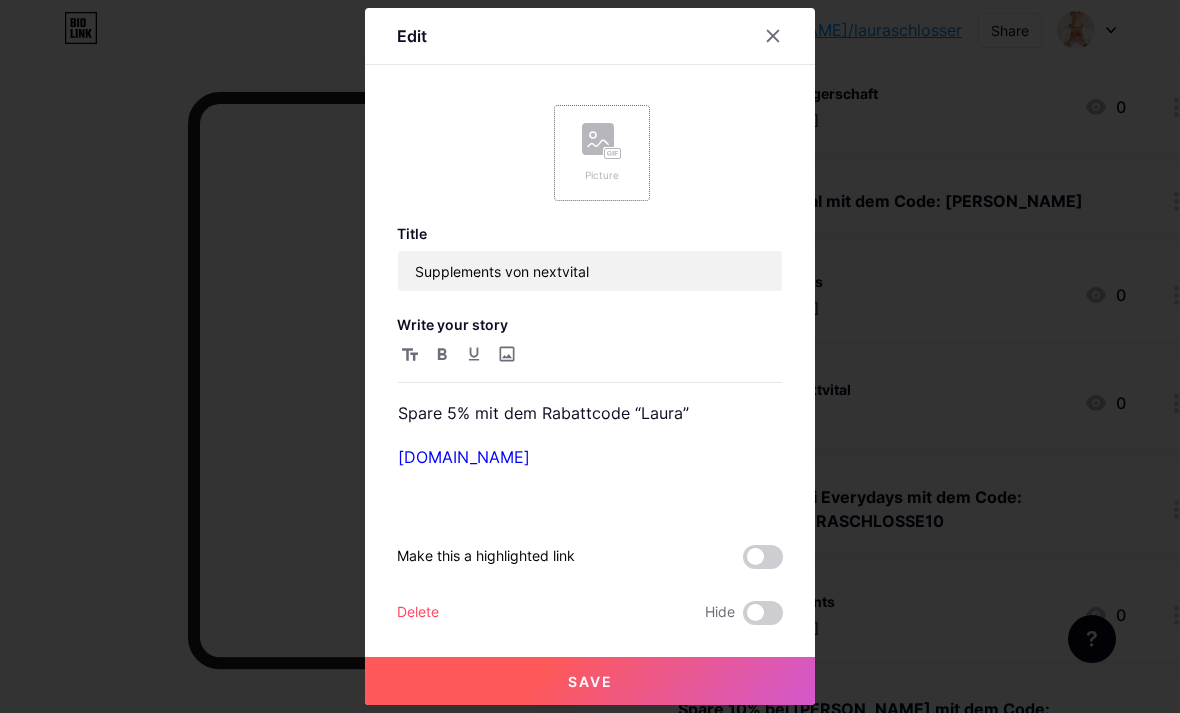 click 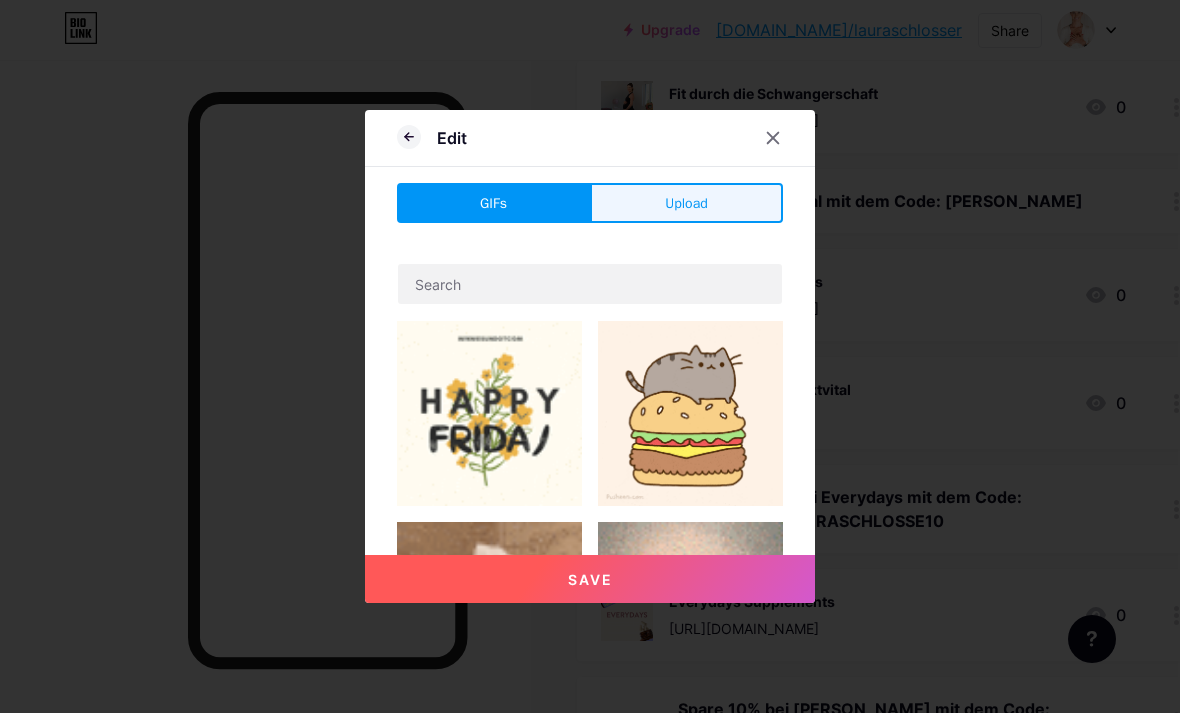 click on "Upload" at bounding box center (686, 203) 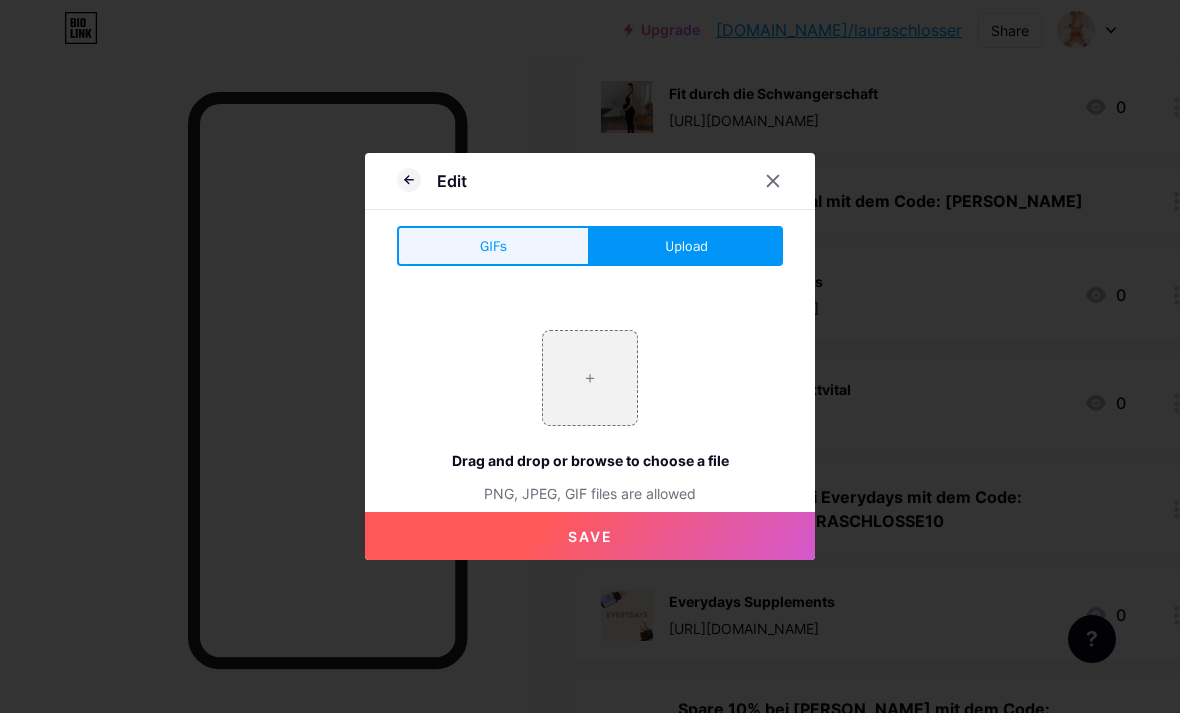 click on "GIFs" at bounding box center (493, 246) 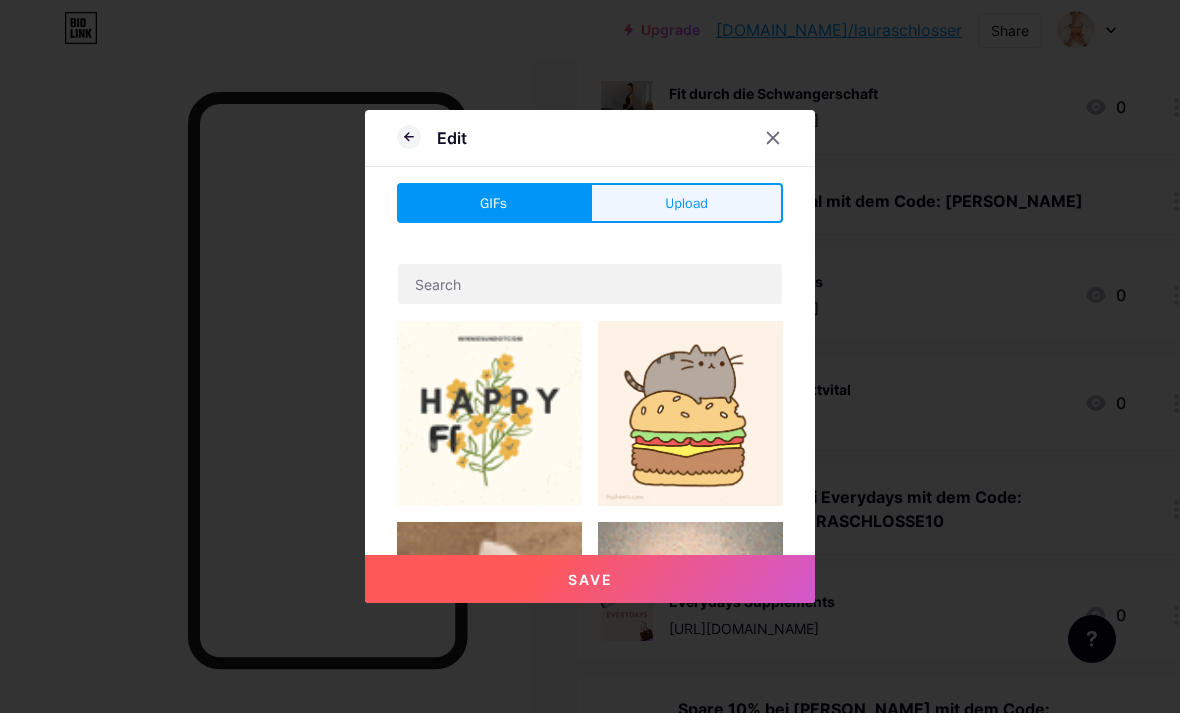 click on "Upload" at bounding box center (686, 203) 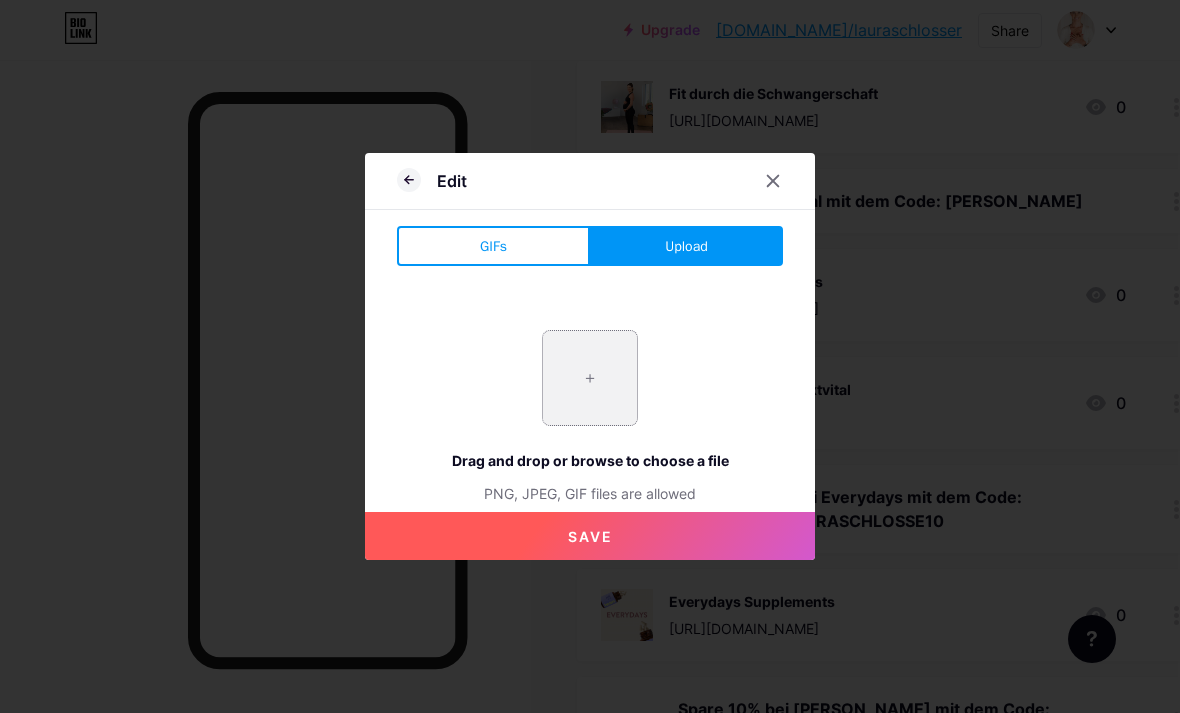click at bounding box center [590, 378] 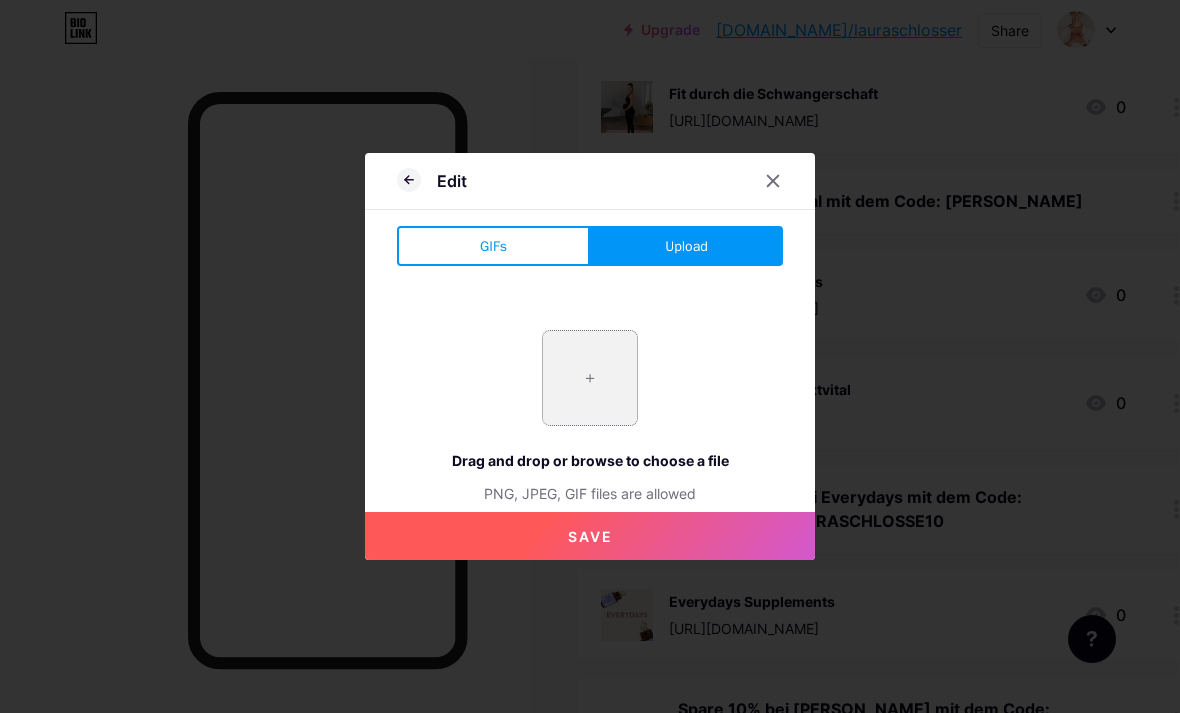 type on "C:\fakepath\IMG_0019.jpeg" 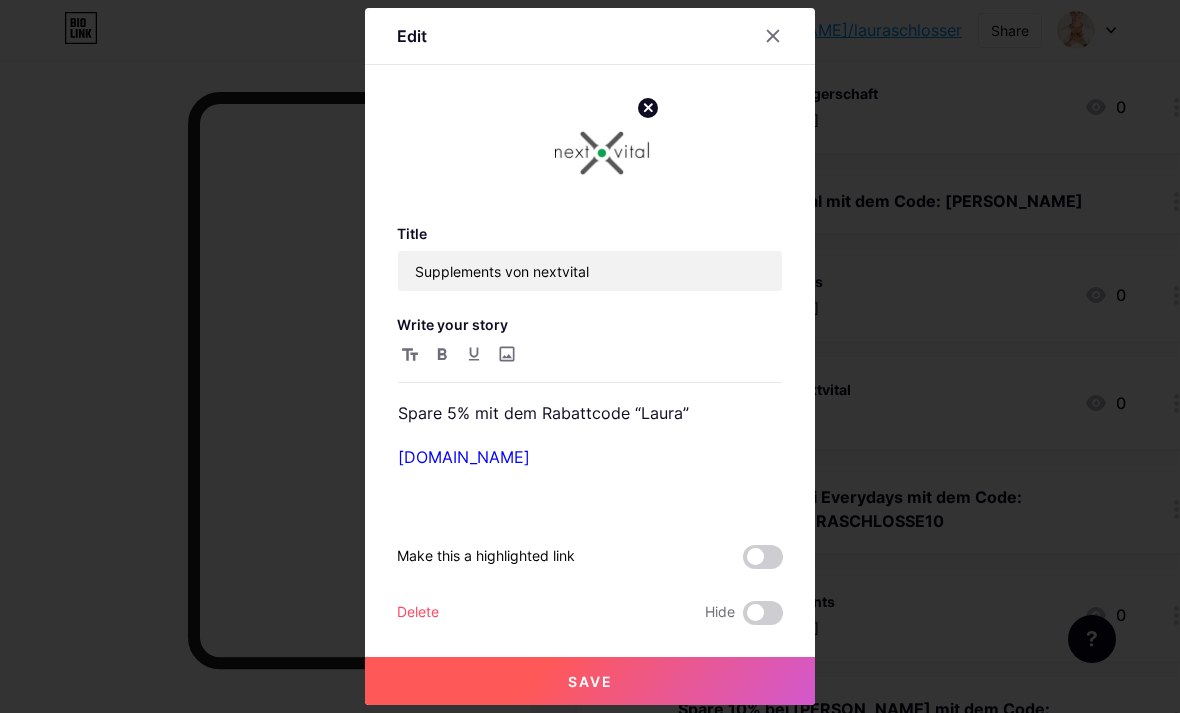 click on "Save" at bounding box center (590, 681) 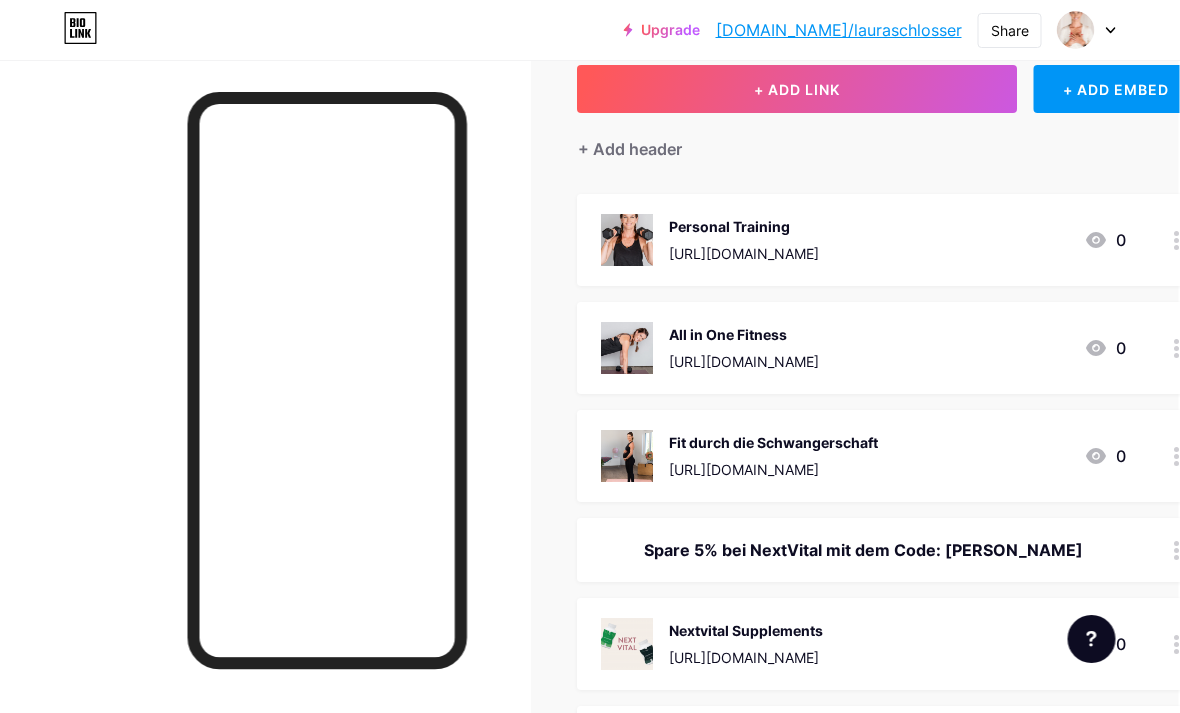 scroll, scrollTop: 0, scrollLeft: 1, axis: horizontal 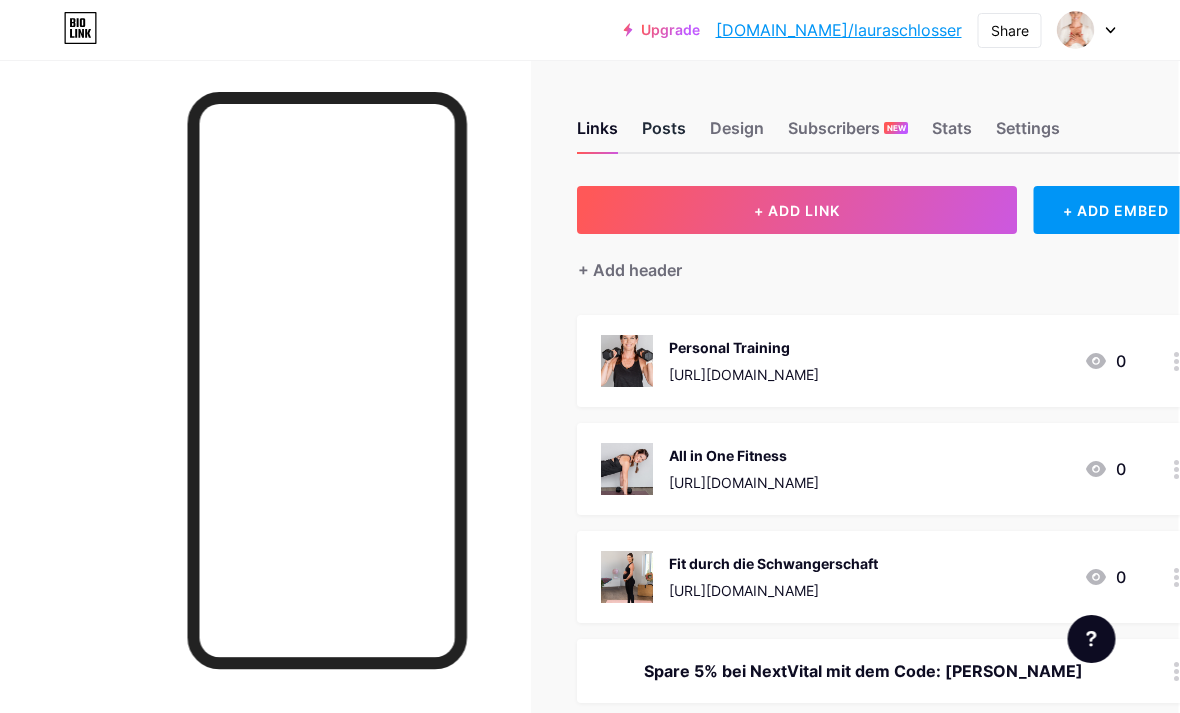 click on "Posts" at bounding box center (665, 134) 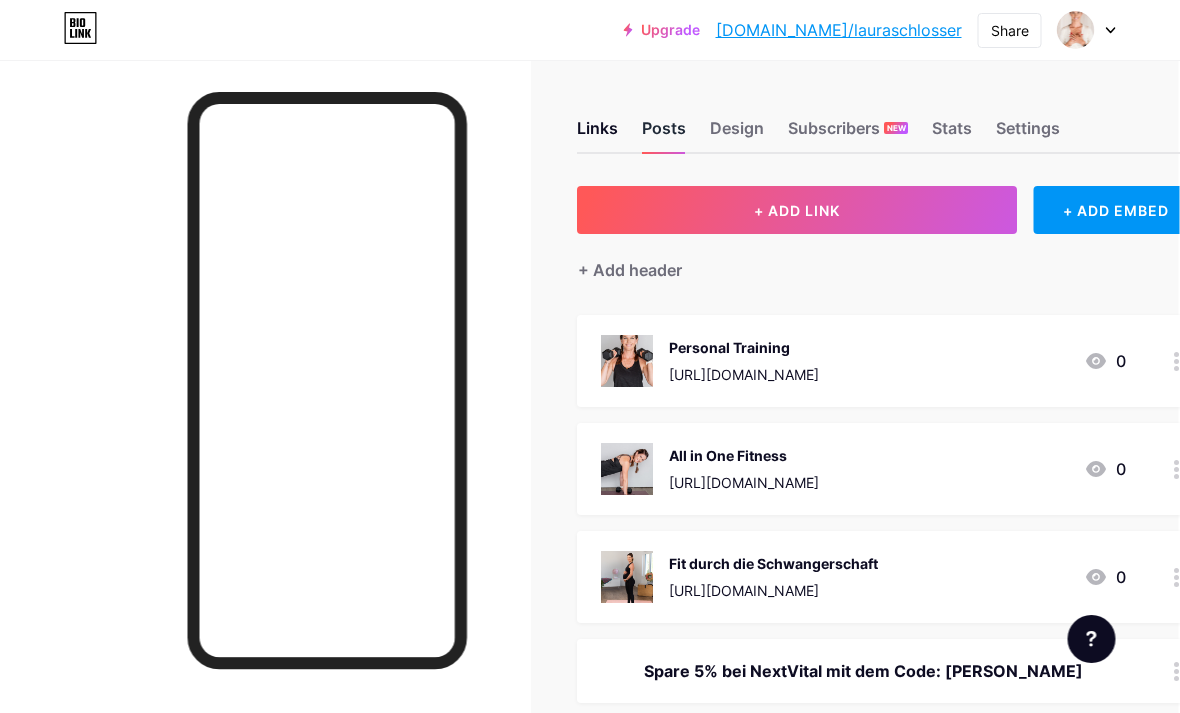 scroll, scrollTop: 0, scrollLeft: 2, axis: horizontal 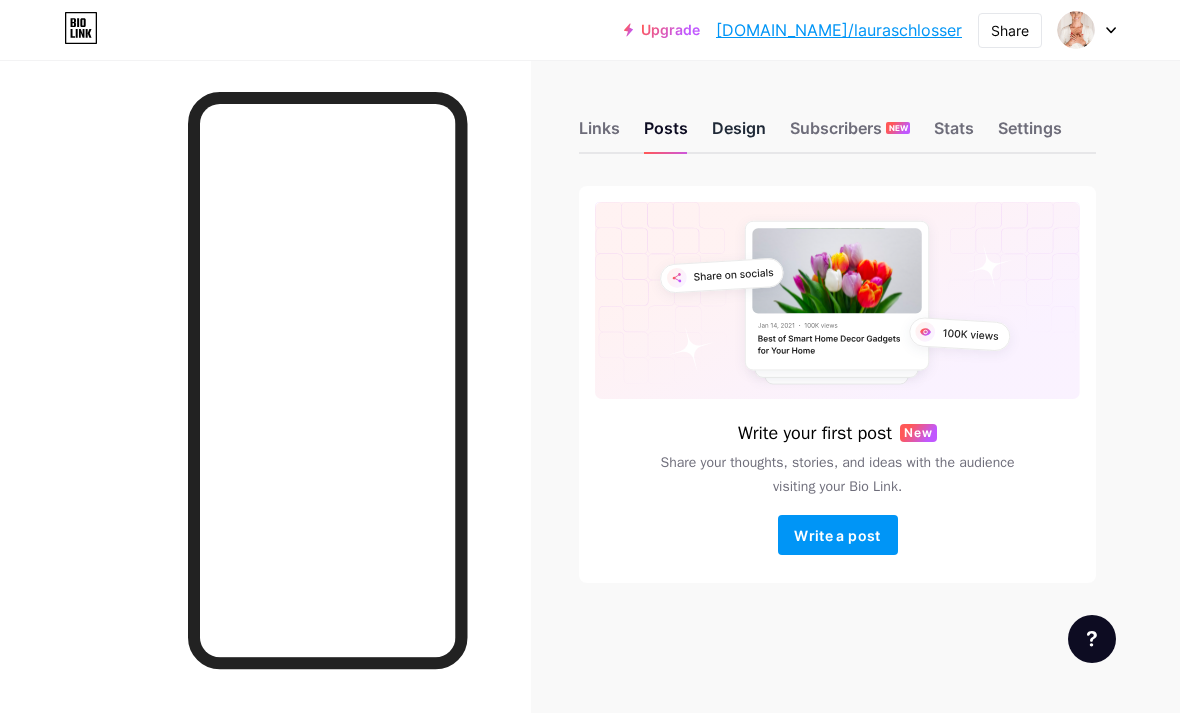 click on "Design" at bounding box center [739, 134] 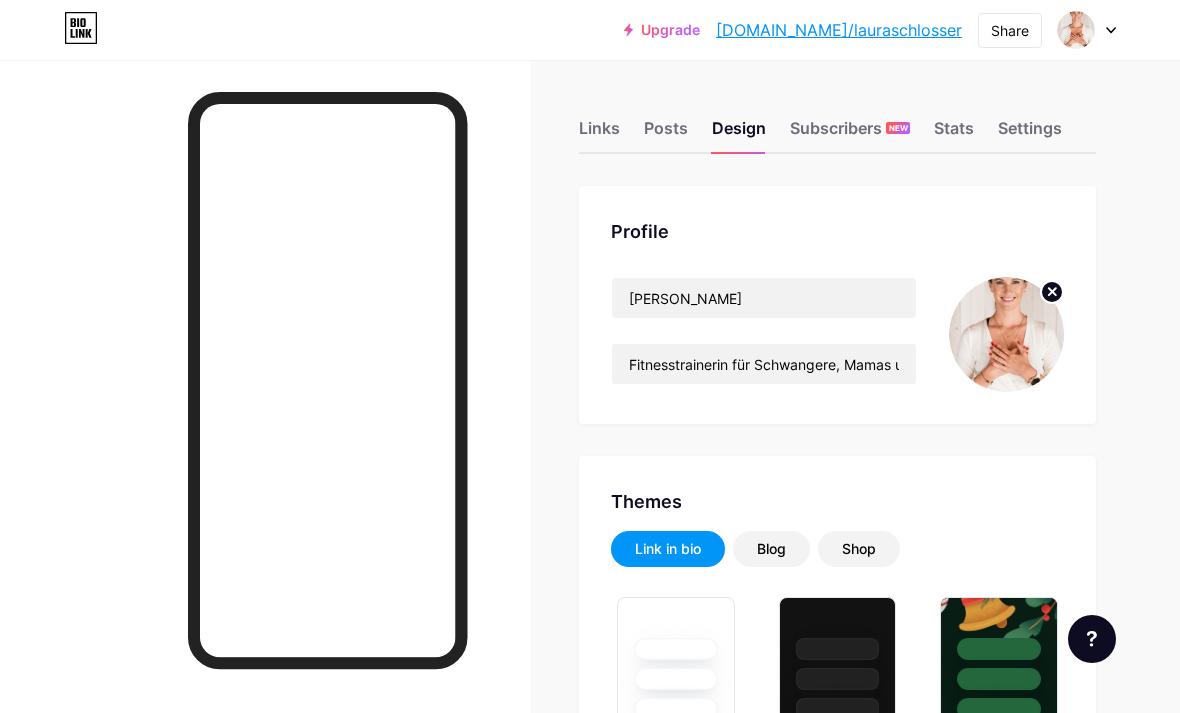 type on "#b1707a" 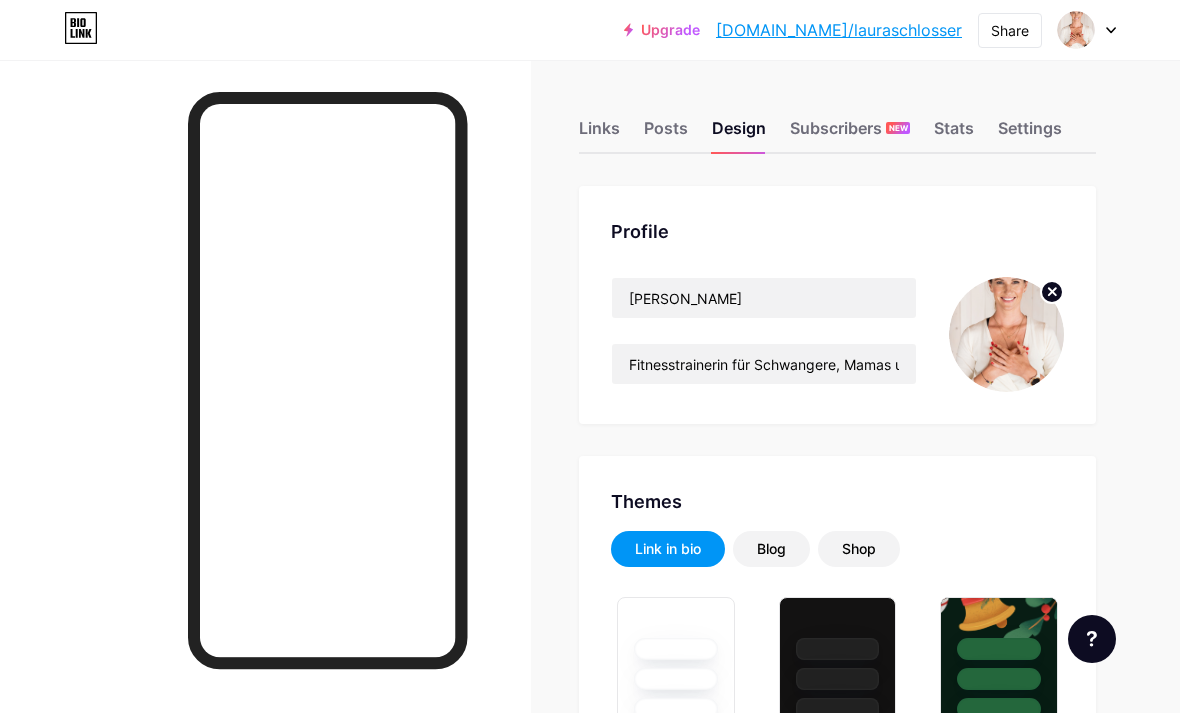 type on "#ffffff" 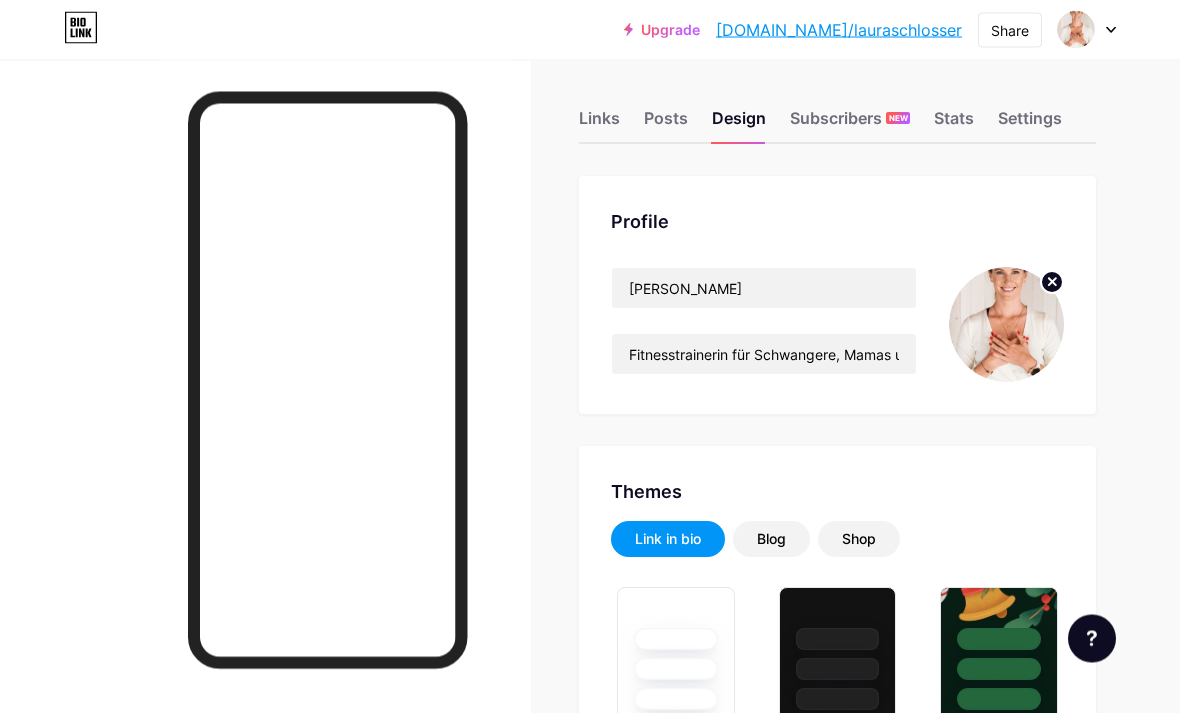 scroll, scrollTop: 0, scrollLeft: 0, axis: both 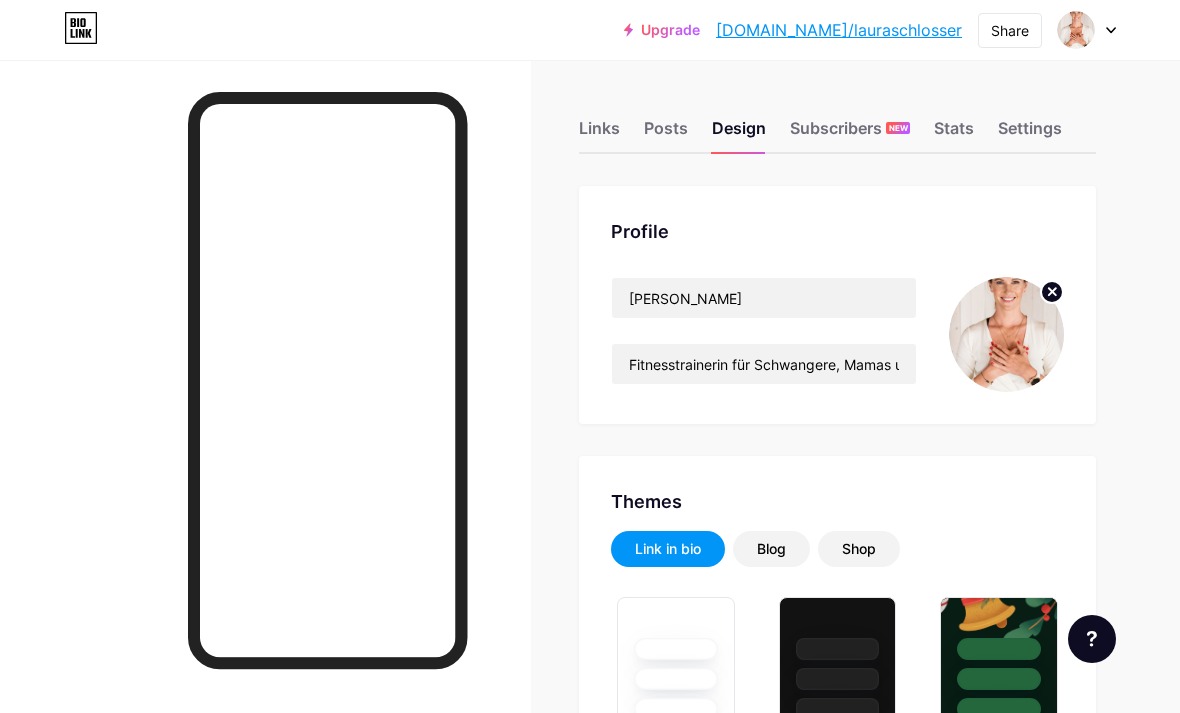 click on "Links
Posts
Design
Subscribers
NEW
Stats
Settings" at bounding box center [837, 119] 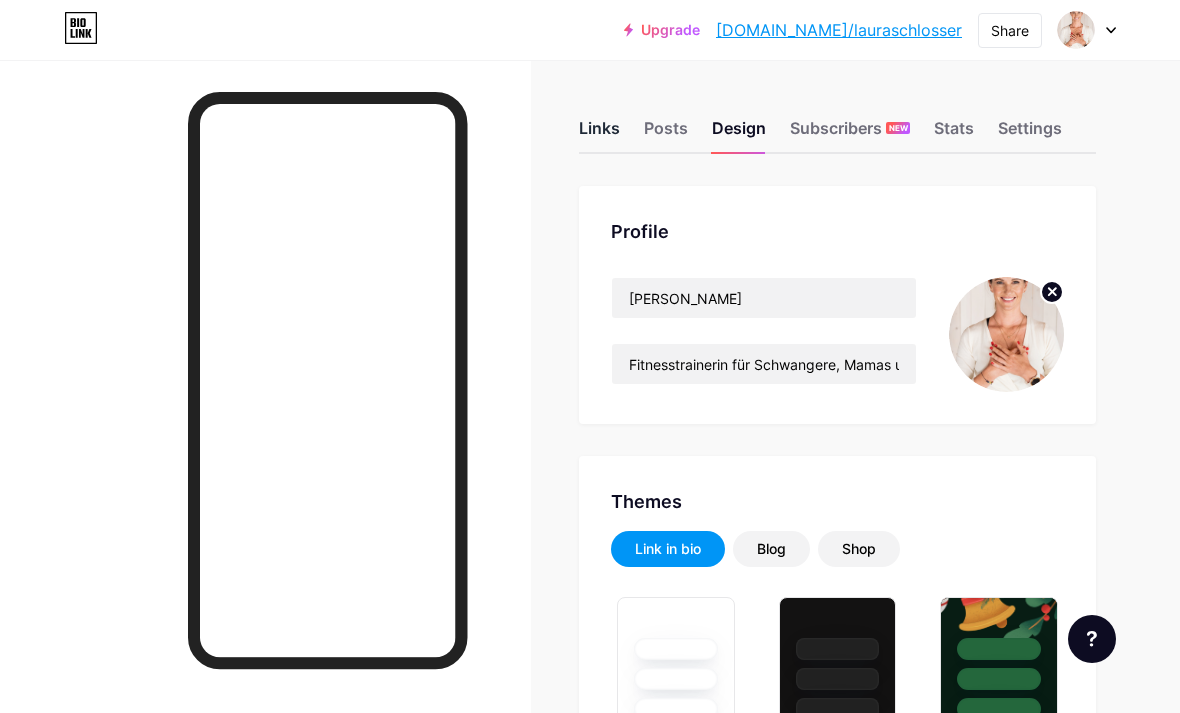 click on "Links" at bounding box center (599, 134) 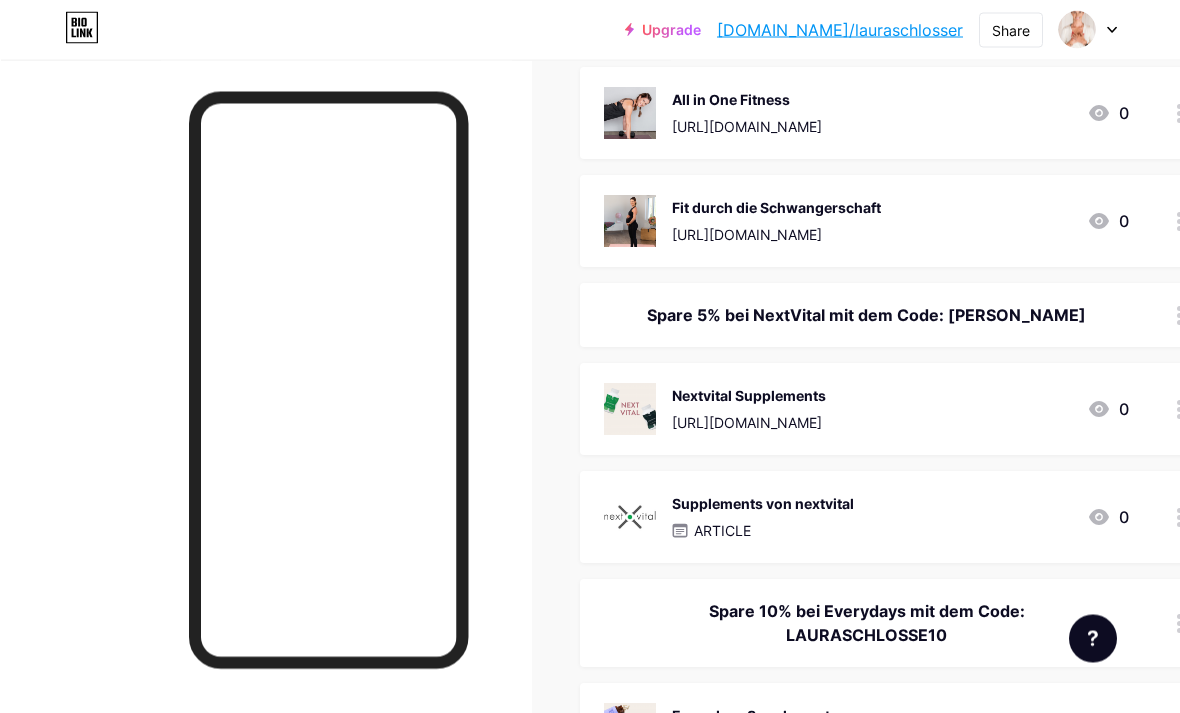 scroll, scrollTop: 356, scrollLeft: 0, axis: vertical 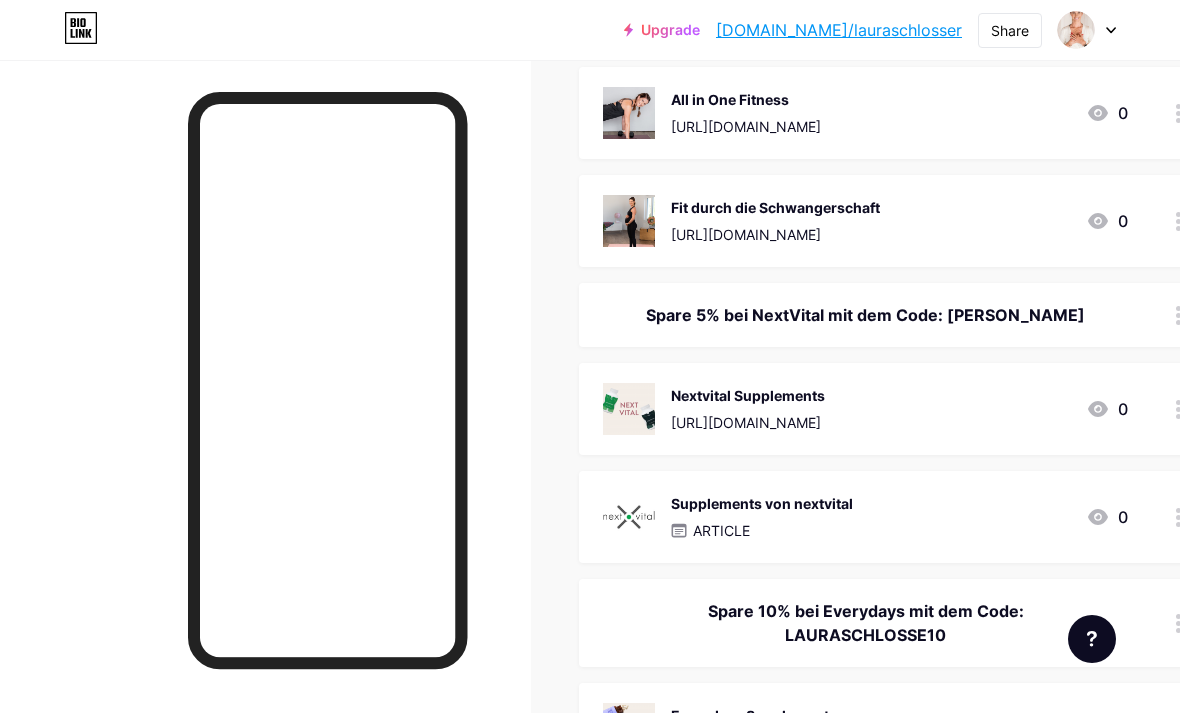 click on "ARTICLE" at bounding box center (762, 530) 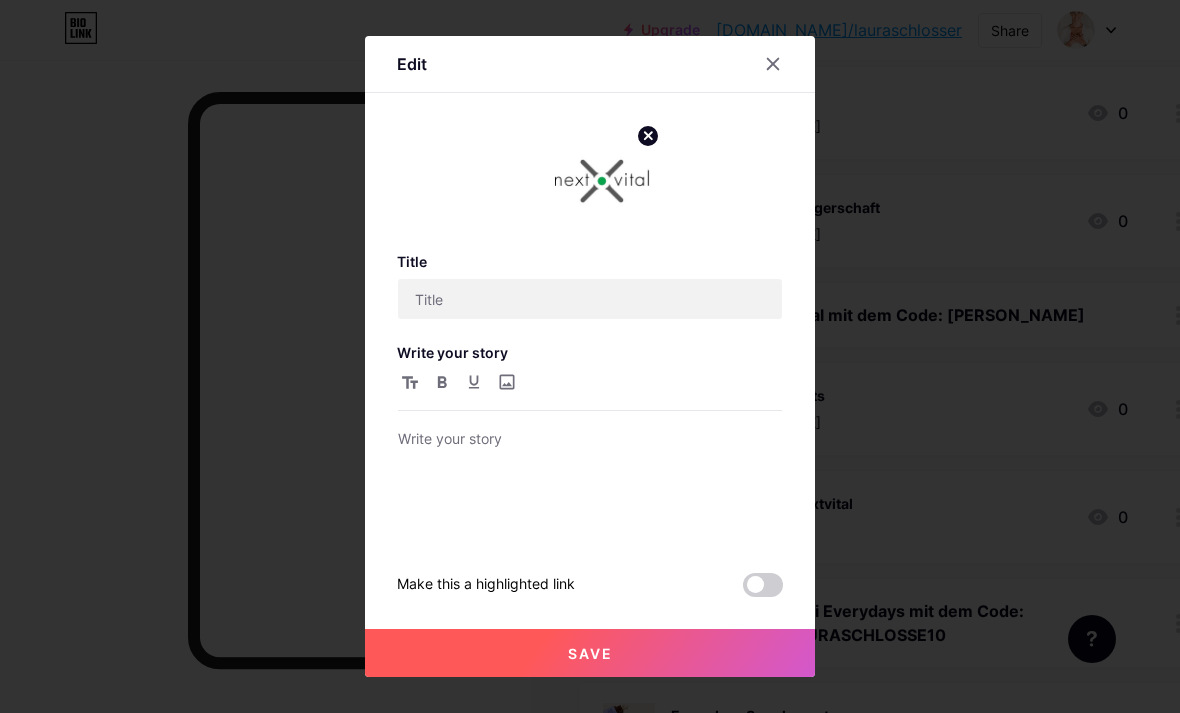 type on "Supplements von nextvital" 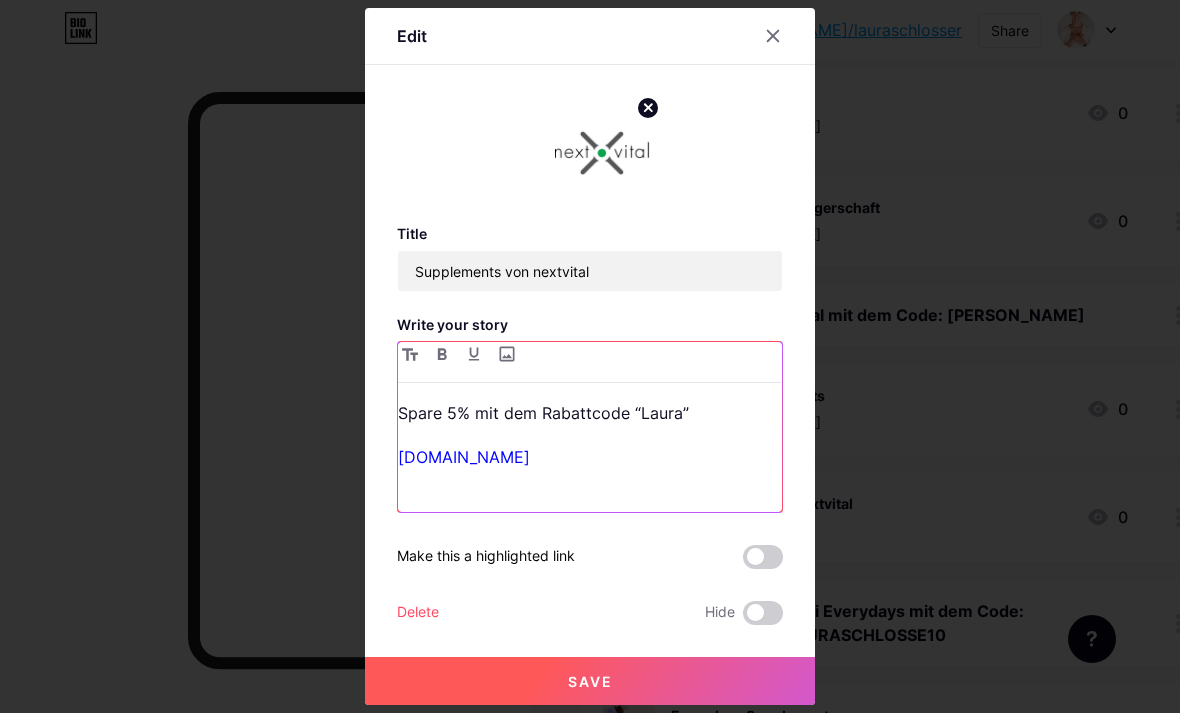 click on "[DOMAIN_NAME]" at bounding box center [590, 457] 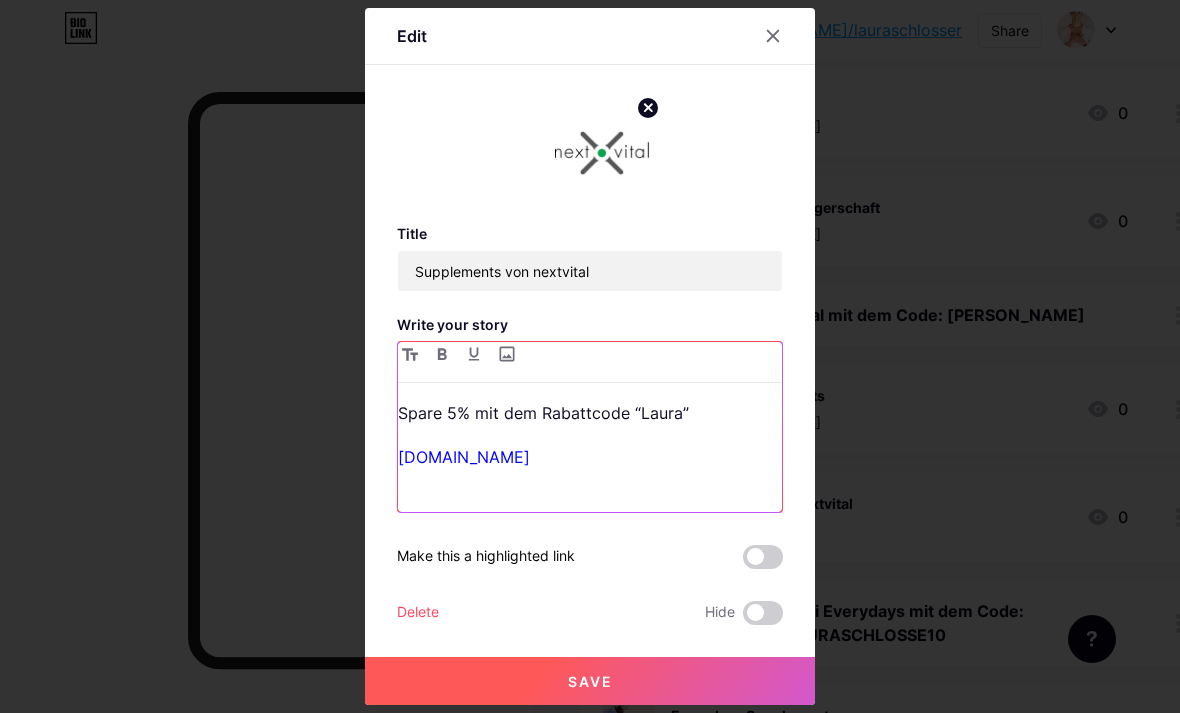 type 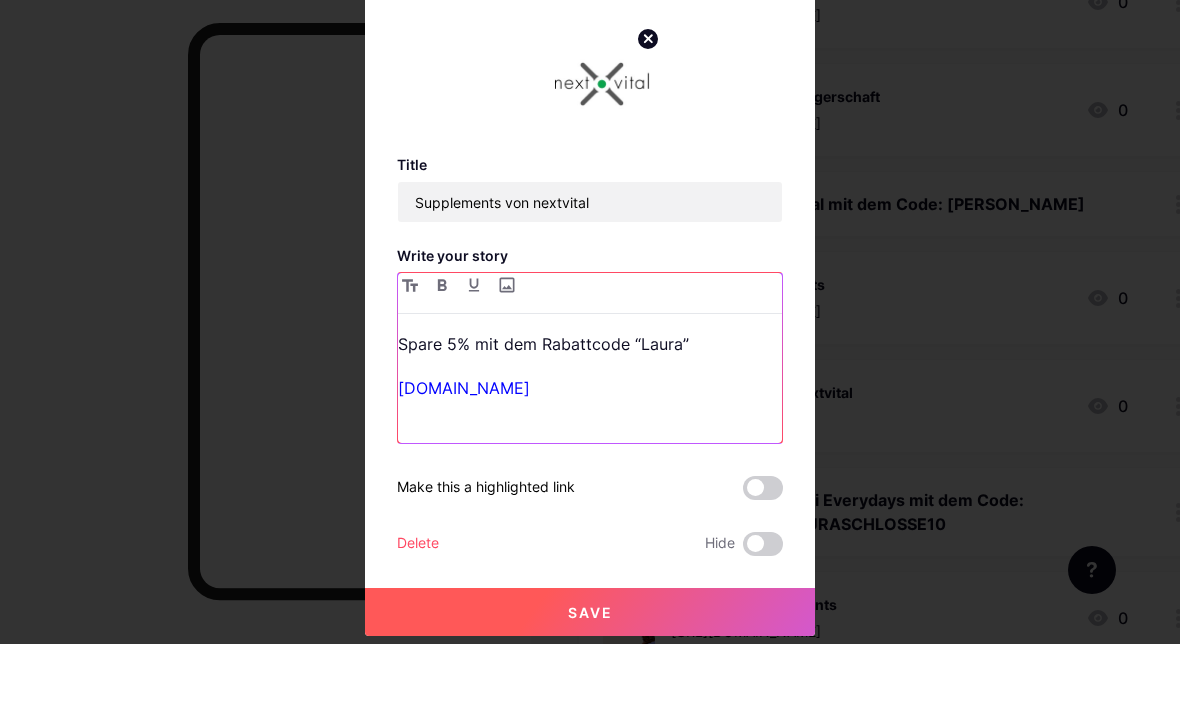 scroll, scrollTop: 416, scrollLeft: 0, axis: vertical 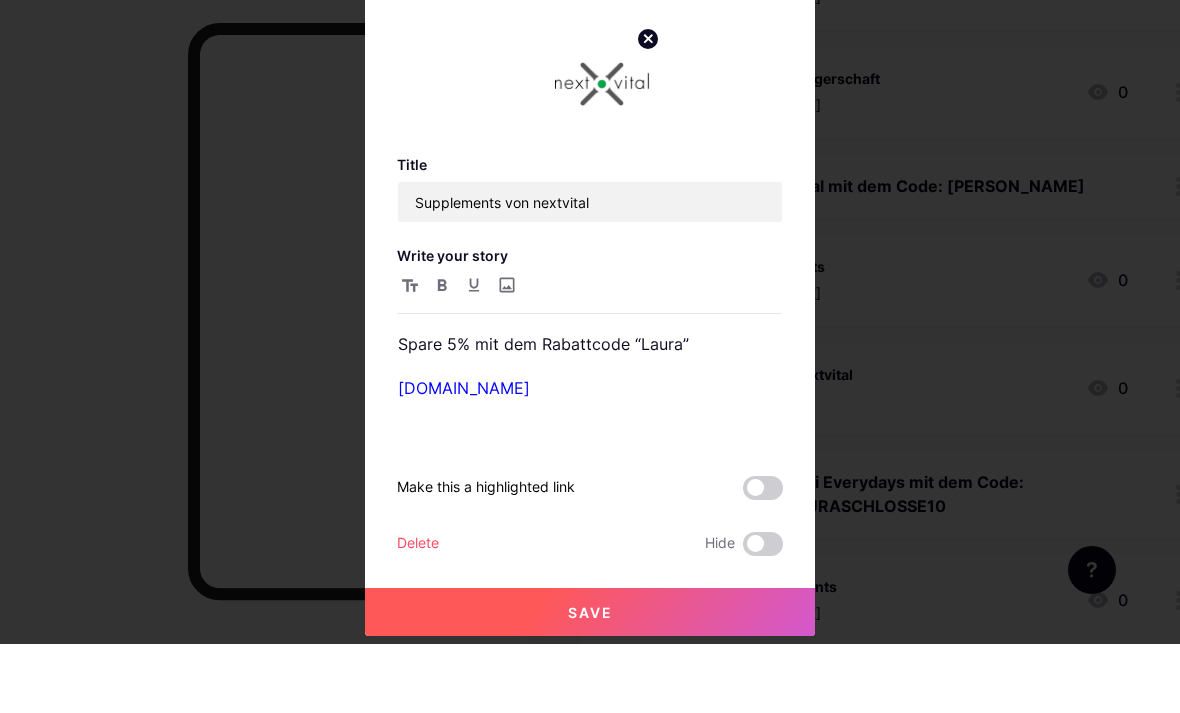 click on "Save" at bounding box center (590, 681) 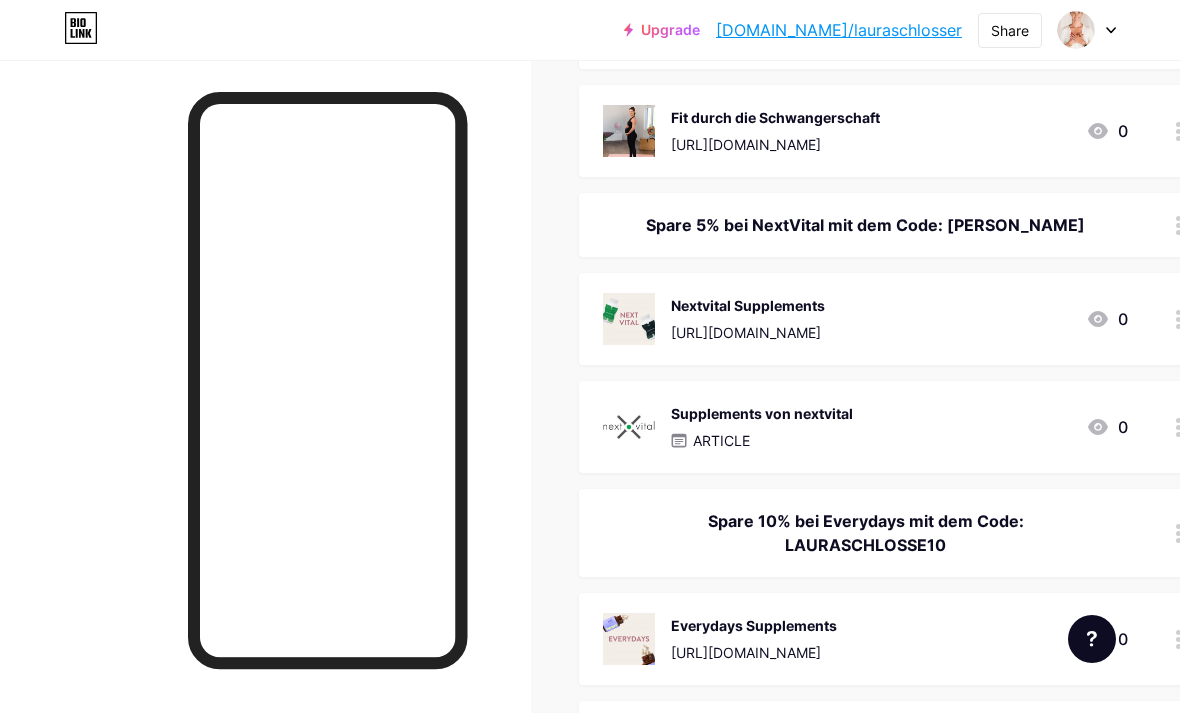 scroll, scrollTop: 441, scrollLeft: 0, axis: vertical 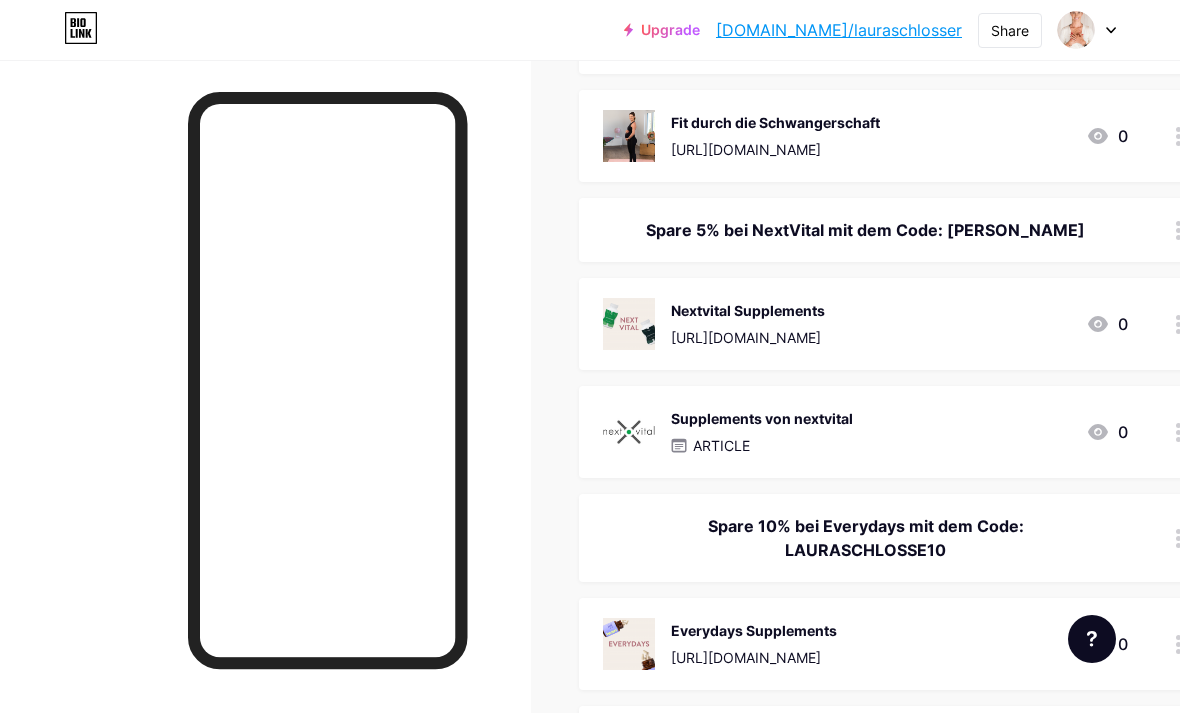 click on "Spare 5% bei NextVital mit dem Code: [PERSON_NAME]" at bounding box center [865, 230] 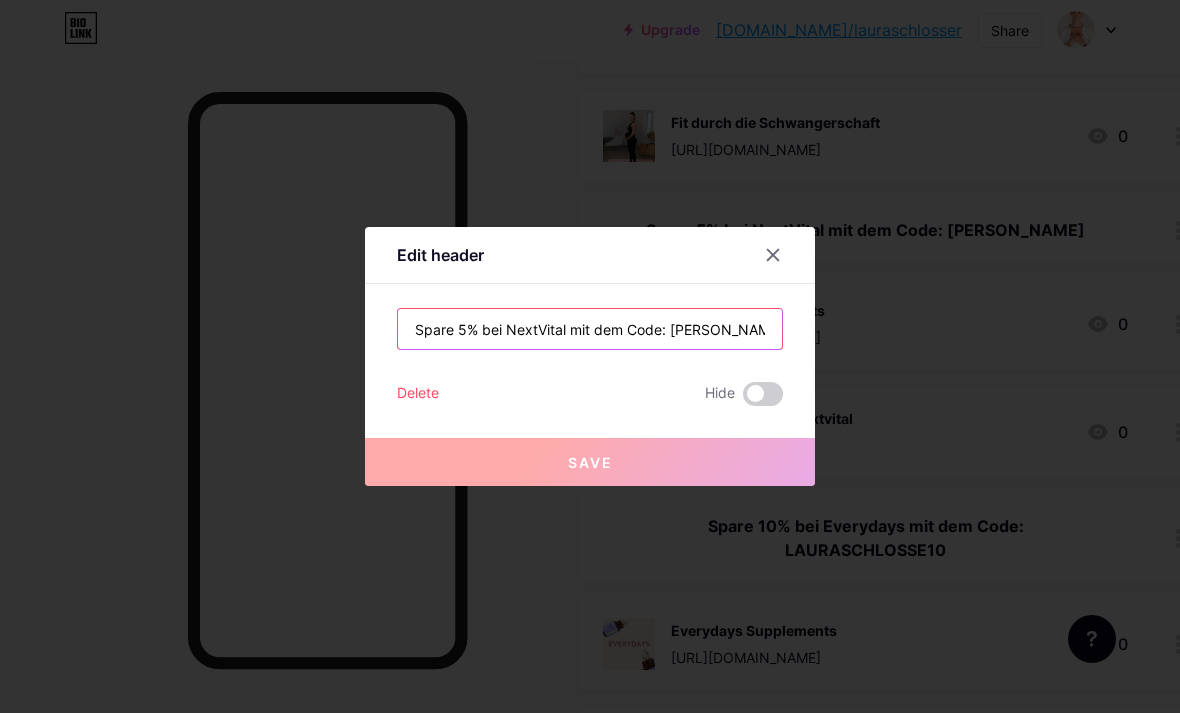 click on "Spare 5% bei NextVital mit dem Code: [PERSON_NAME]" at bounding box center [590, 329] 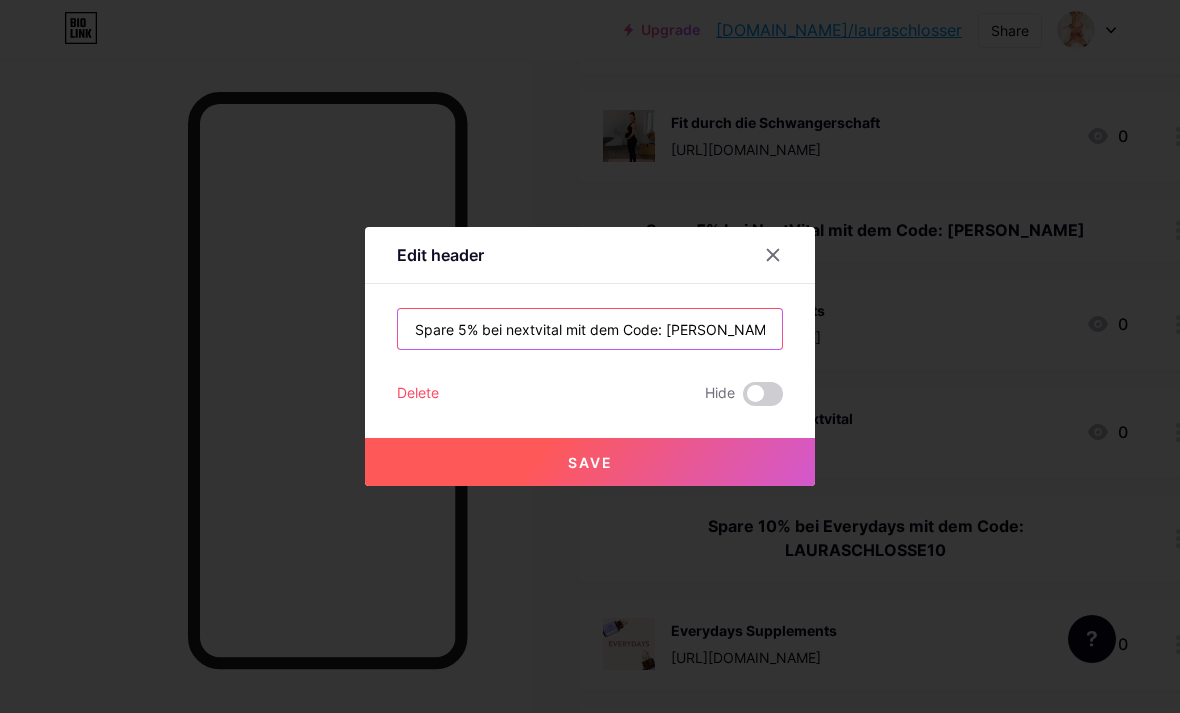 type on "Spare 5% bei nextvital mit dem Code: [PERSON_NAME]" 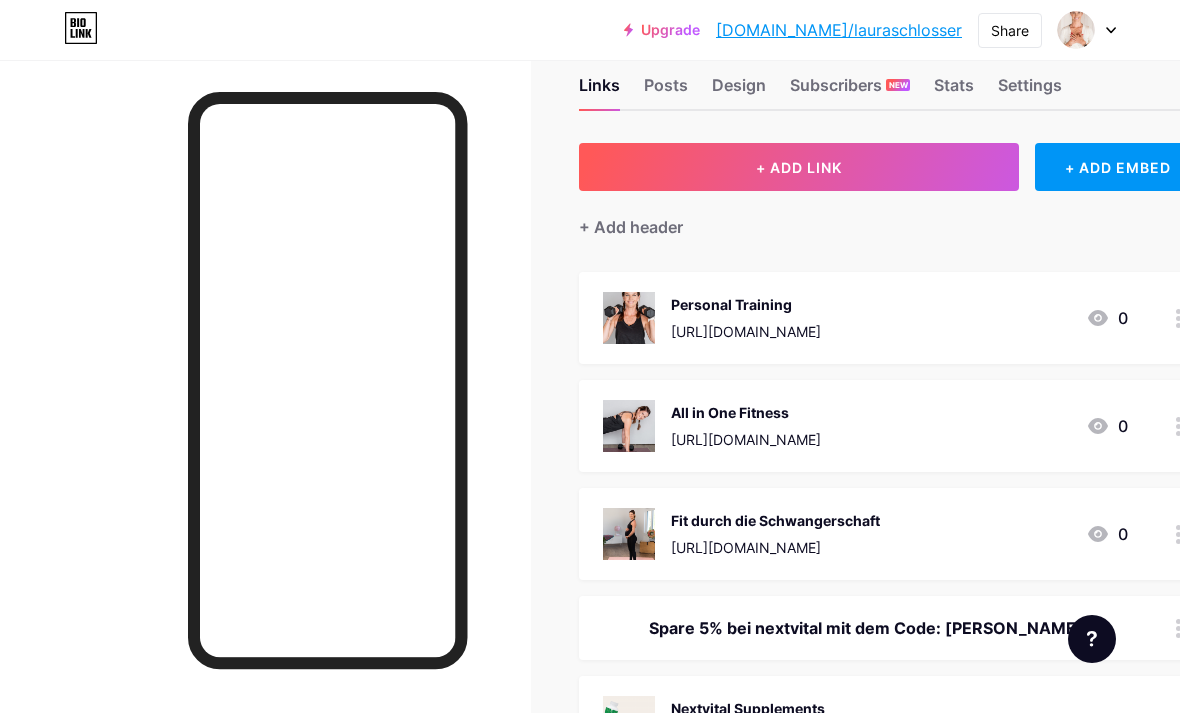 scroll, scrollTop: 0, scrollLeft: 0, axis: both 